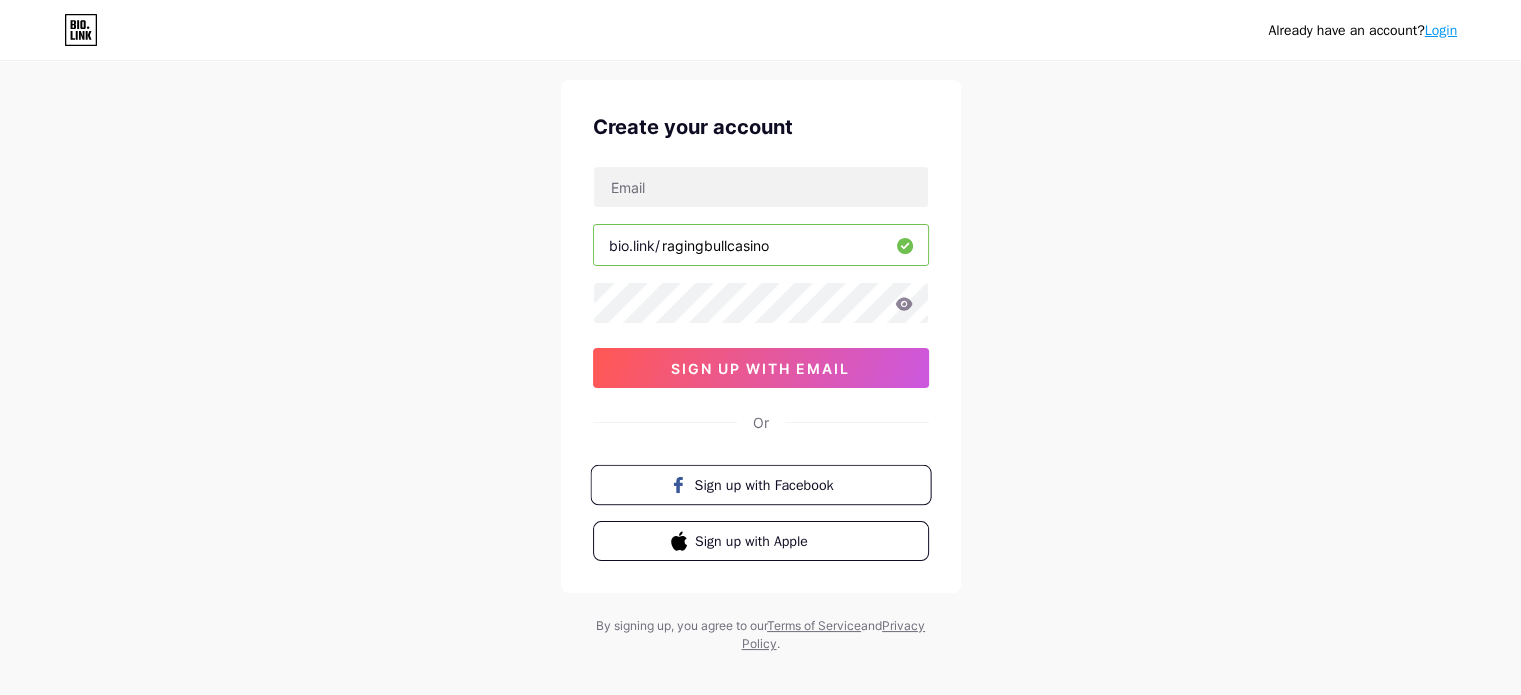 scroll, scrollTop: 68, scrollLeft: 0, axis: vertical 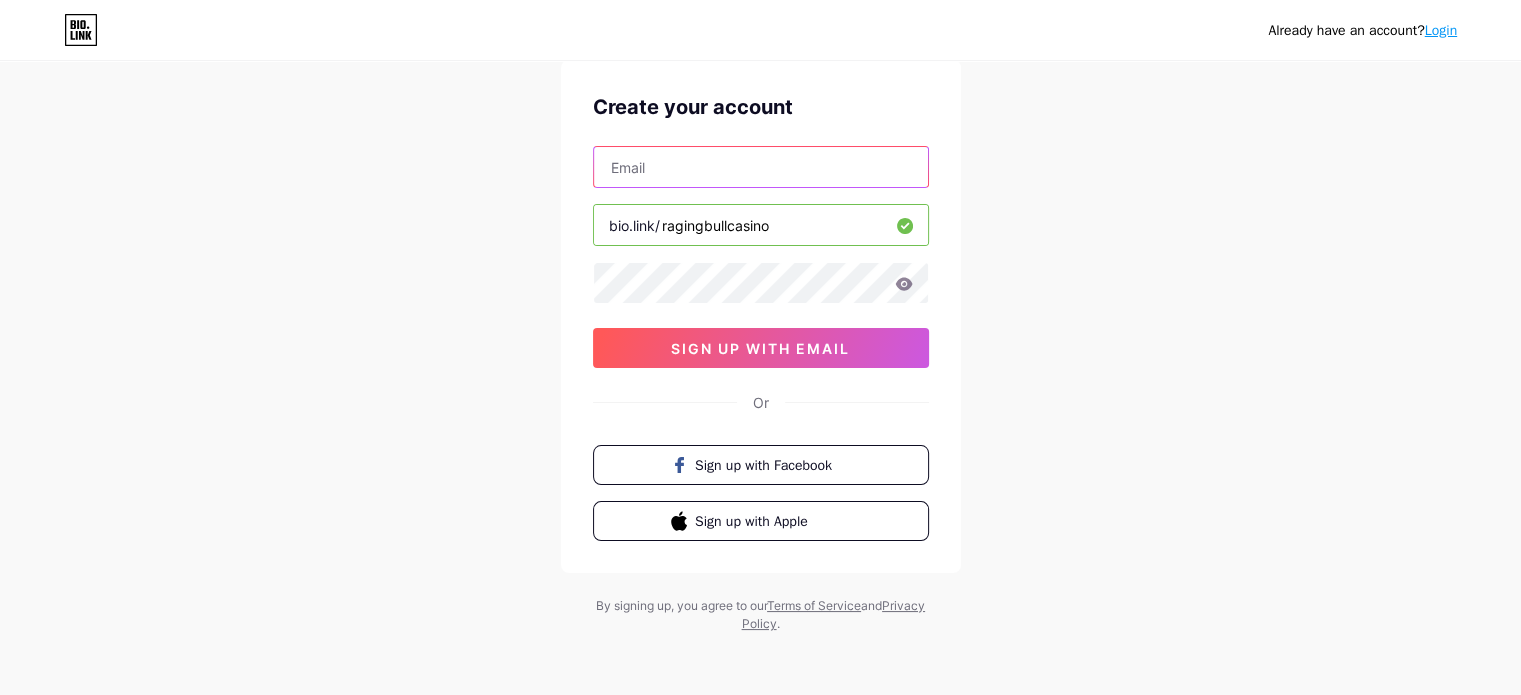 click at bounding box center [761, 167] 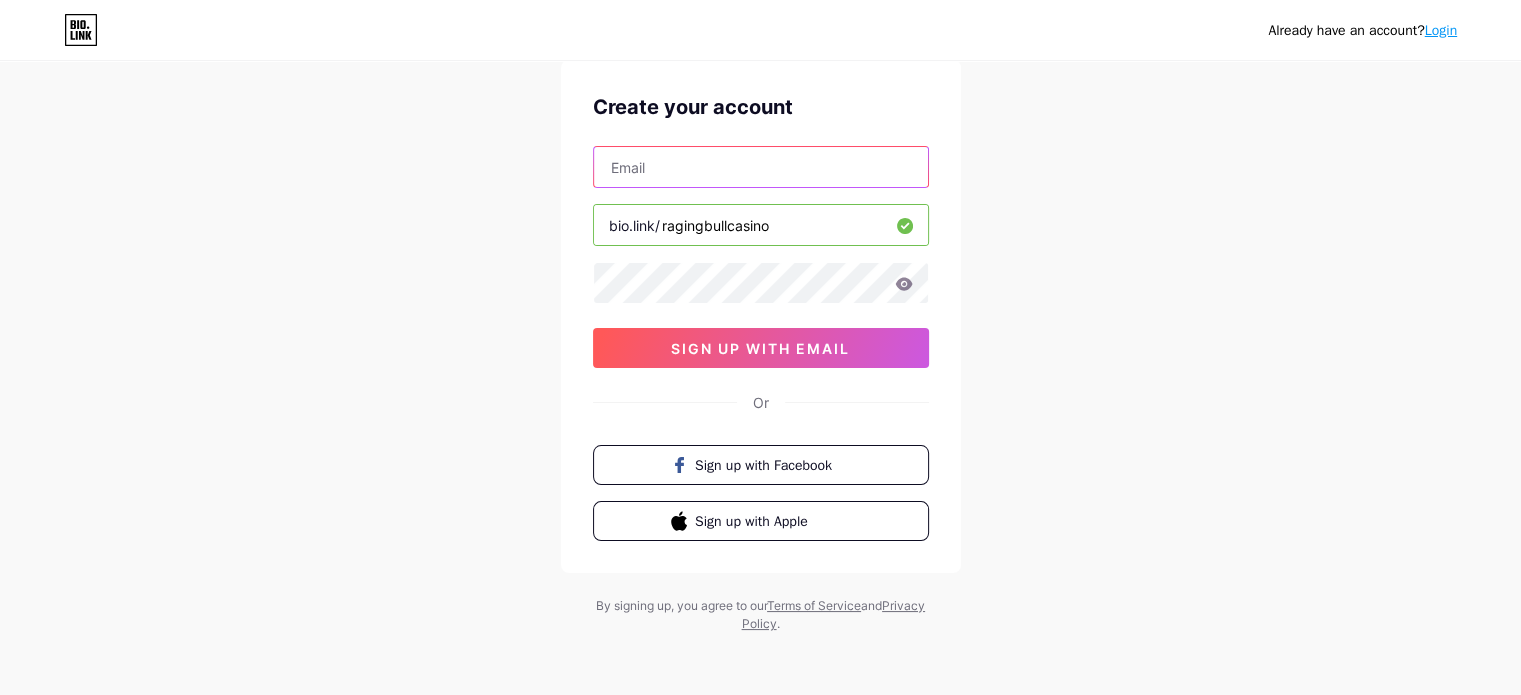type on "admin@[DOMAIN].us" 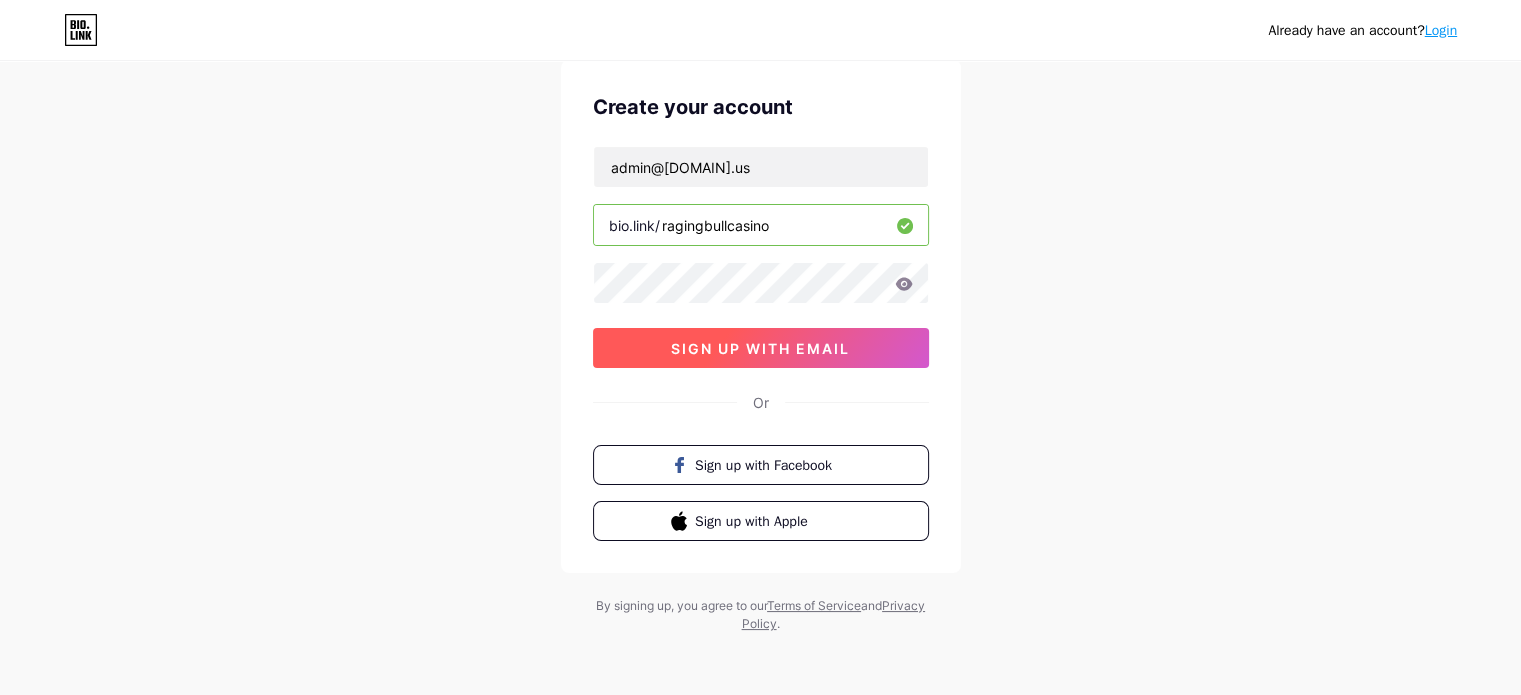 click on "sign up with email" at bounding box center (760, 348) 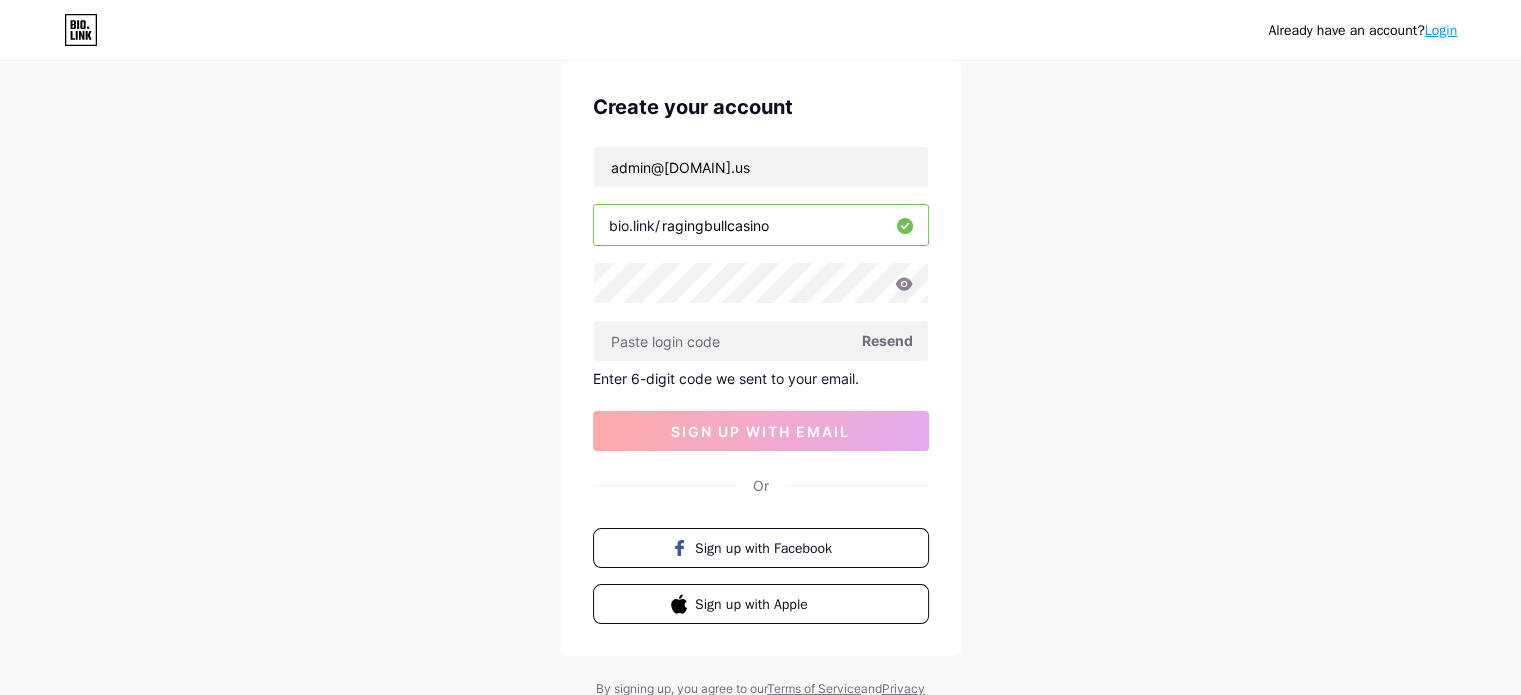 click on "Resend" at bounding box center [887, 340] 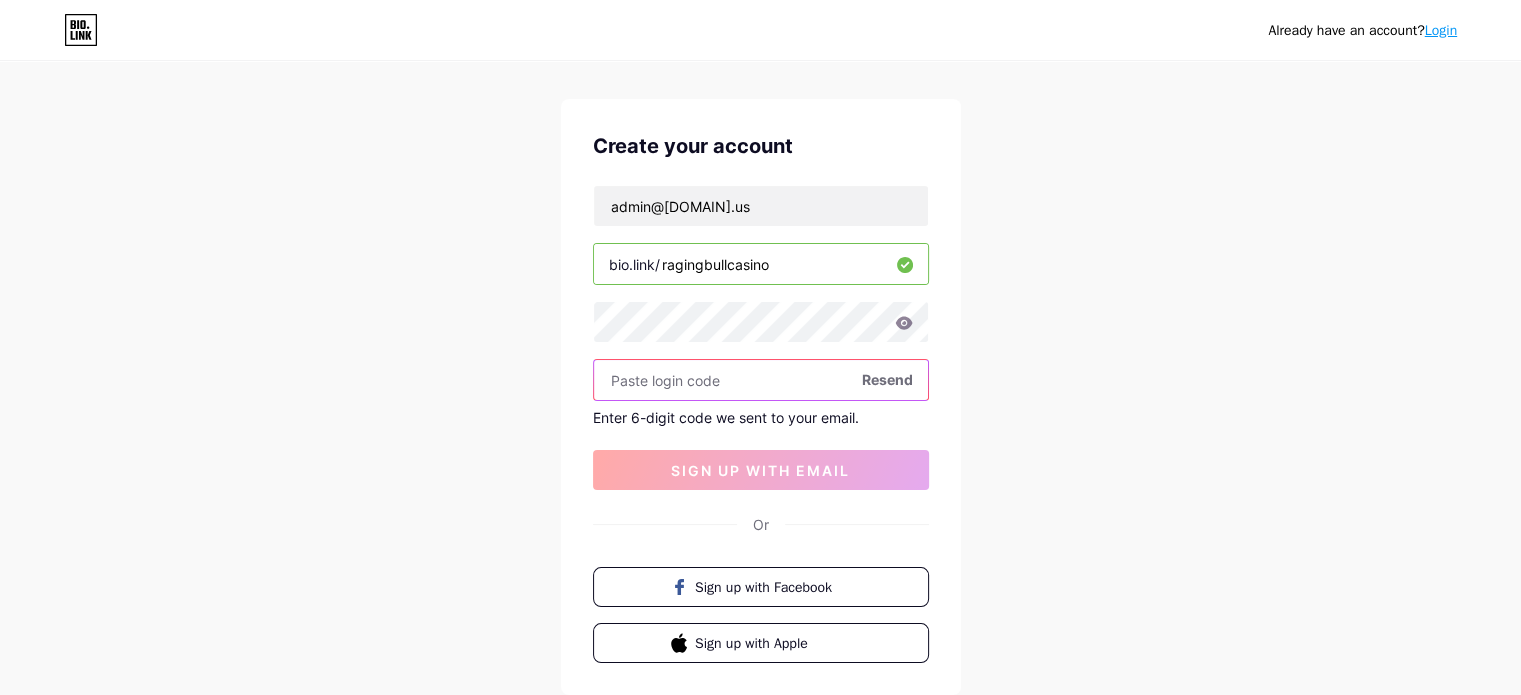 scroll, scrollTop: 0, scrollLeft: 0, axis: both 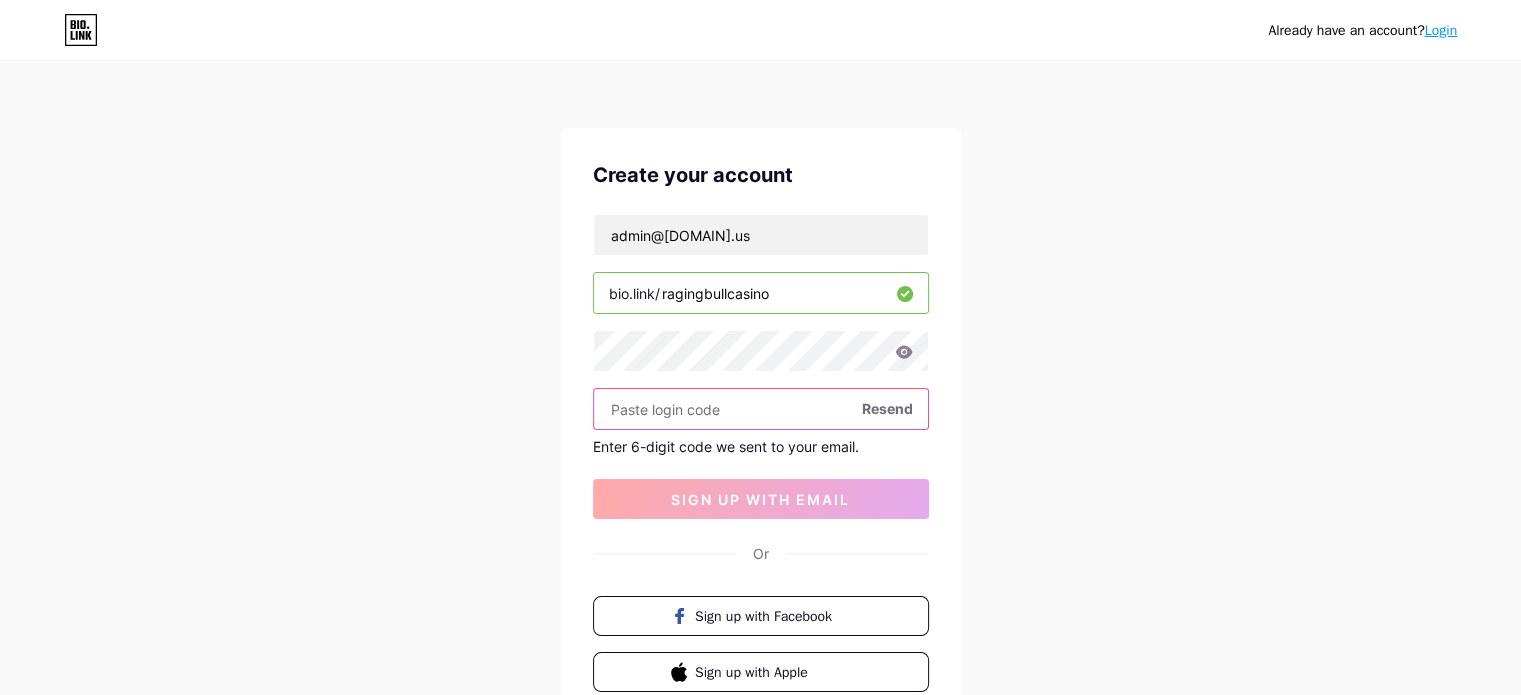 click at bounding box center (761, 409) 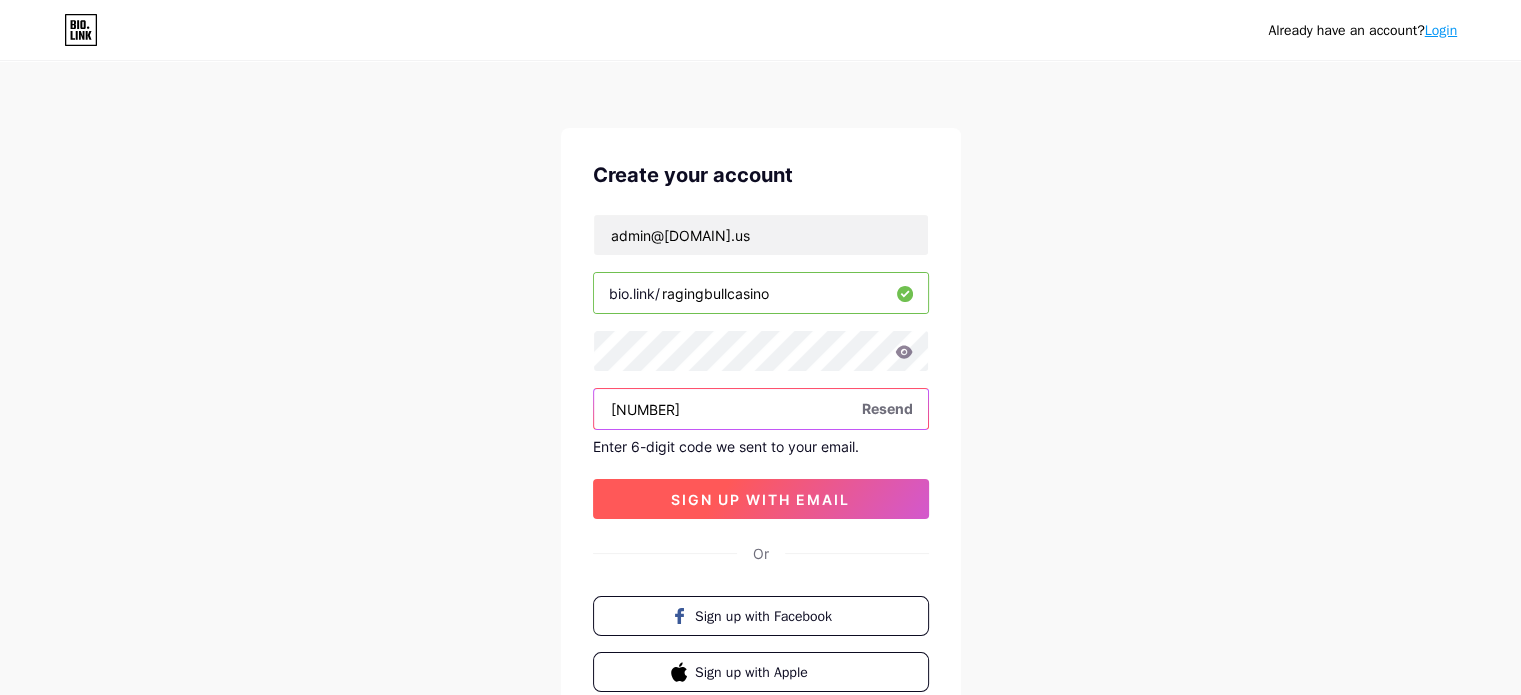 type on "[NUMBER]" 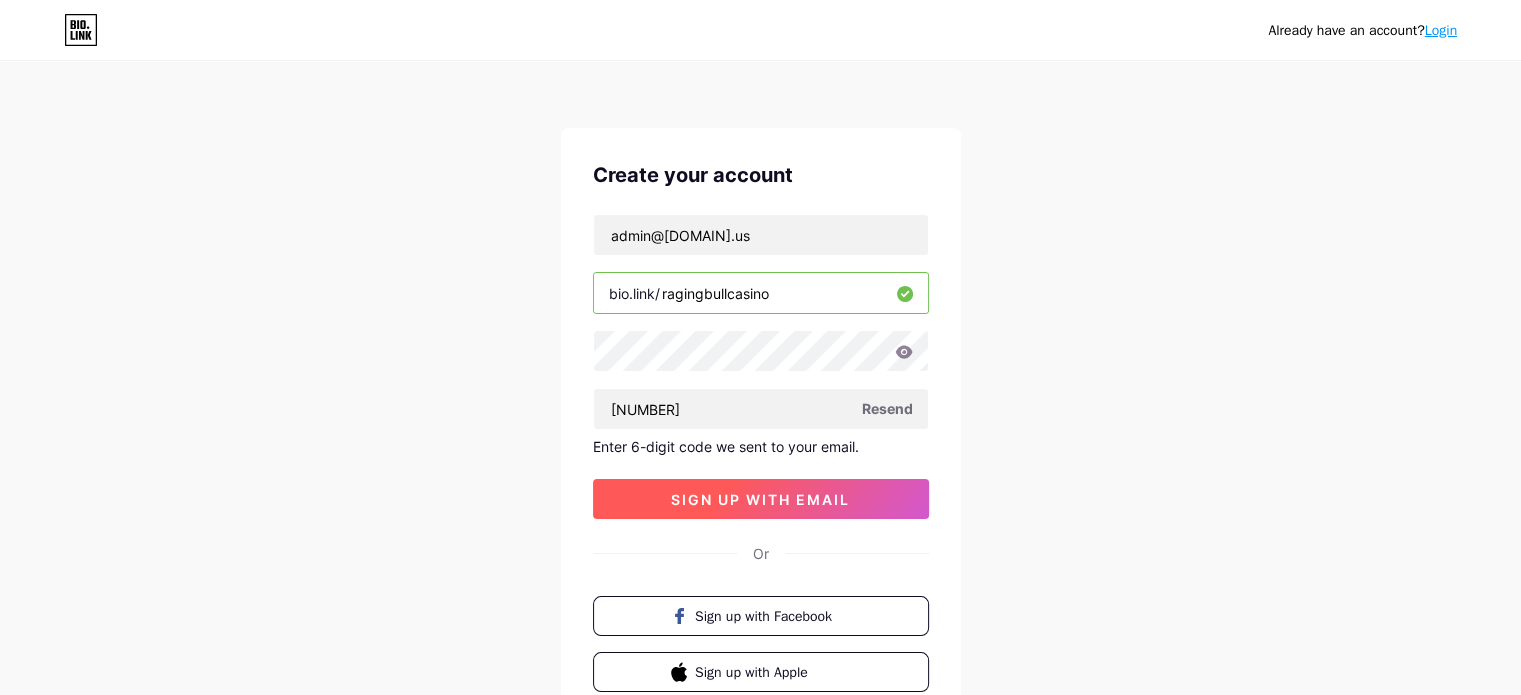 click on "sign up with email" at bounding box center [760, 499] 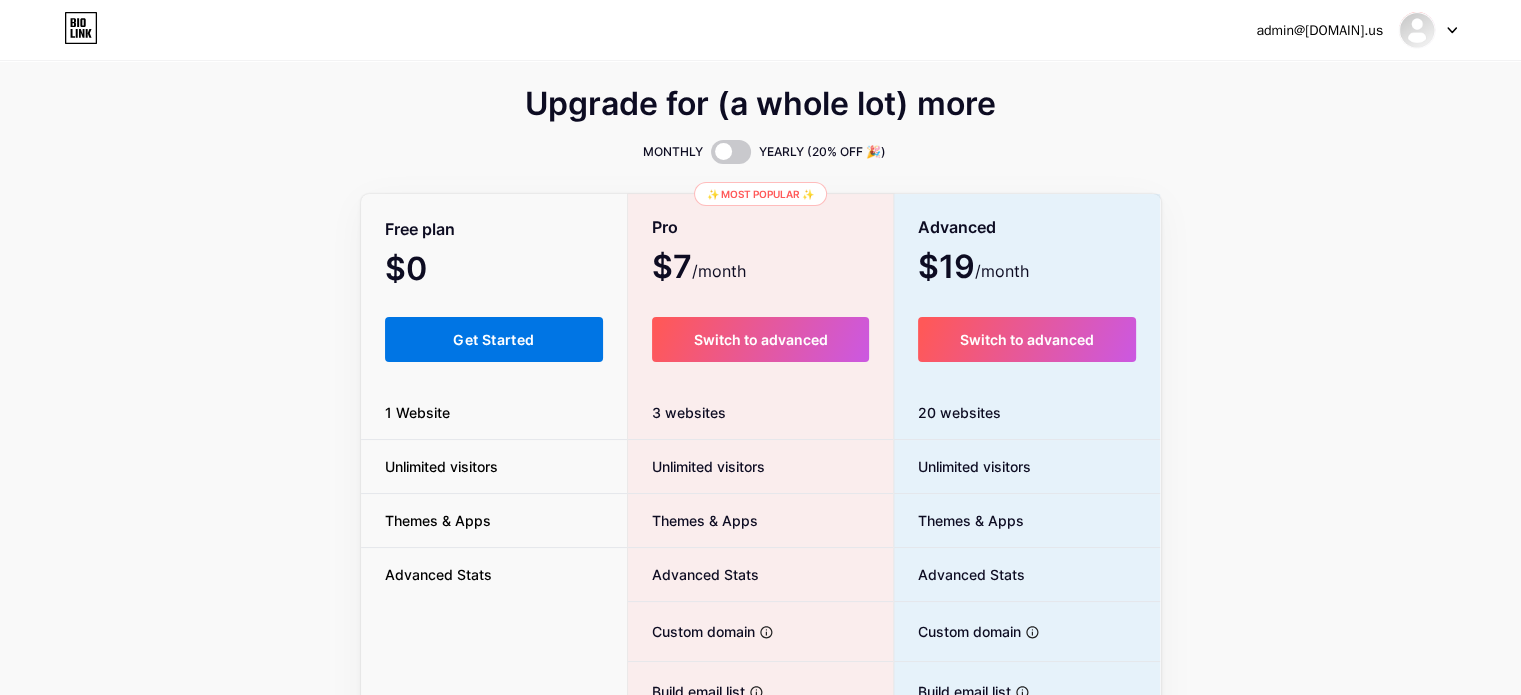 click on "Get Started" at bounding box center (493, 339) 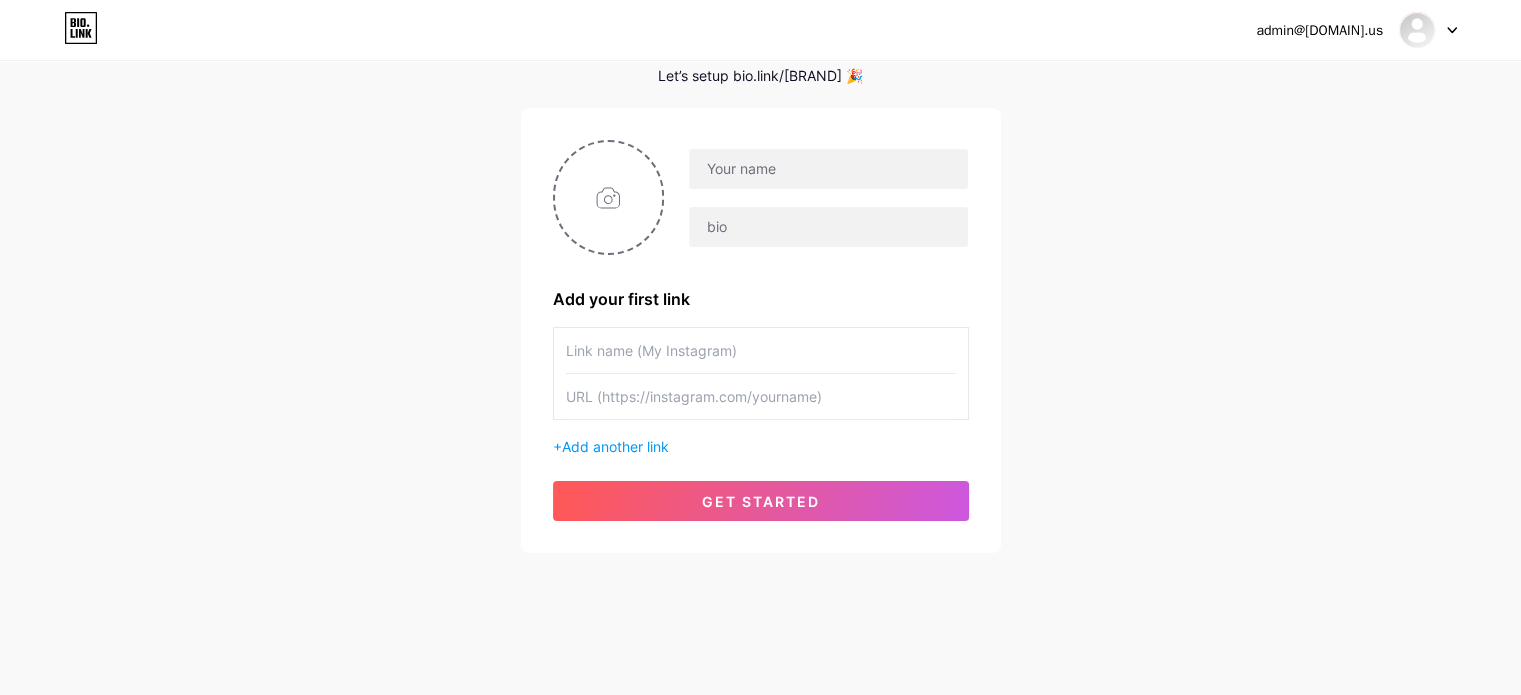 scroll, scrollTop: 97, scrollLeft: 0, axis: vertical 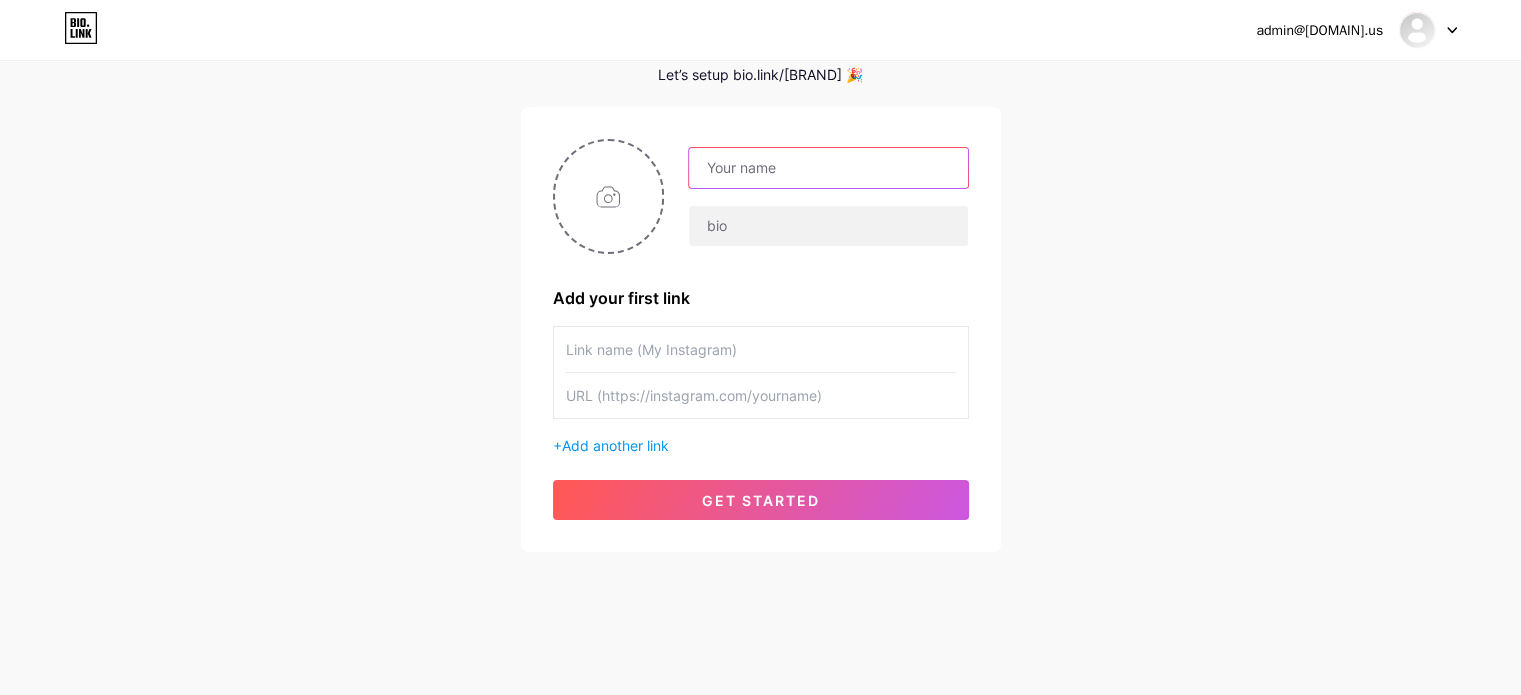 click at bounding box center (828, 168) 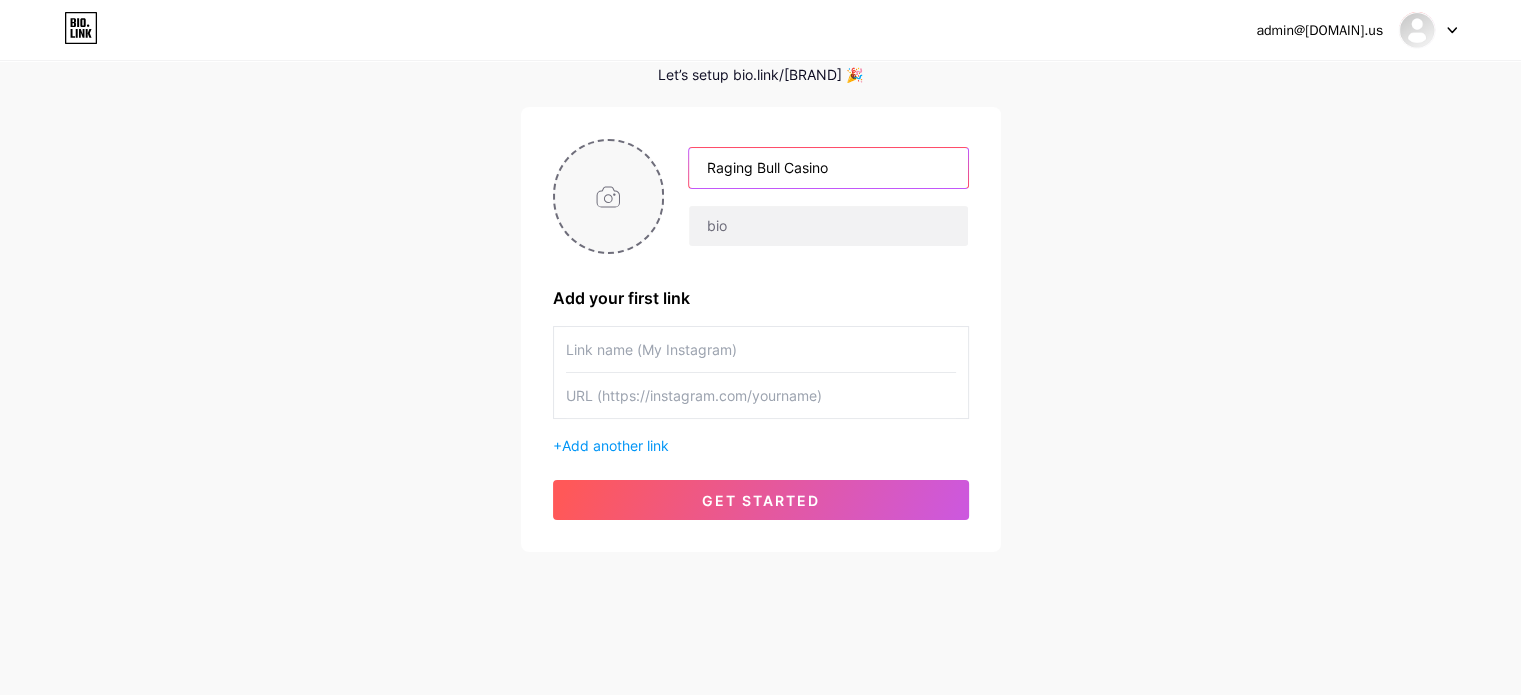 type on "Raging Bull Casino" 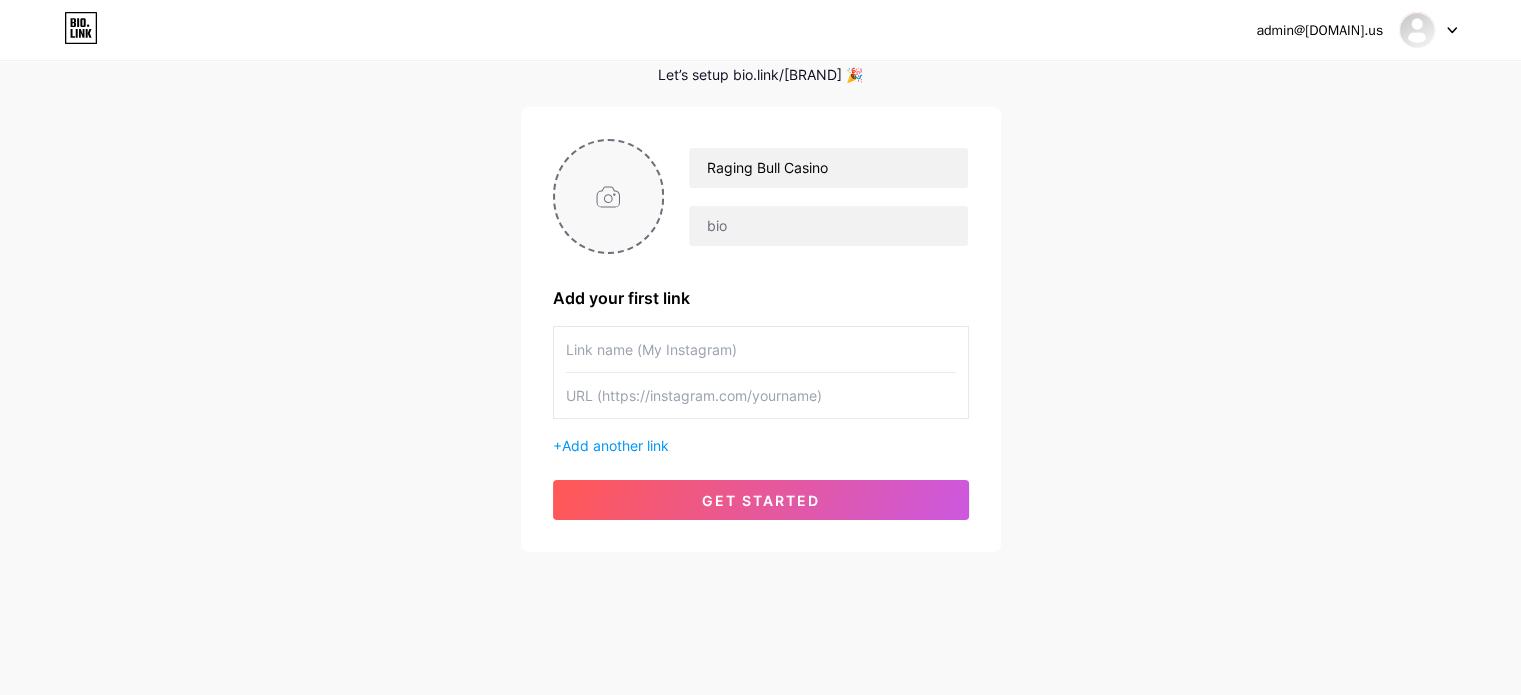 click at bounding box center (609, 196) 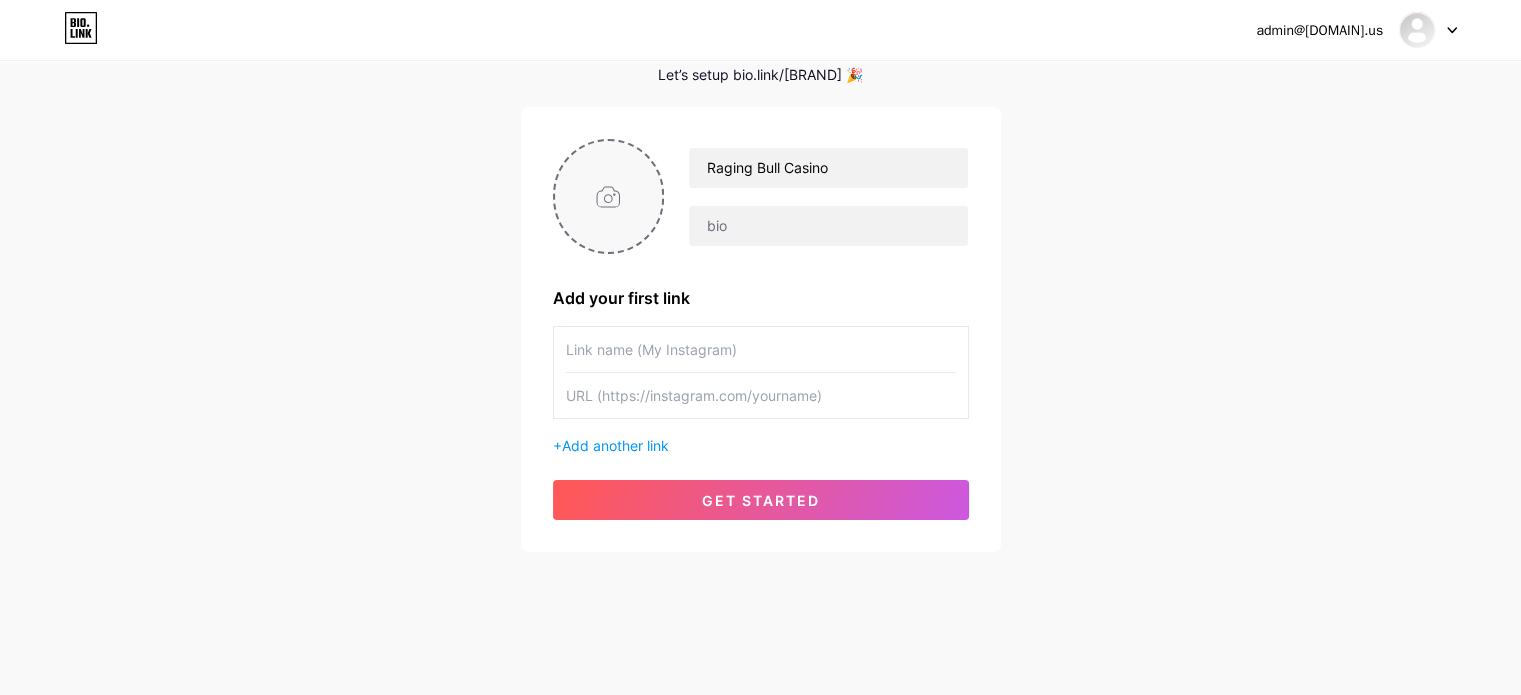 type on "C:\fakepath\Raging Bull Casino Logo.jpg" 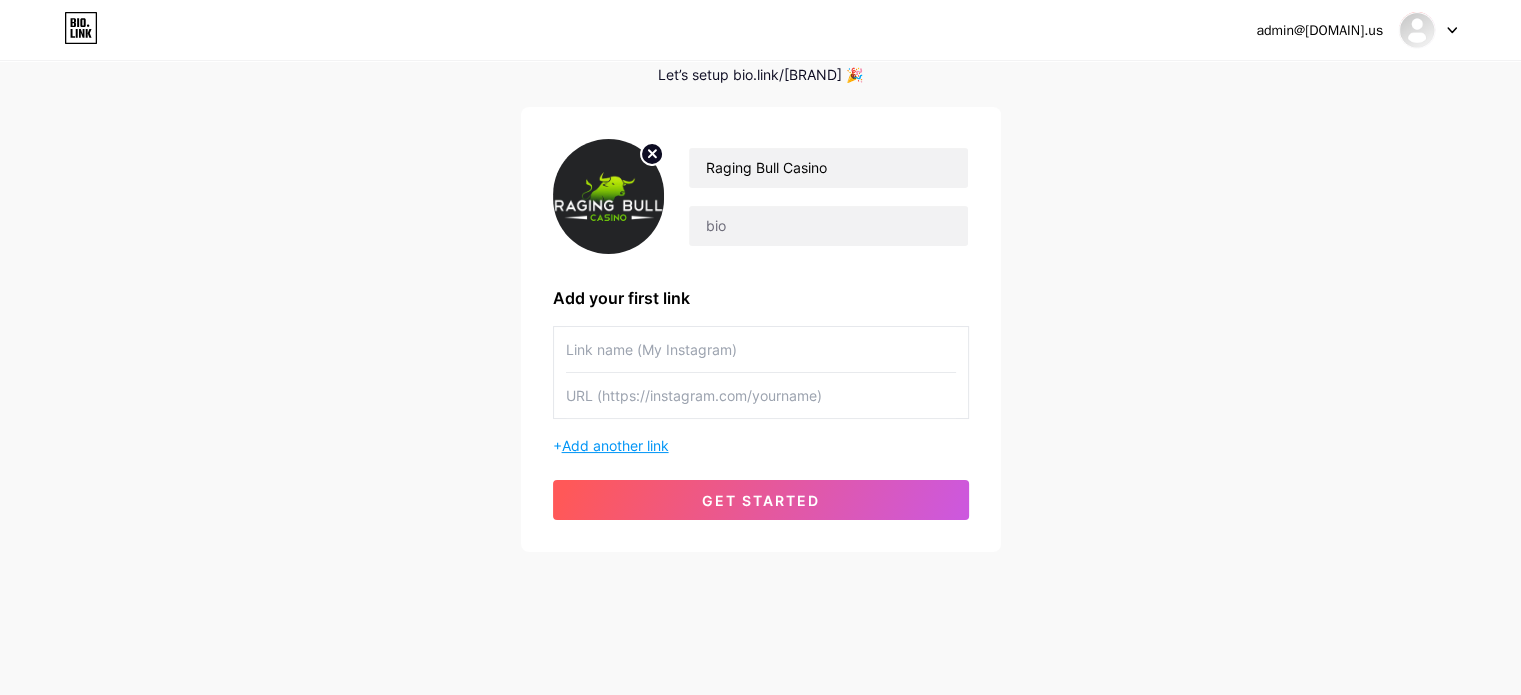 click on "Add another link" at bounding box center [615, 445] 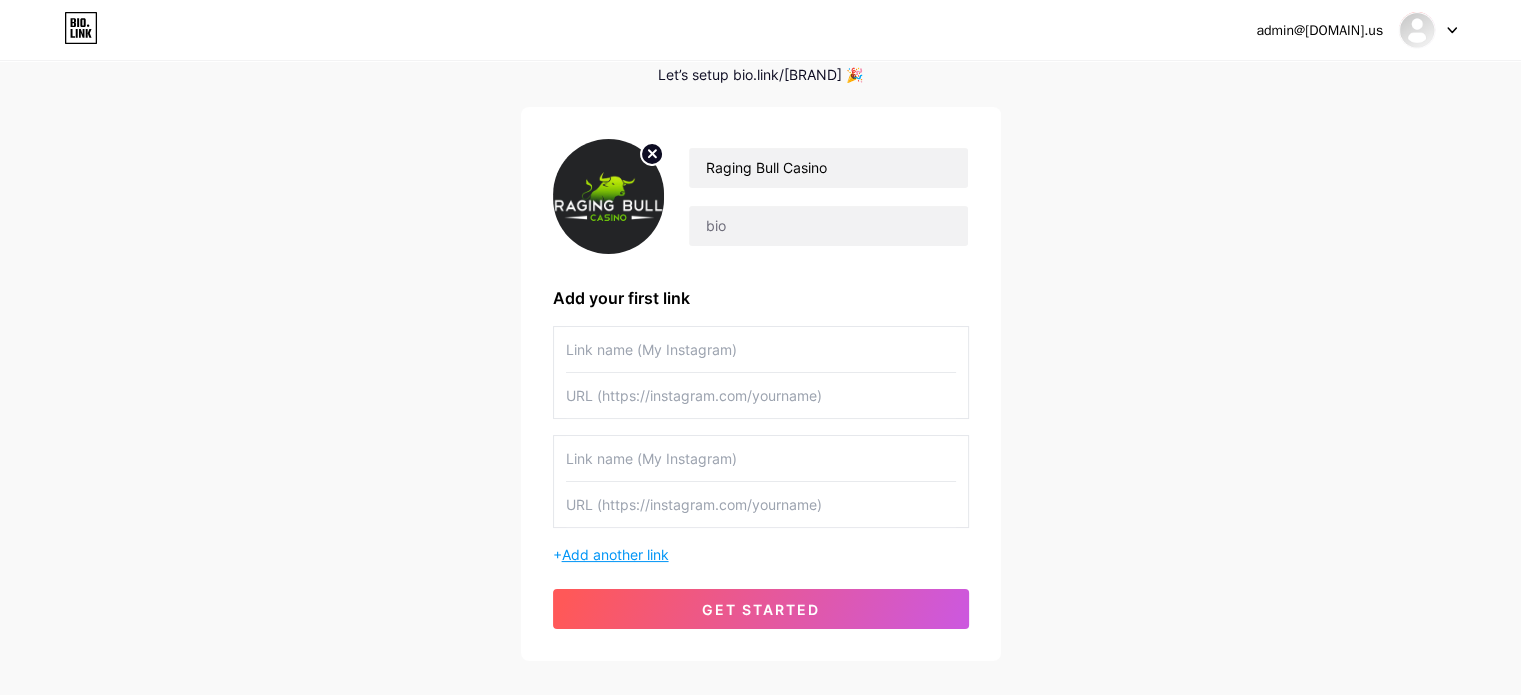click at bounding box center (761, 458) 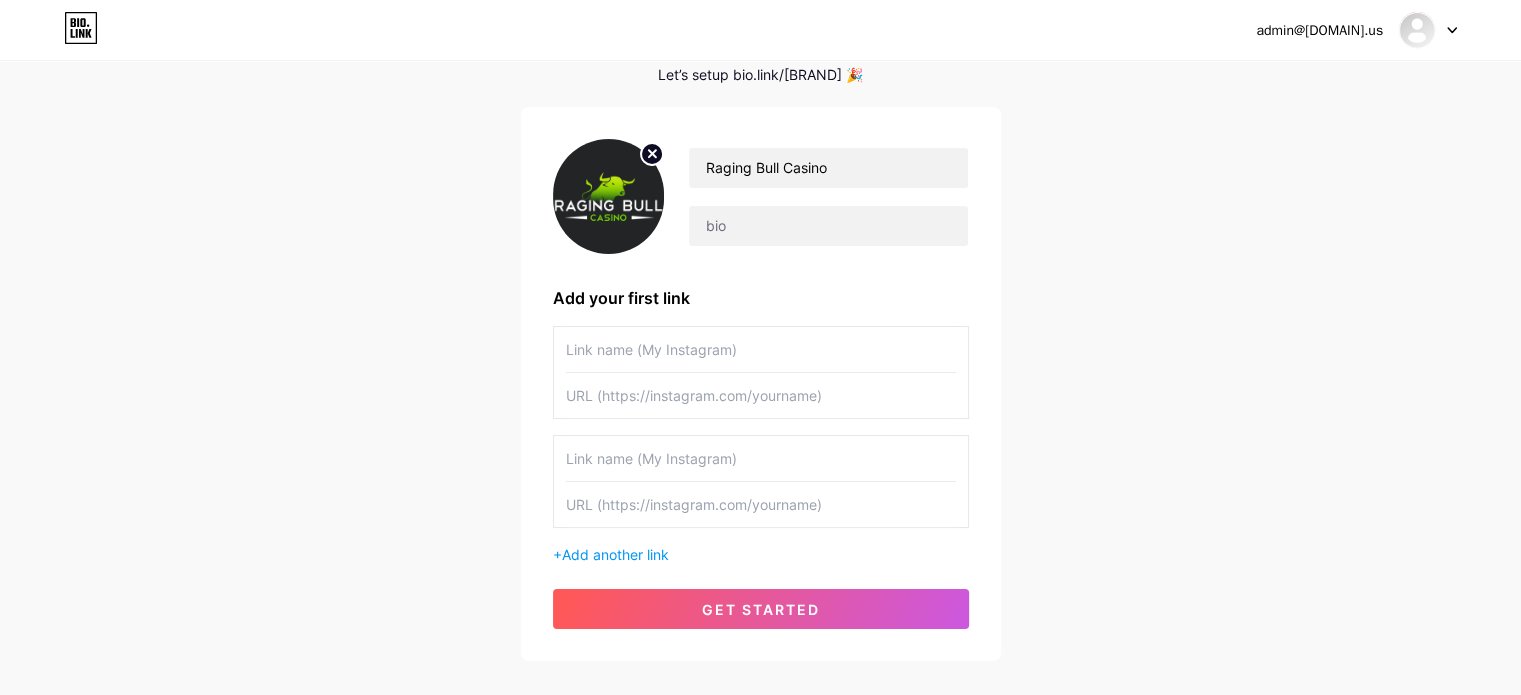 click at bounding box center (761, 349) 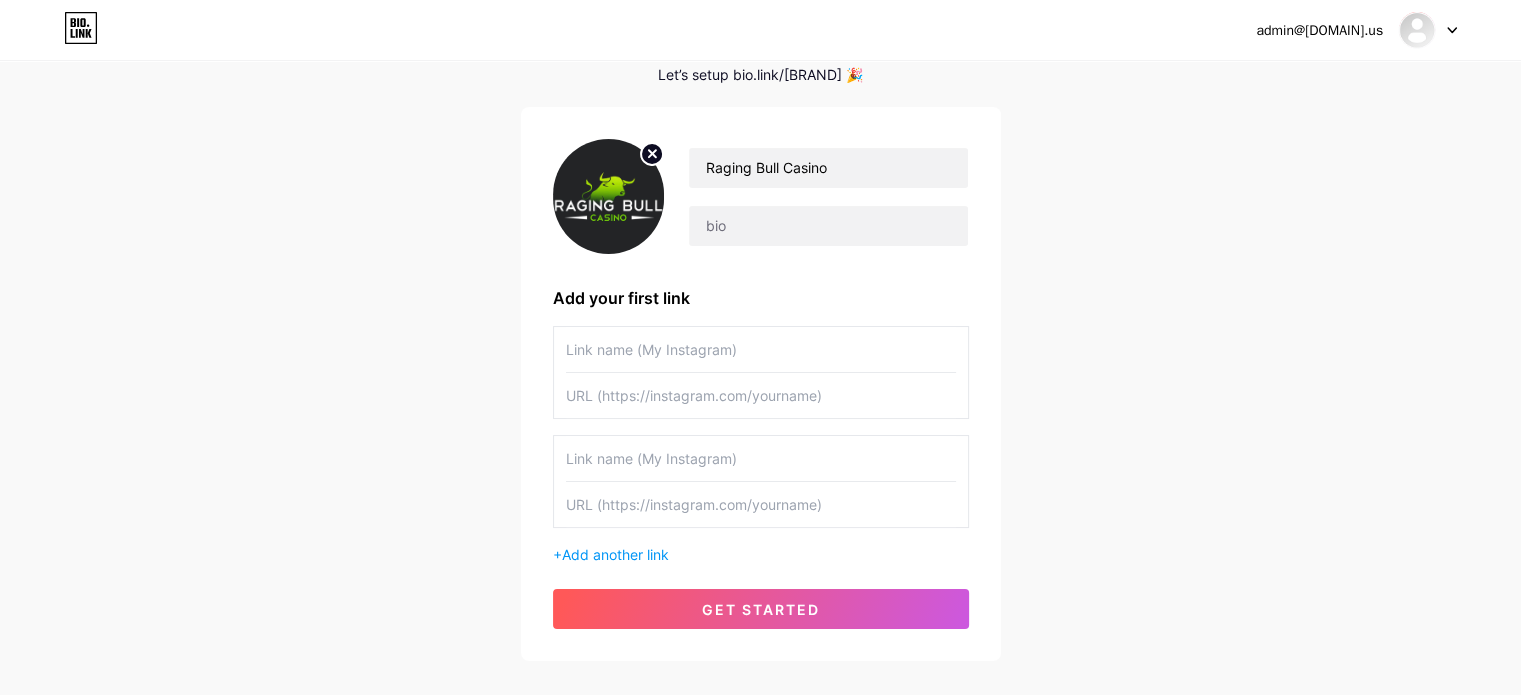 click at bounding box center (761, 349) 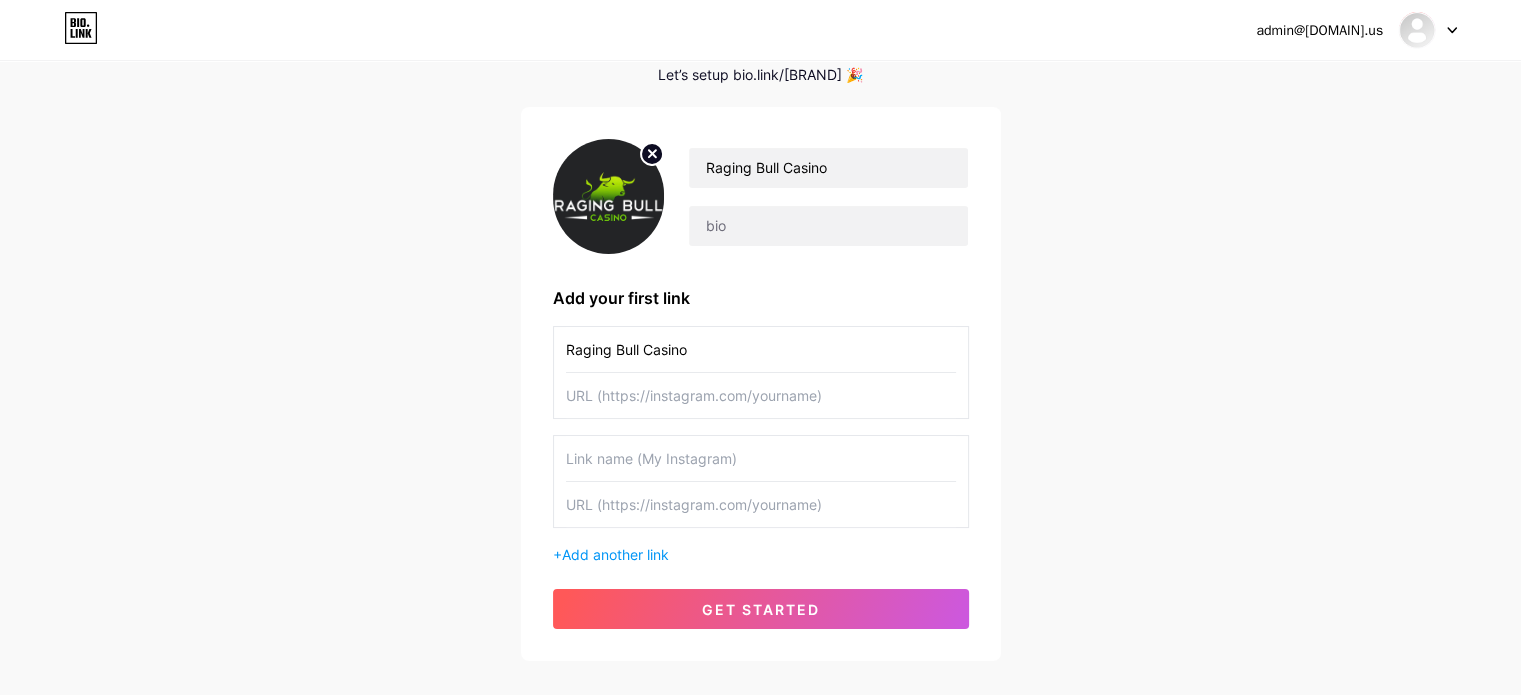 type on "Raging Bull Casino" 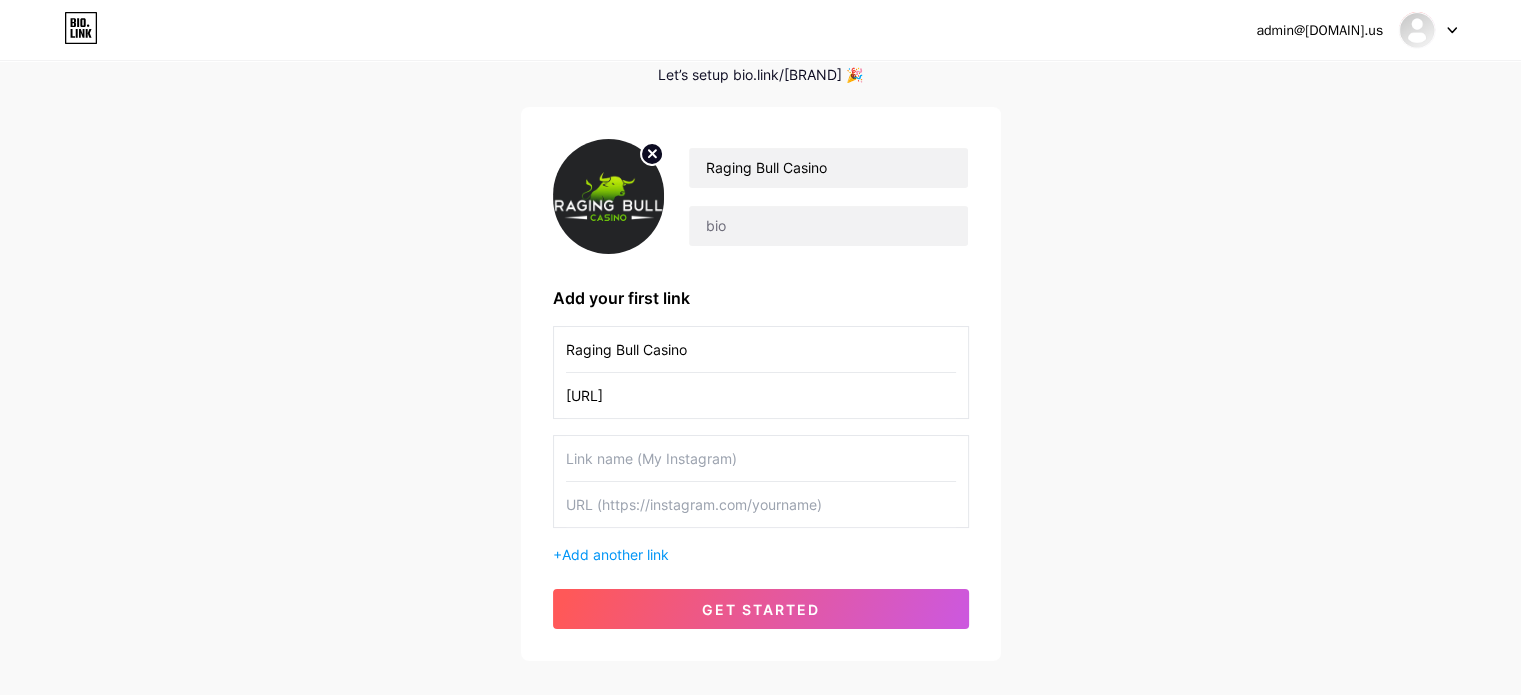 type on "[URL]" 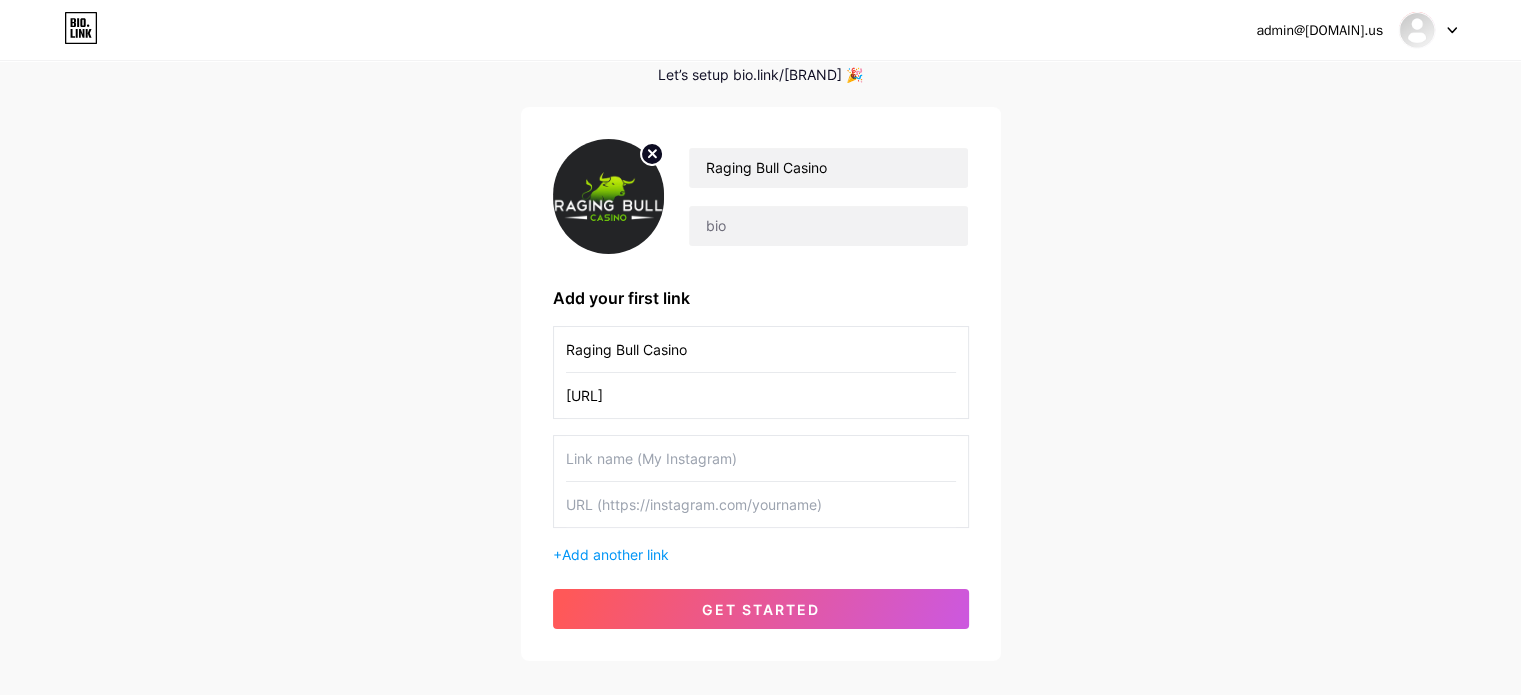 click at bounding box center [761, 458] 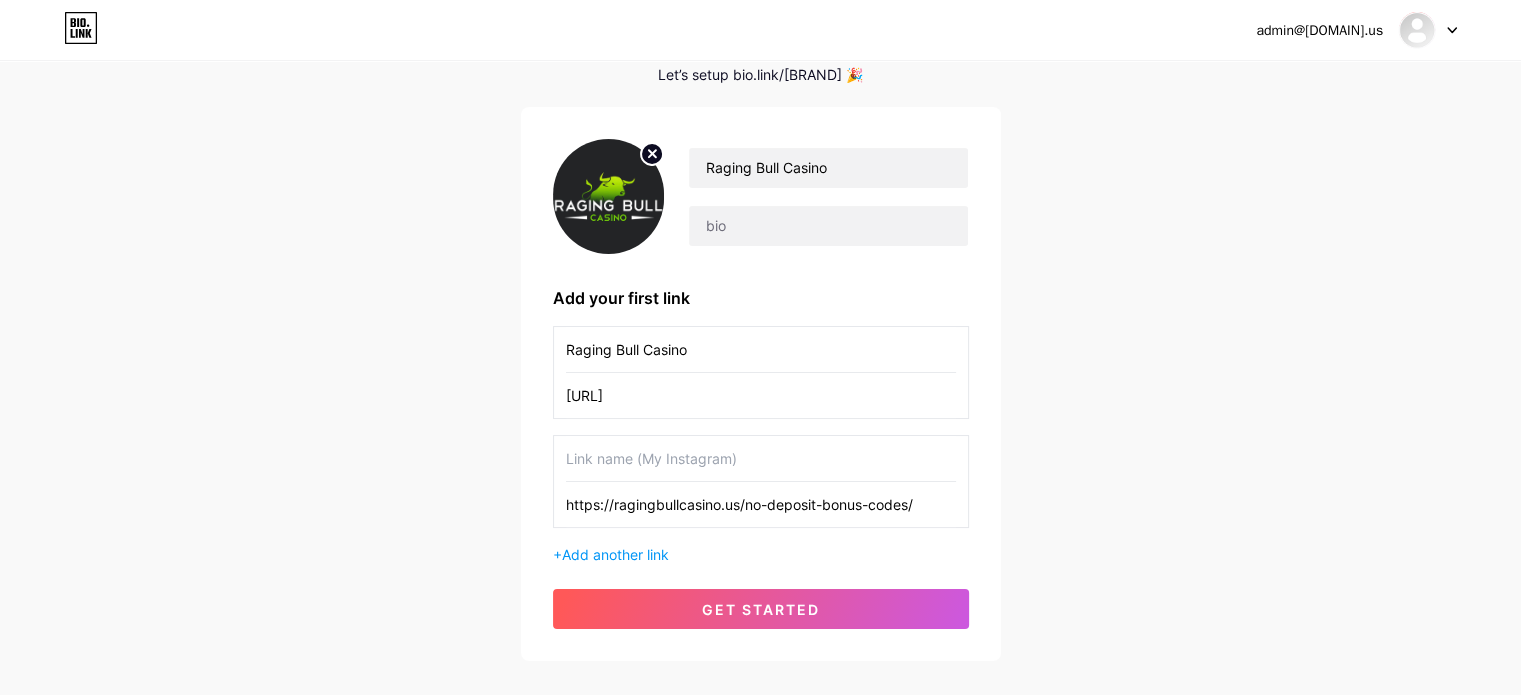 type on "https://ragingbullcasino.us/no-deposit-bonus-codes/" 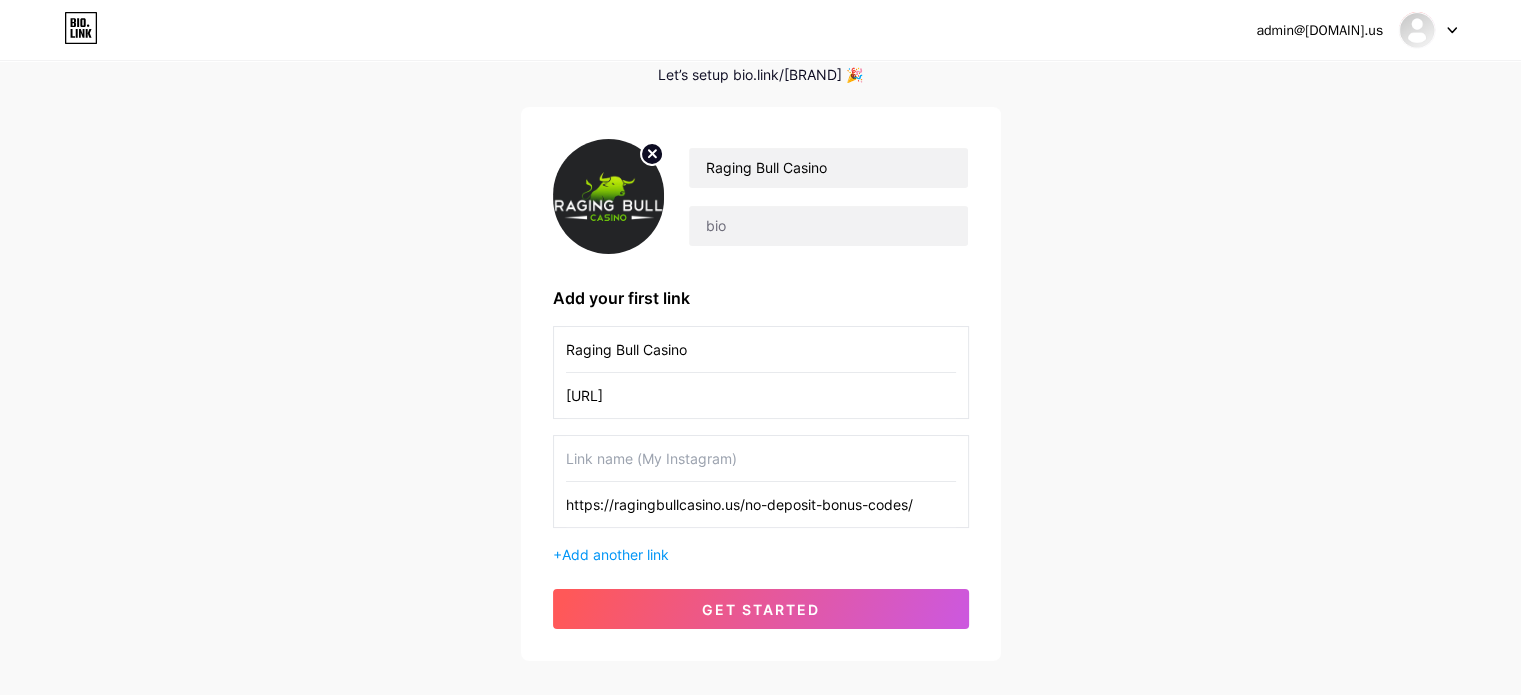 click at bounding box center [761, 458] 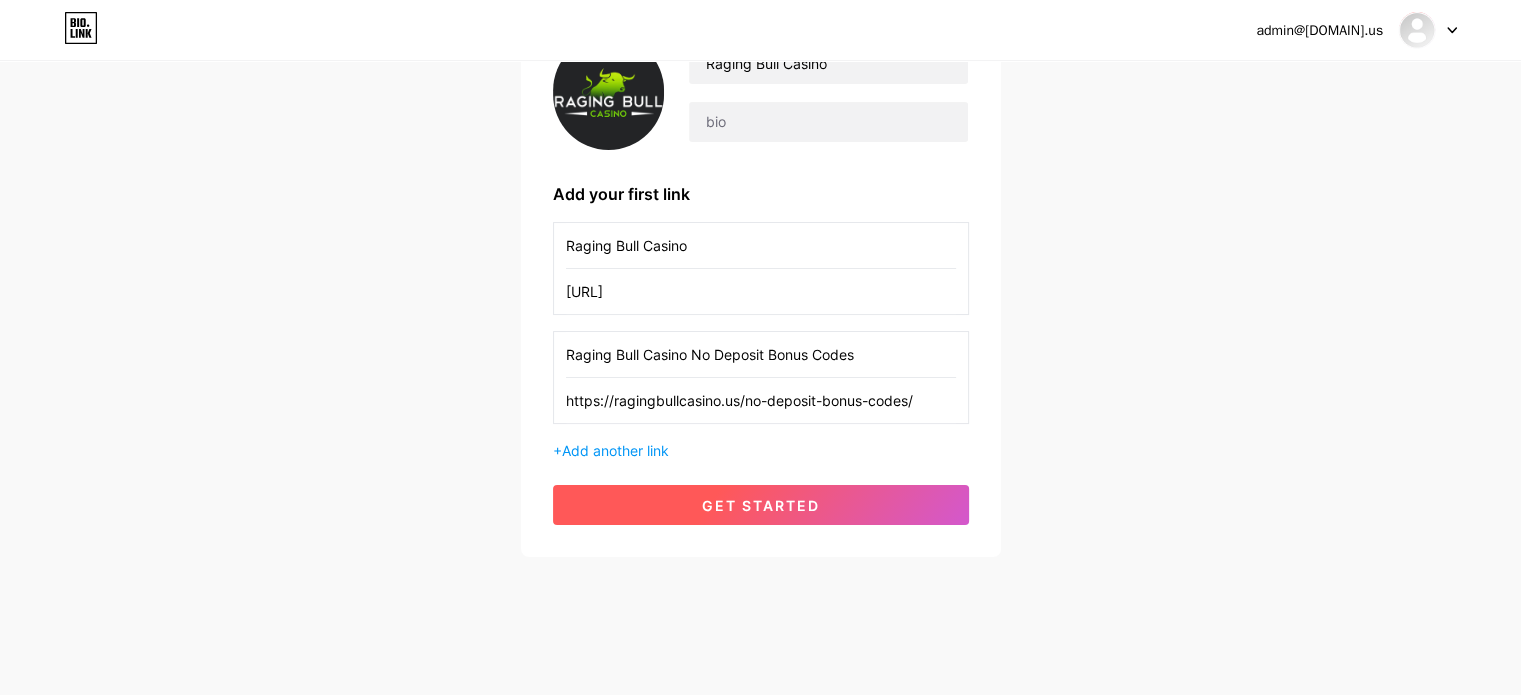 scroll, scrollTop: 205, scrollLeft: 0, axis: vertical 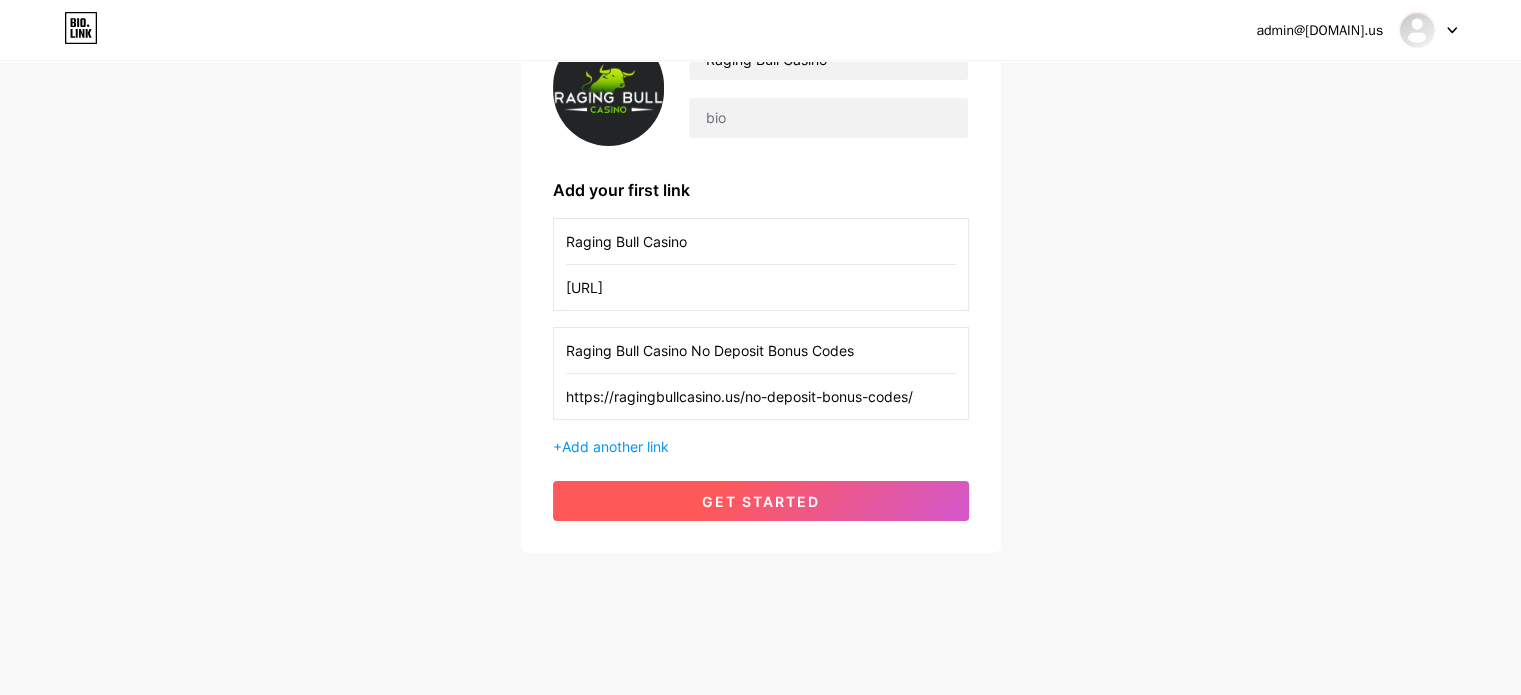 type on "Raging Bull Casino No Deposit Bonus Codes" 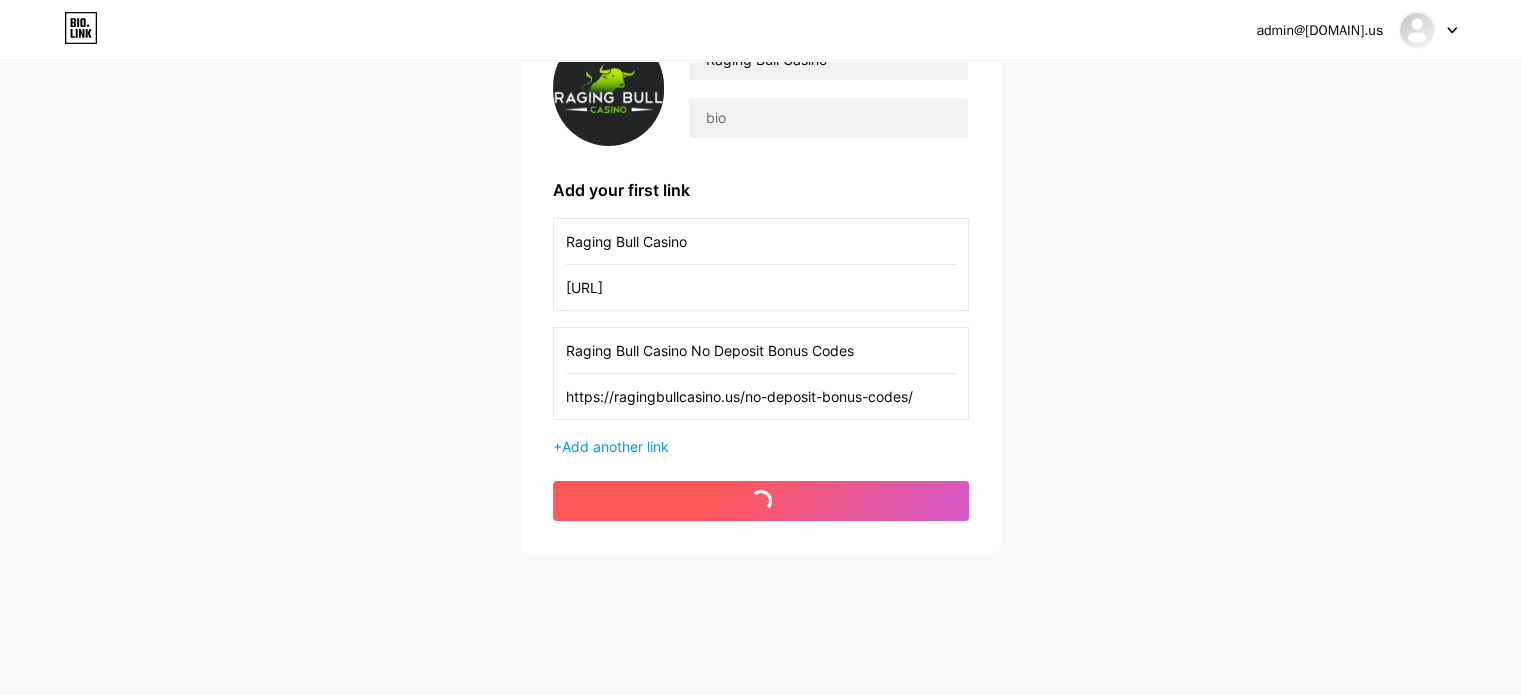 scroll, scrollTop: 0, scrollLeft: 0, axis: both 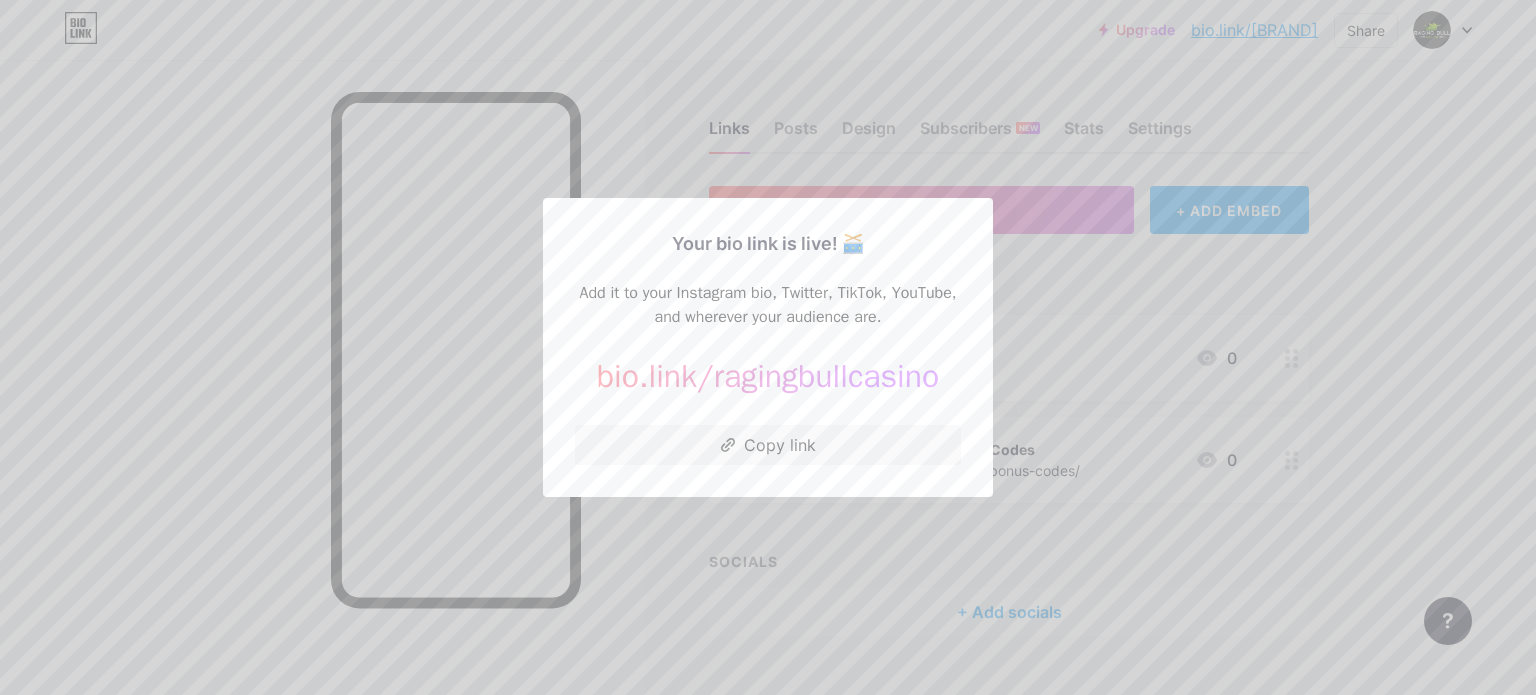 click at bounding box center [768, 347] 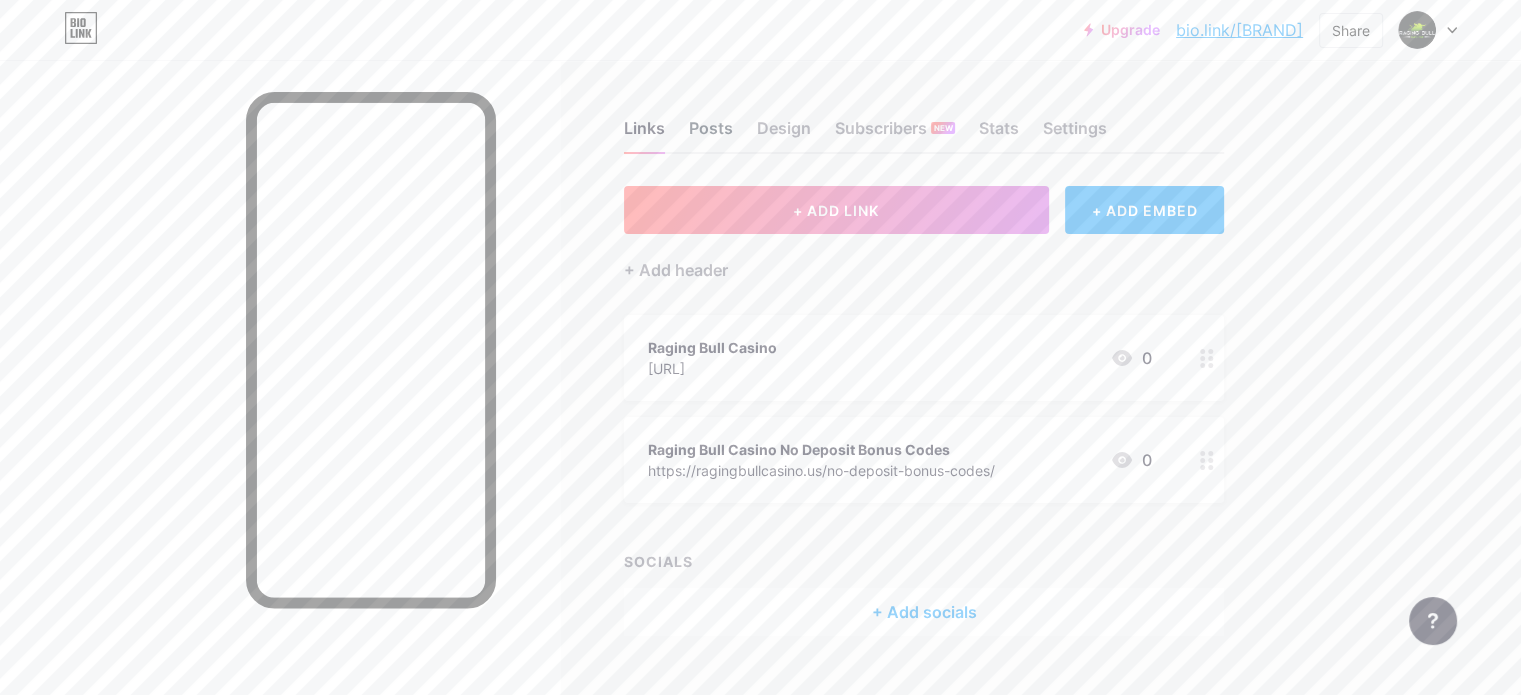 click on "Posts" at bounding box center [711, 134] 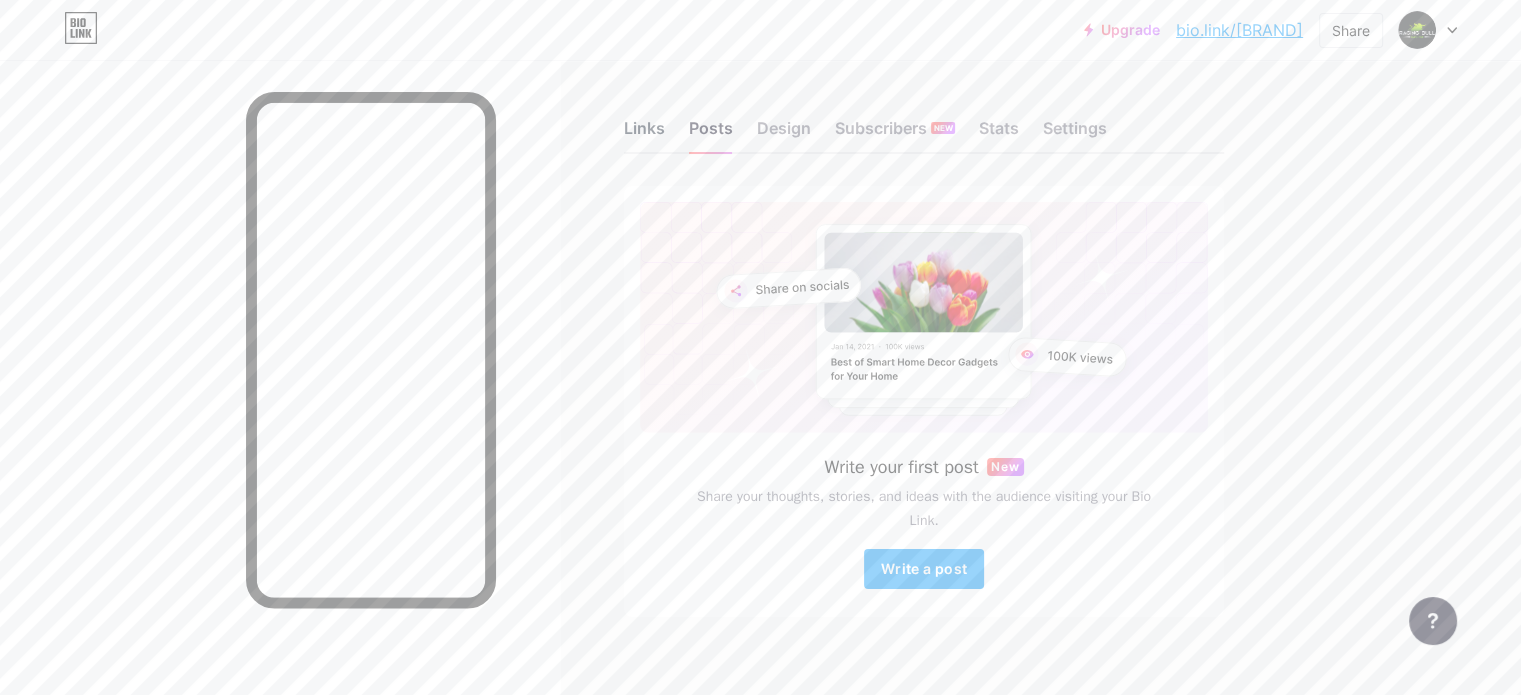 click on "Links" at bounding box center (644, 134) 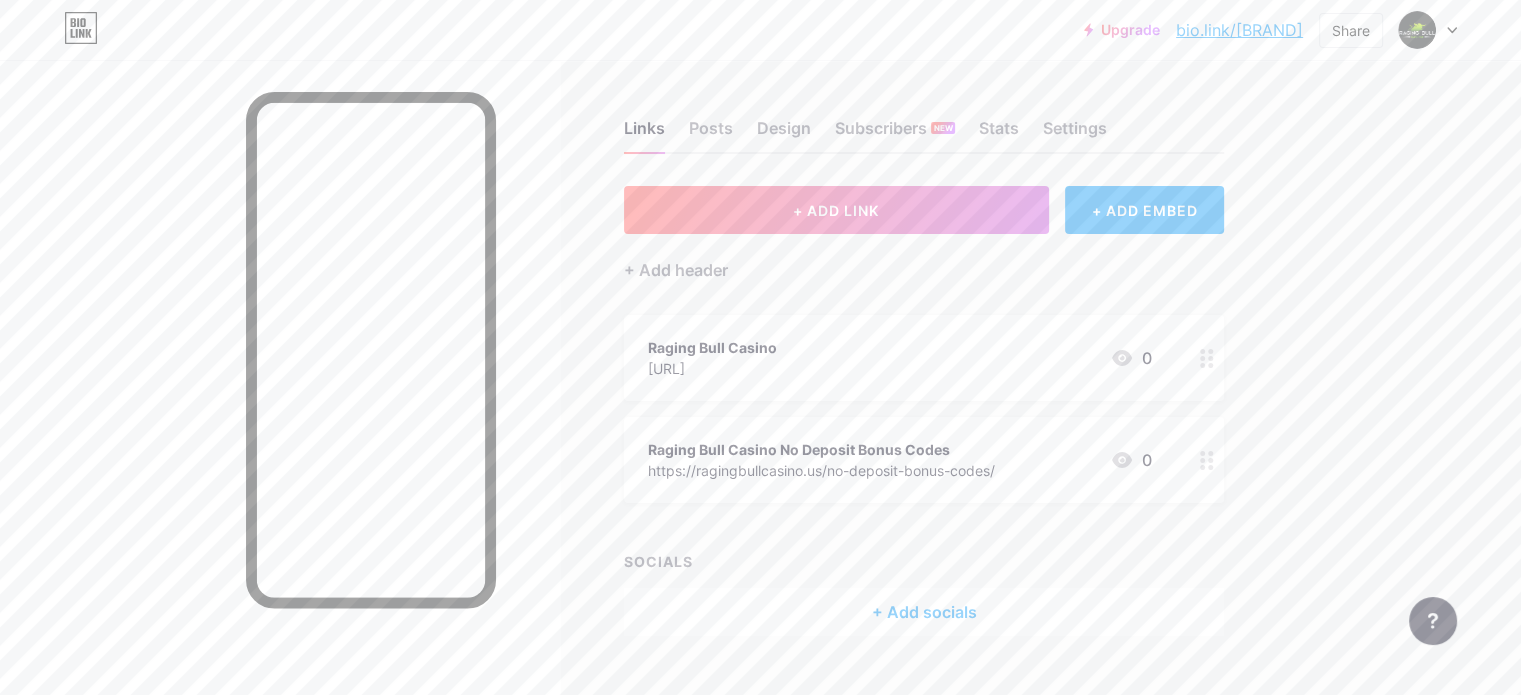 click on "Links
Posts
Design
Subscribers
NEW
Stats
Settings" at bounding box center [924, 119] 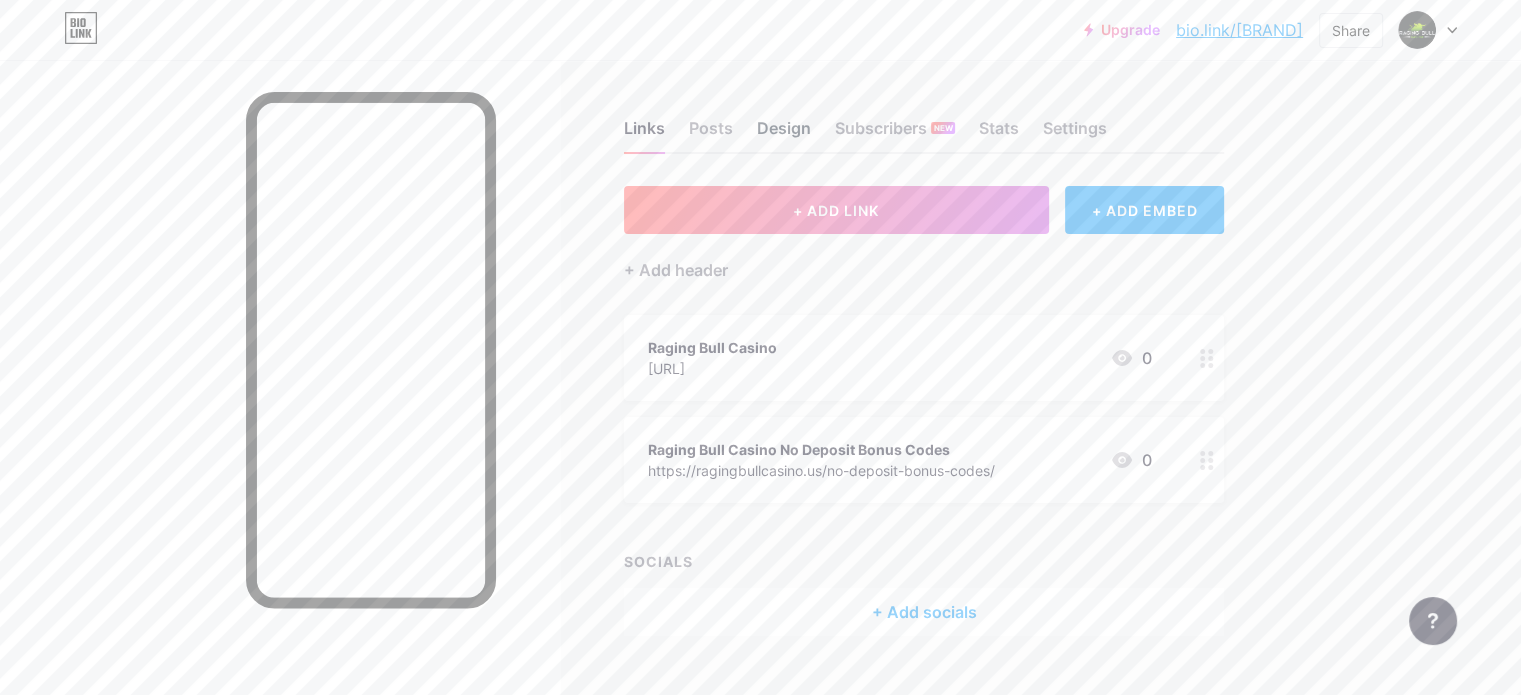 click on "Design" at bounding box center (784, 134) 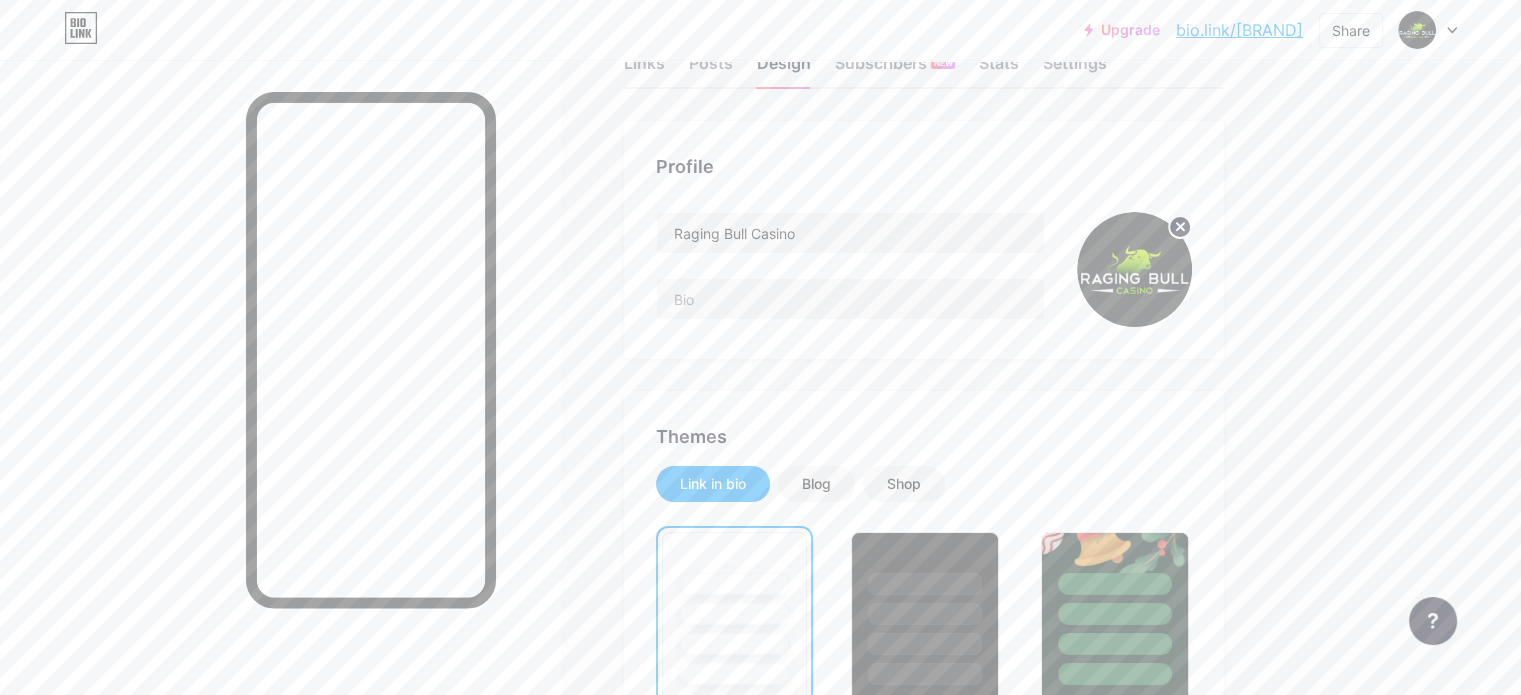 scroll, scrollTop: 100, scrollLeft: 0, axis: vertical 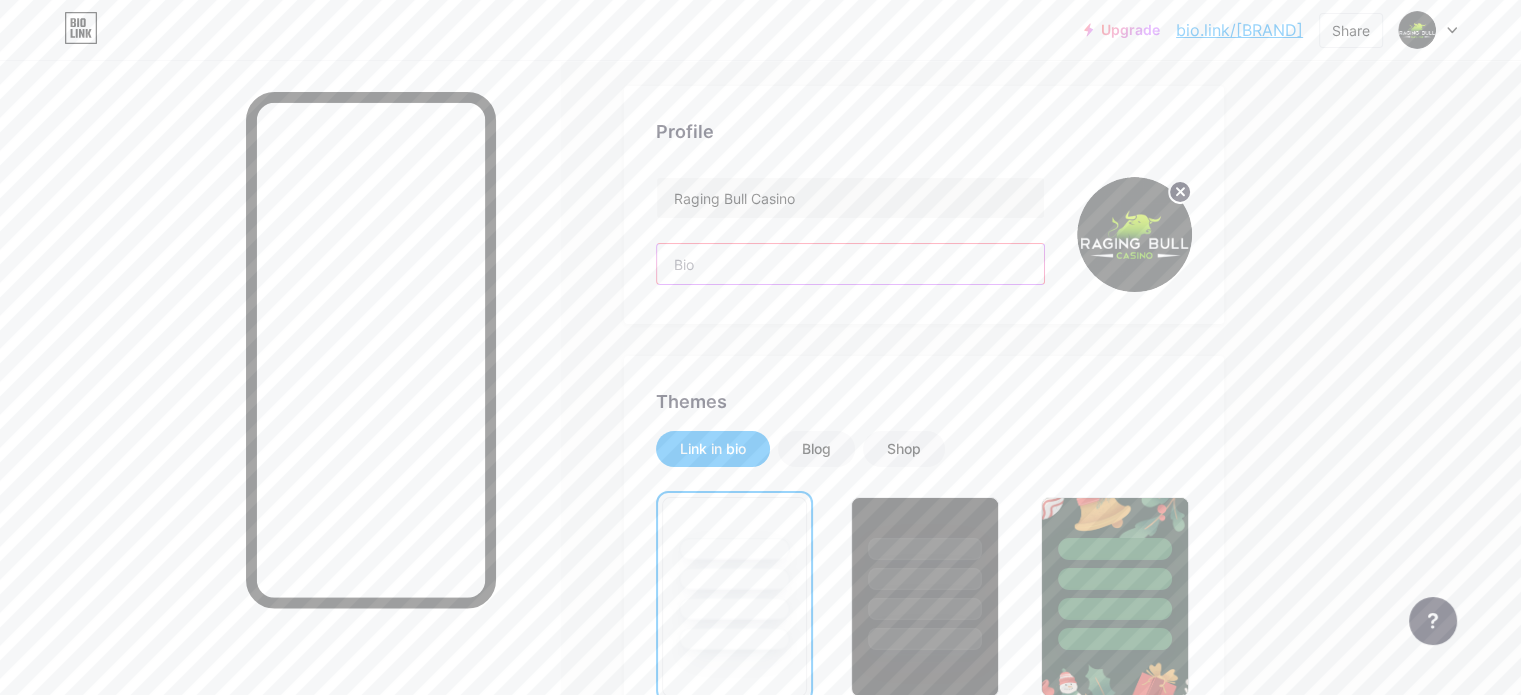 click at bounding box center (850, 264) 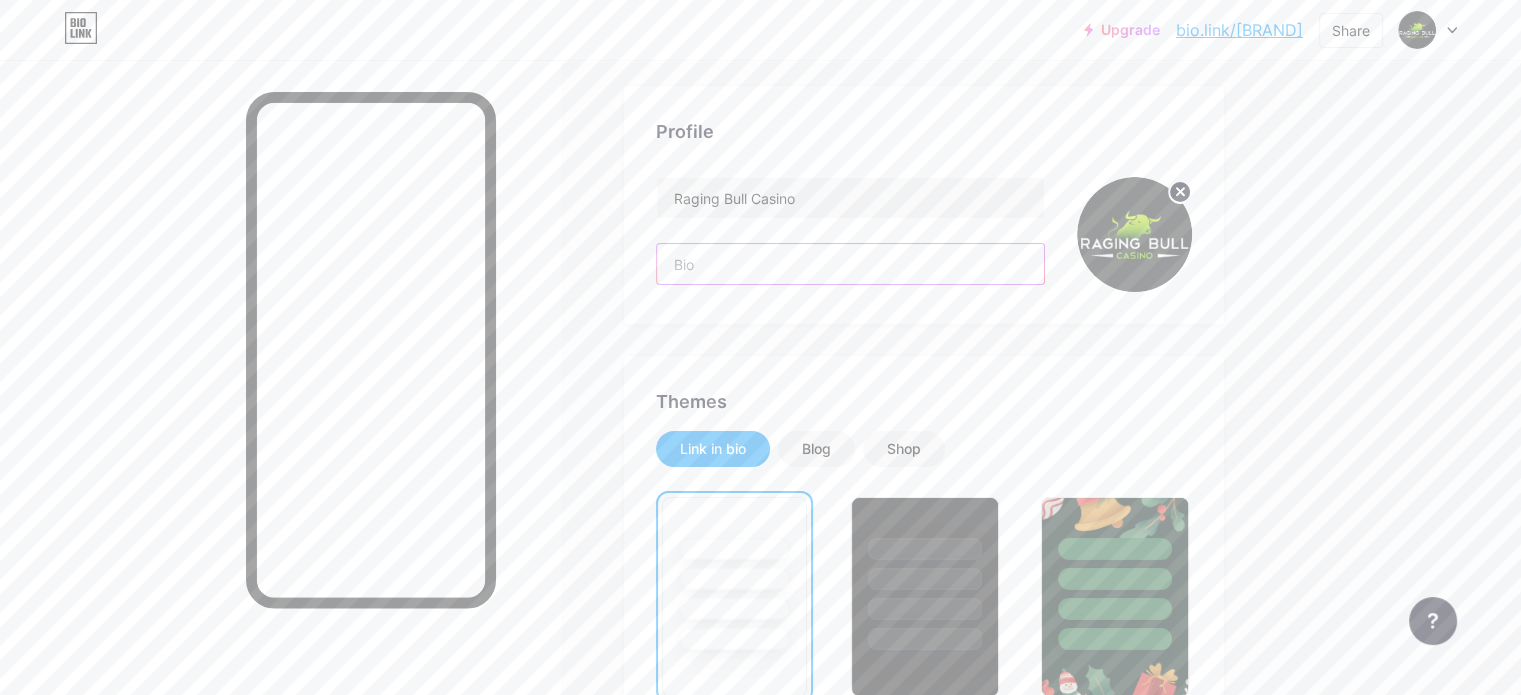 paste on "Raging Bull Casino USA. Get up to $2500 + 50 free spins. 24/7 service. Fast payouts. Real games. No downloads. Play now!" 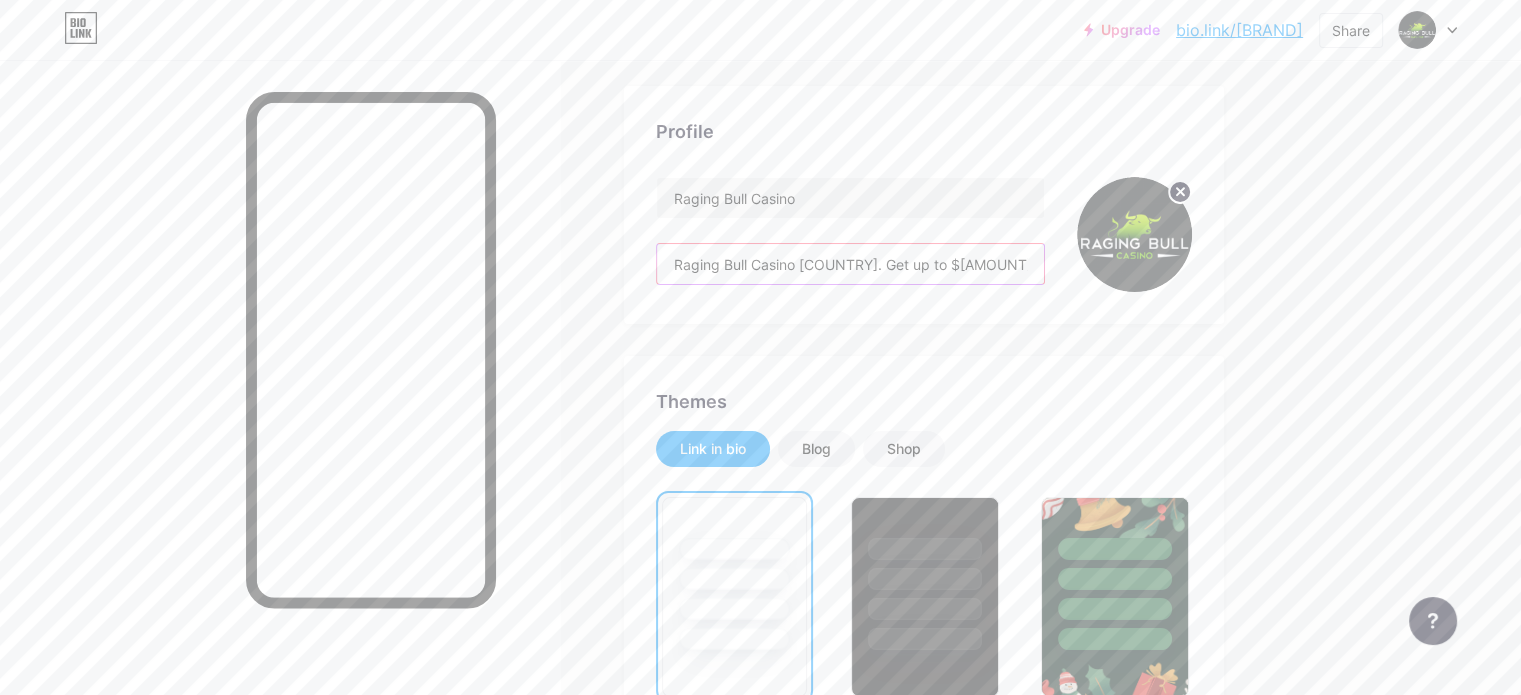 scroll, scrollTop: 0, scrollLeft: 460, axis: horizontal 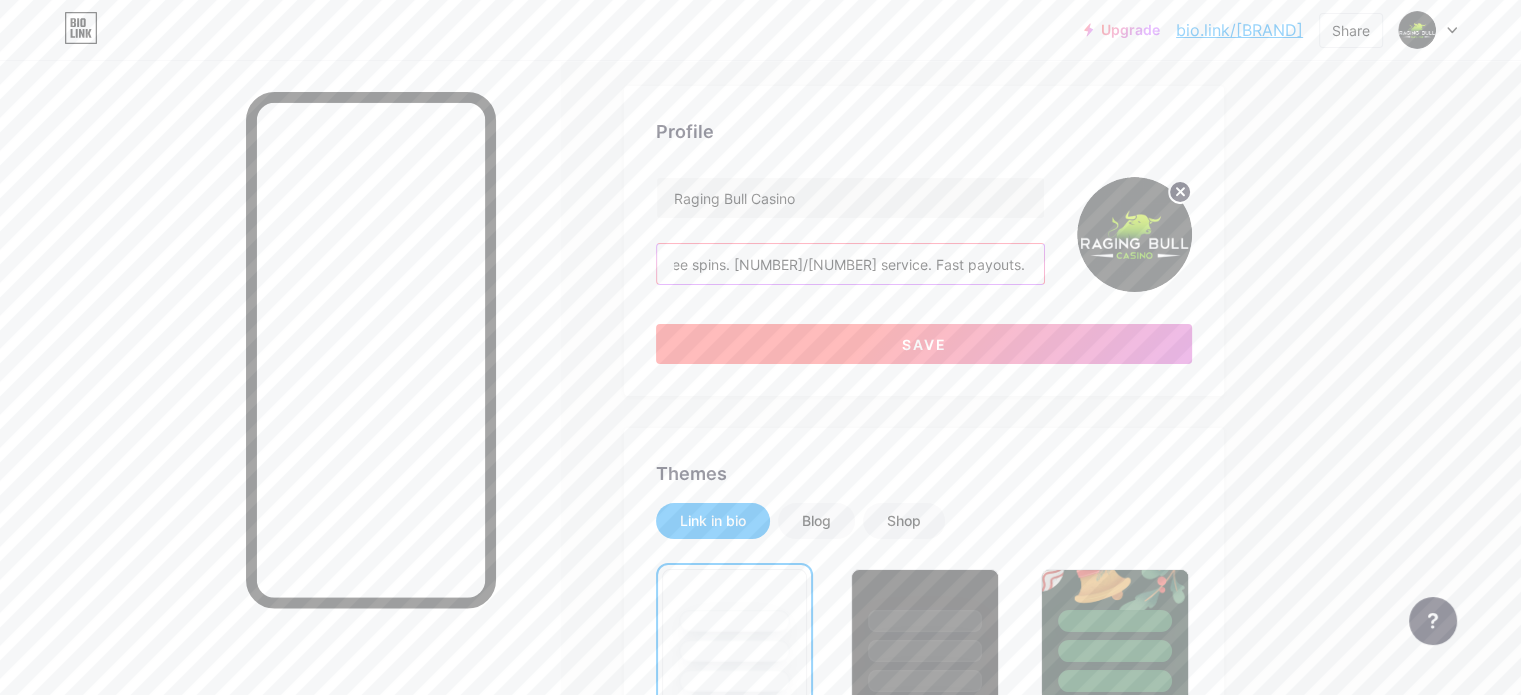 type on "Raging Bull Casino USA. Get up to $2500 + 50 free spins. 24/7 service. Fast payouts. Real games. No downloads. Play now!" 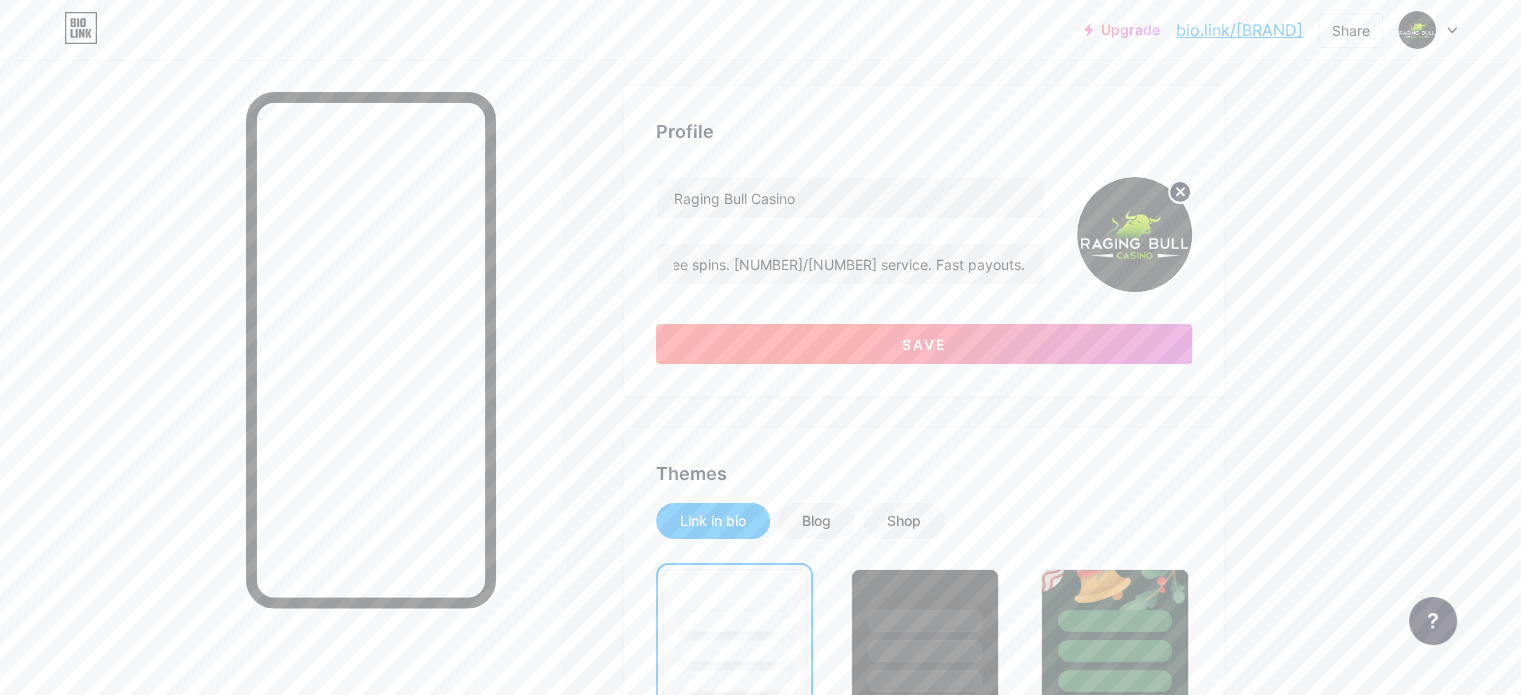 scroll, scrollTop: 0, scrollLeft: 0, axis: both 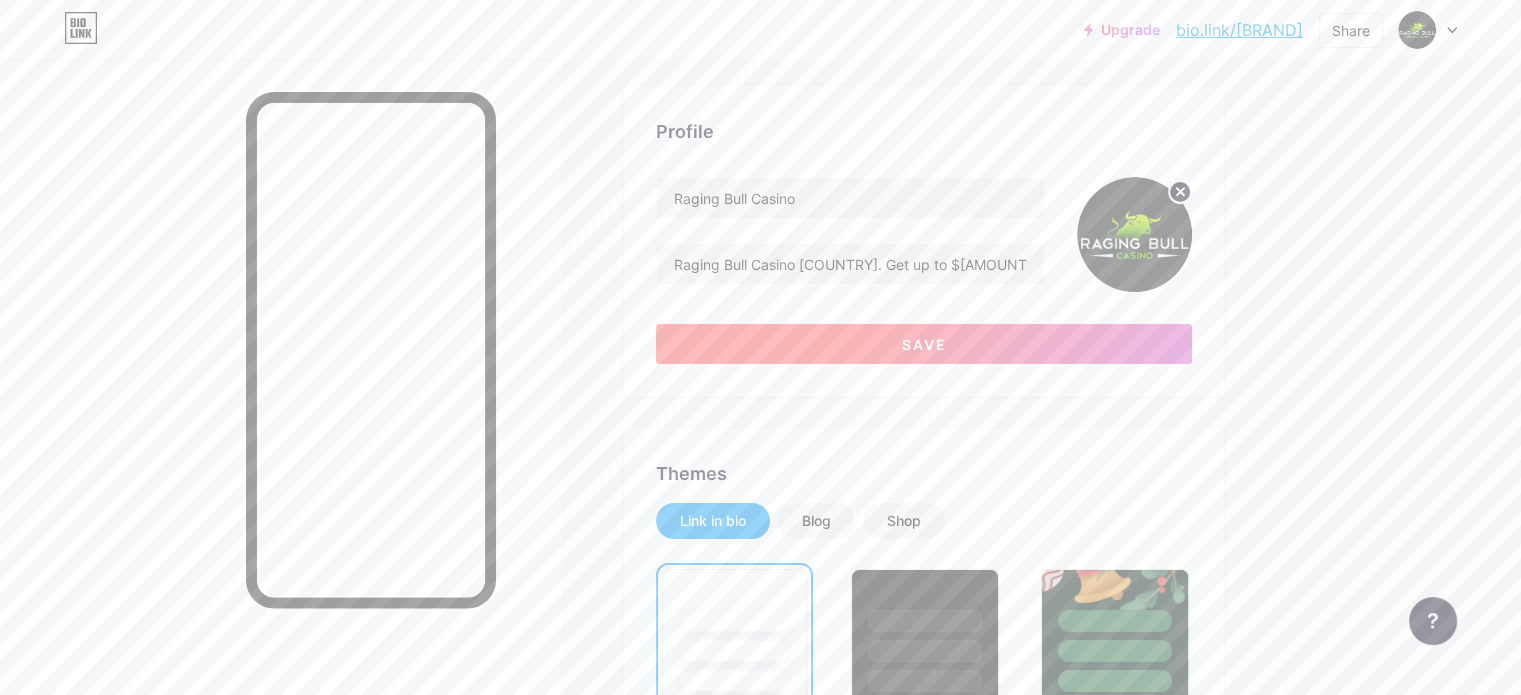 click on "Save" at bounding box center (924, 344) 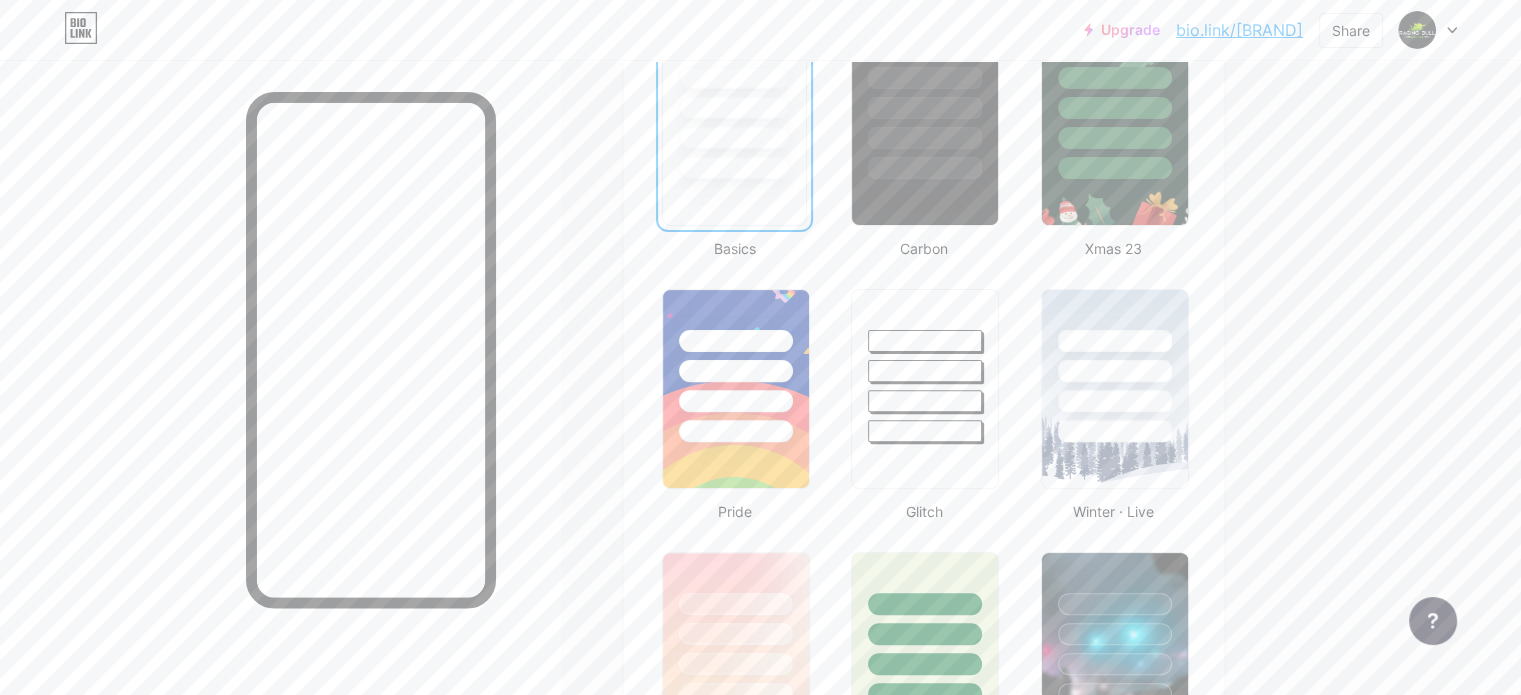 scroll, scrollTop: 600, scrollLeft: 0, axis: vertical 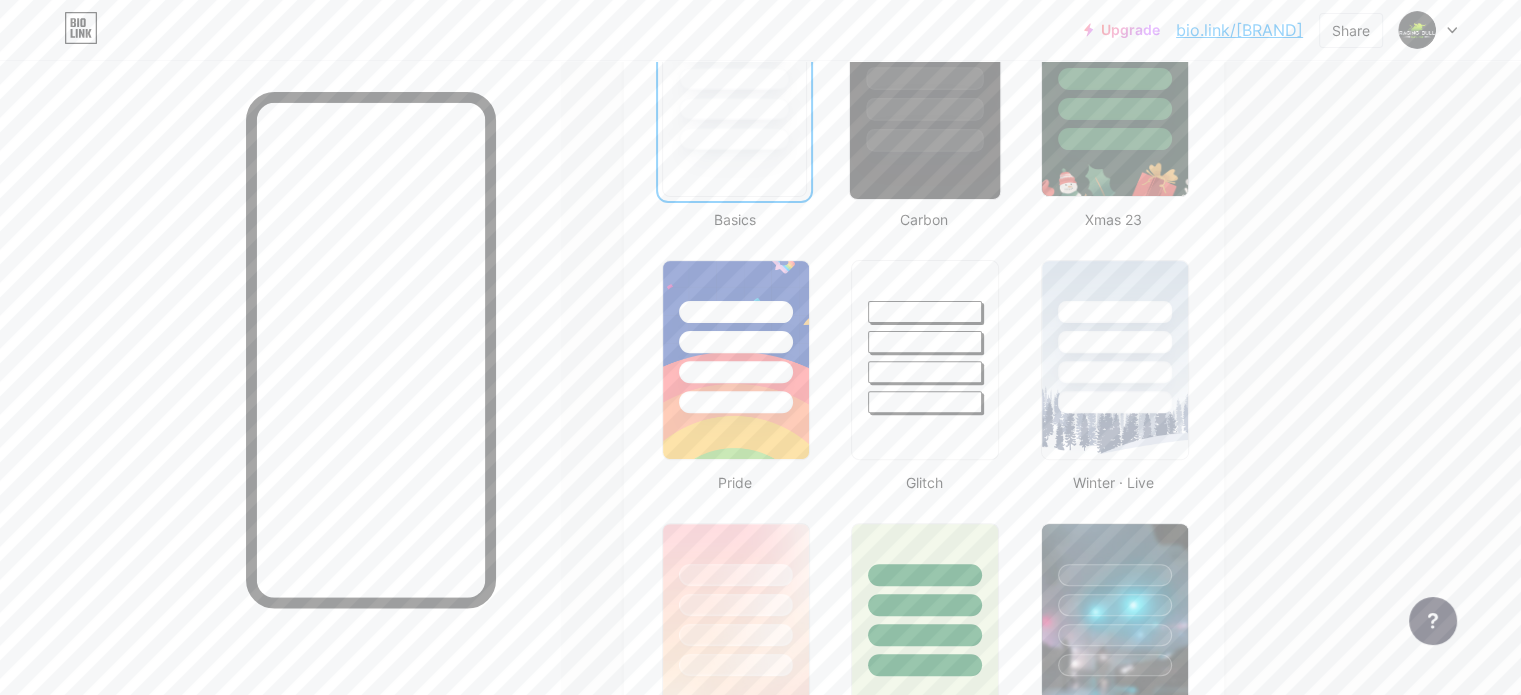 click at bounding box center (925, 97) 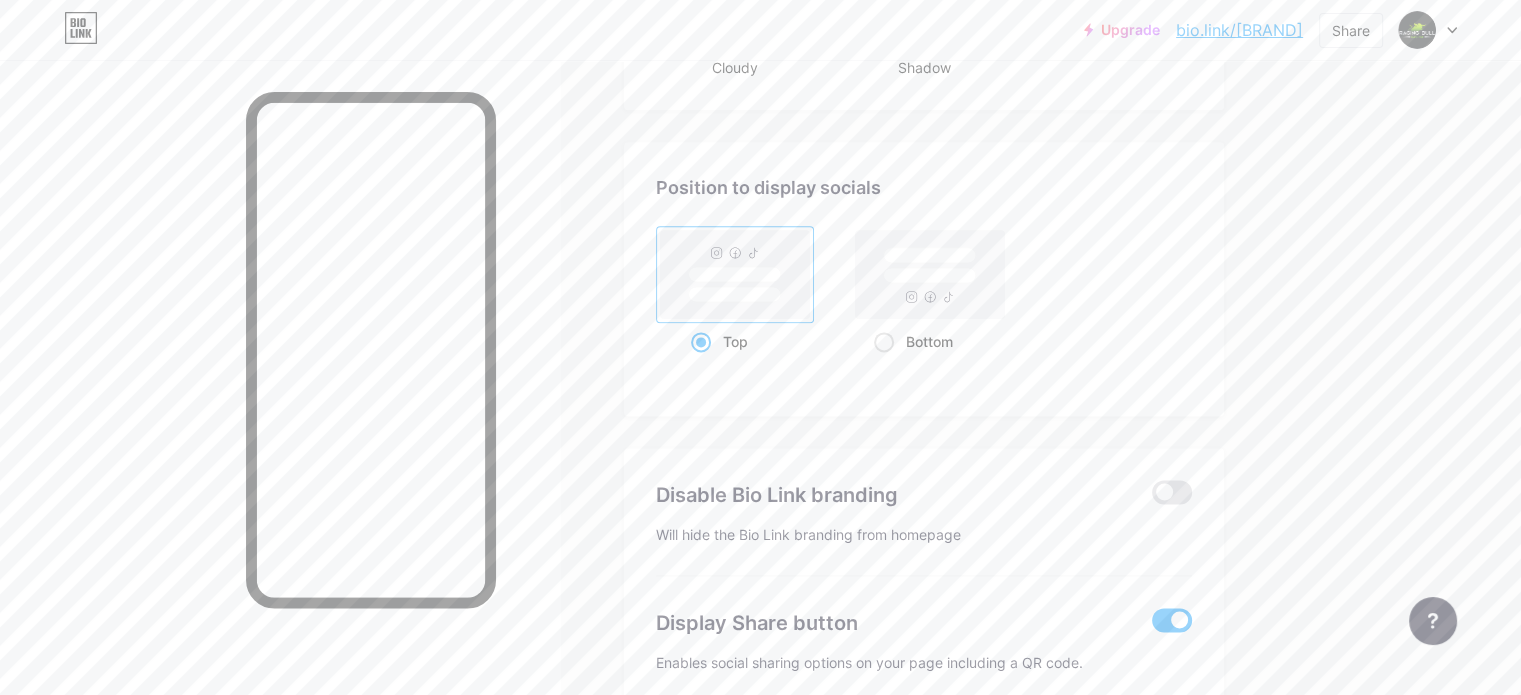 scroll, scrollTop: 2694, scrollLeft: 0, axis: vertical 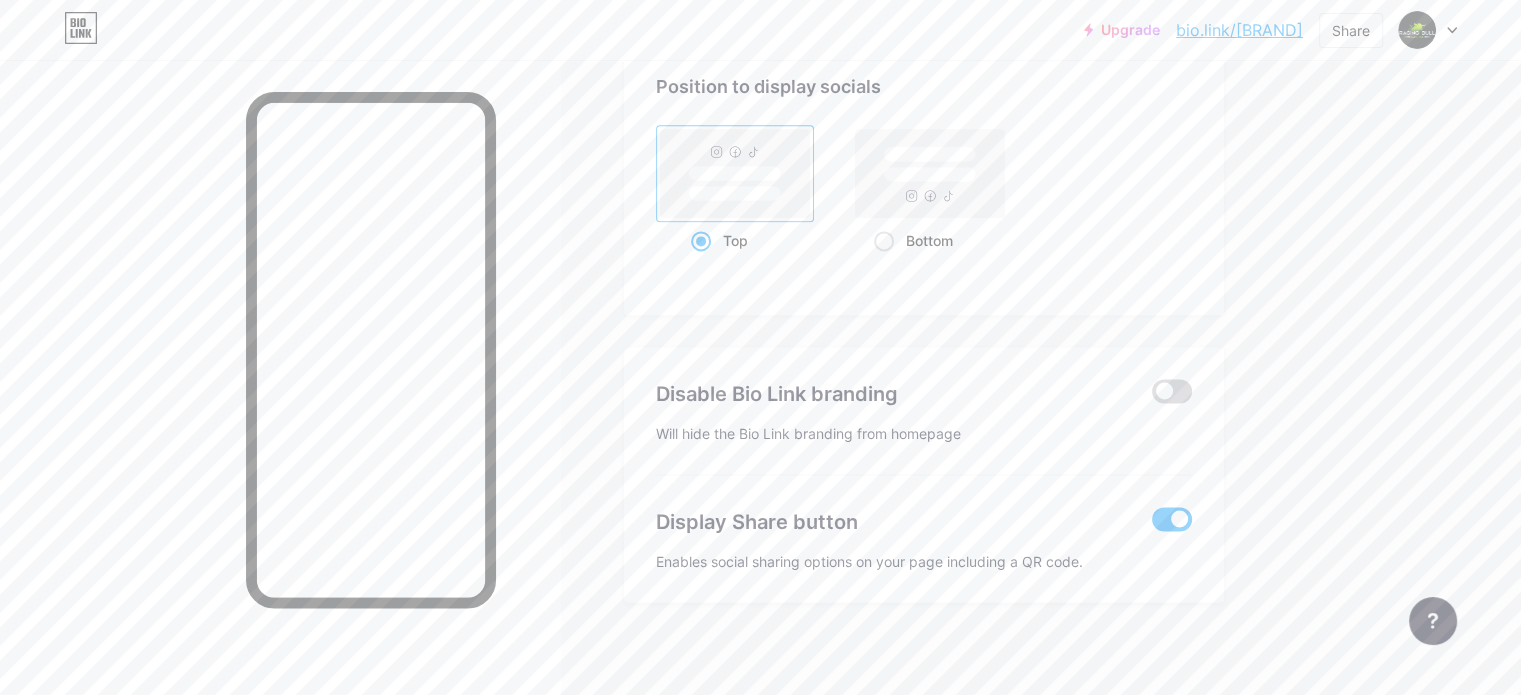 click at bounding box center (1172, 391) 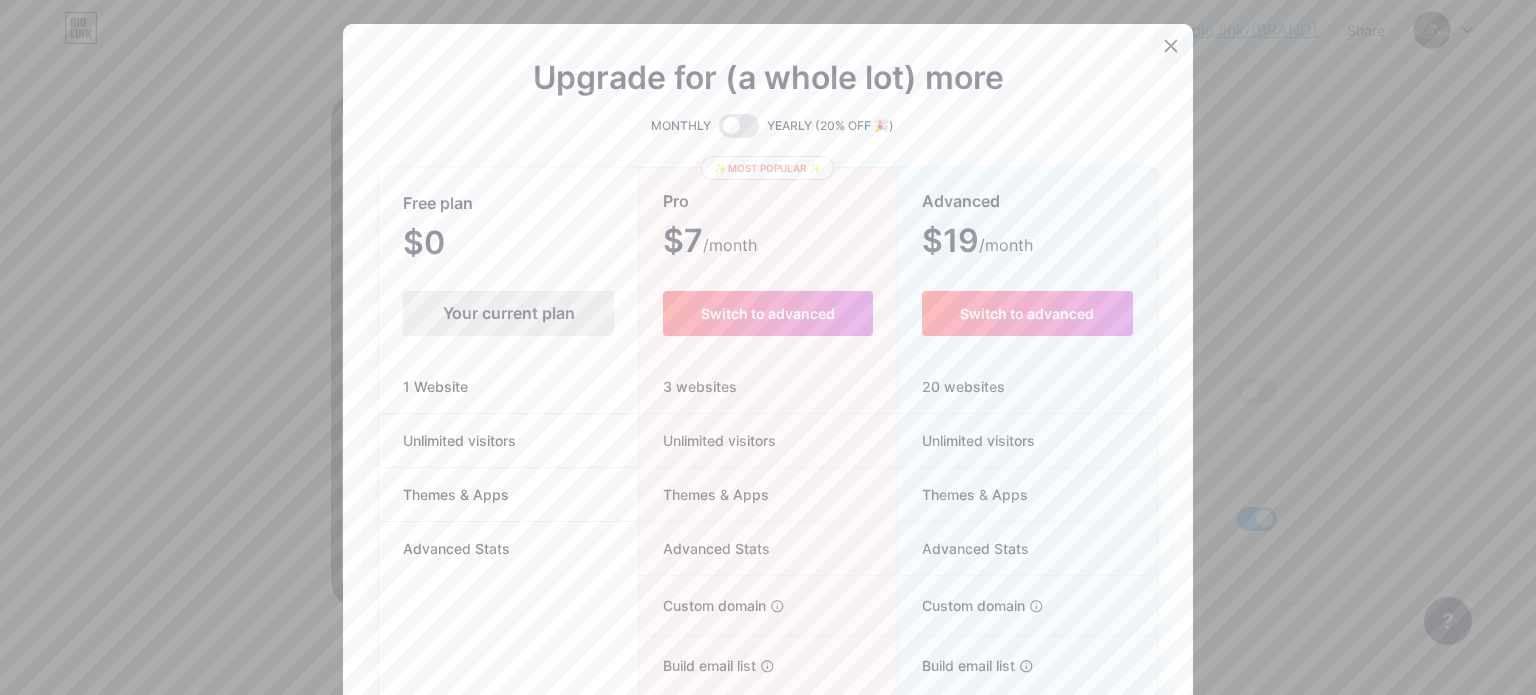 click 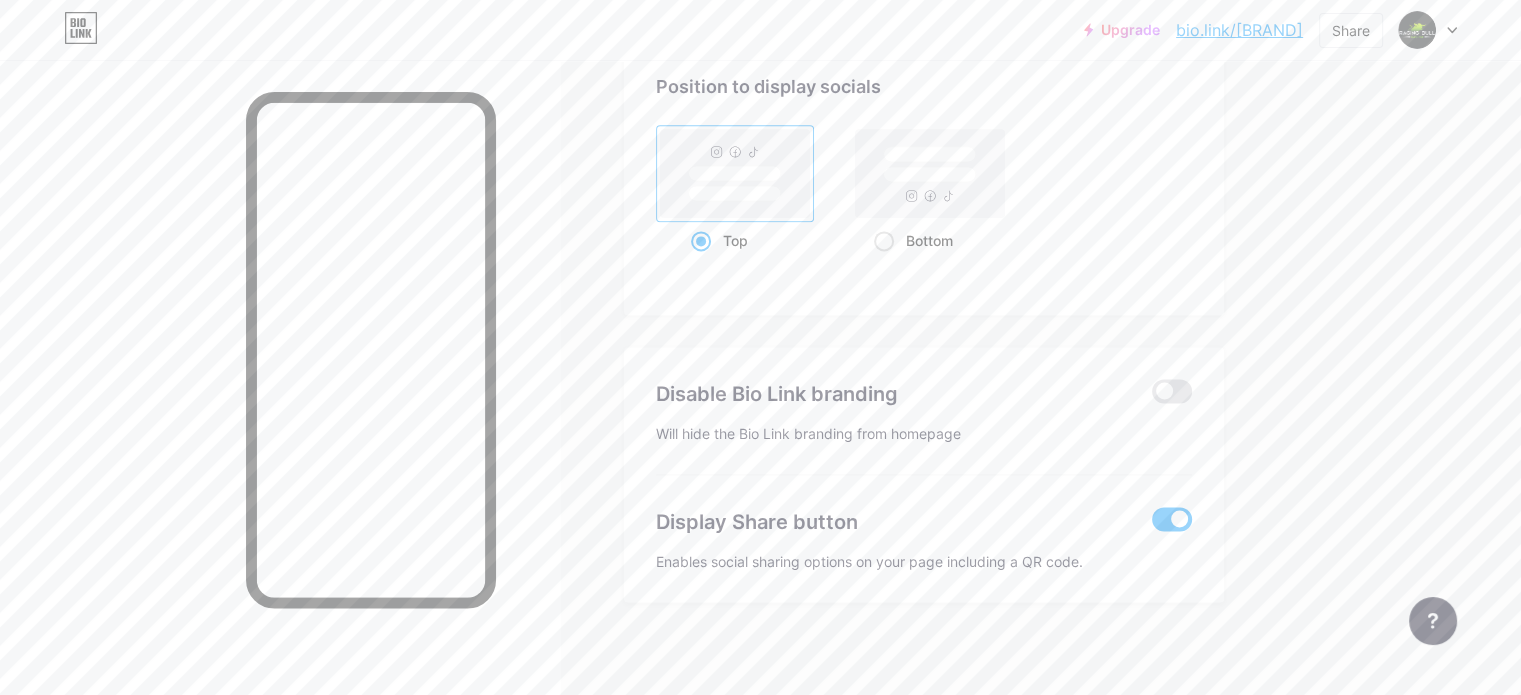 click at bounding box center (1172, 519) 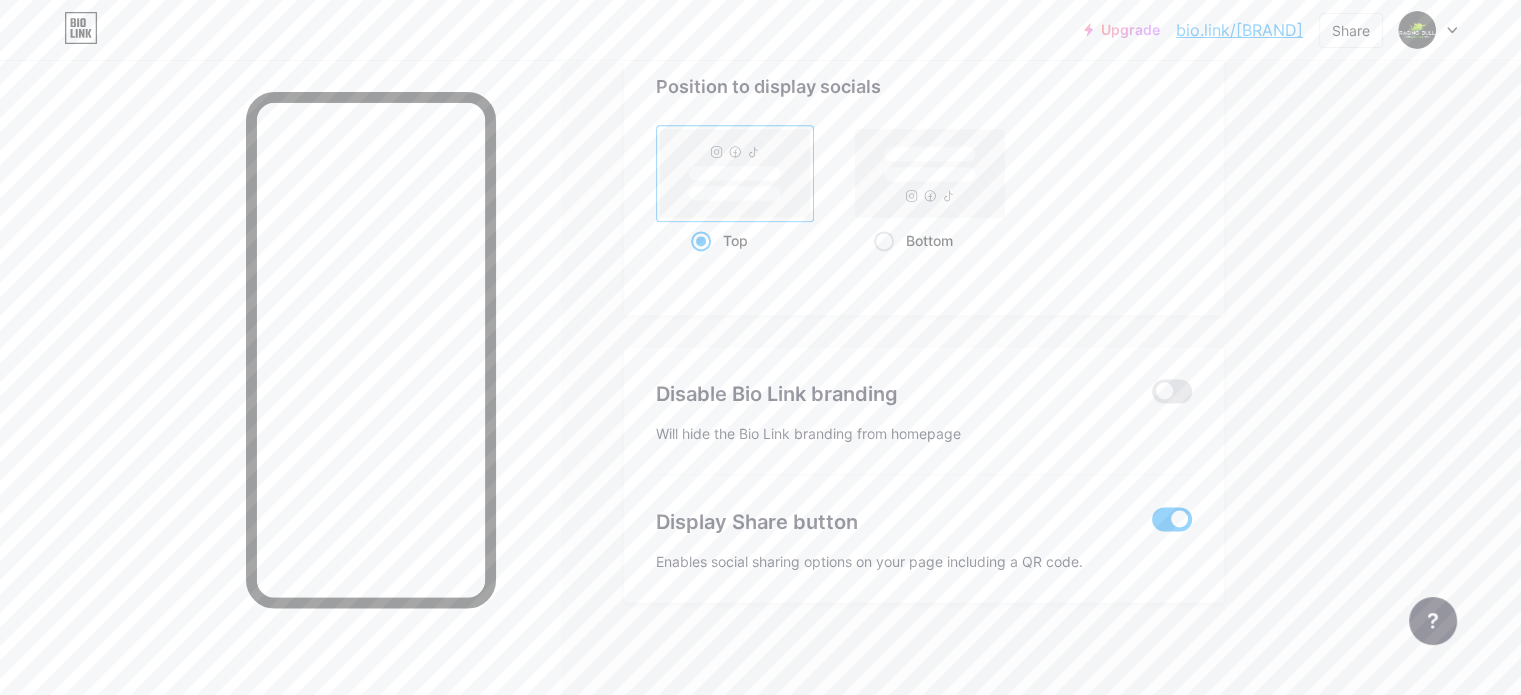 click at bounding box center [1152, 524] 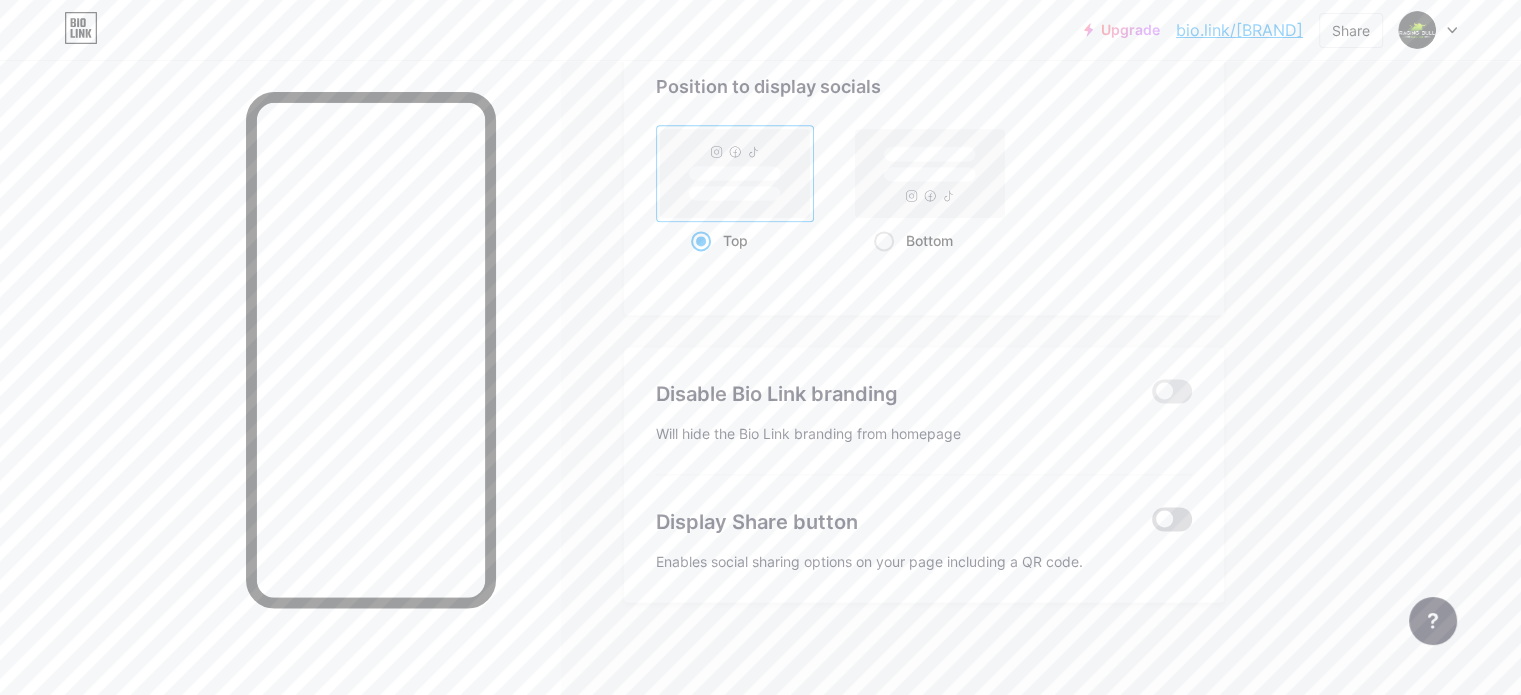click at bounding box center (1172, 519) 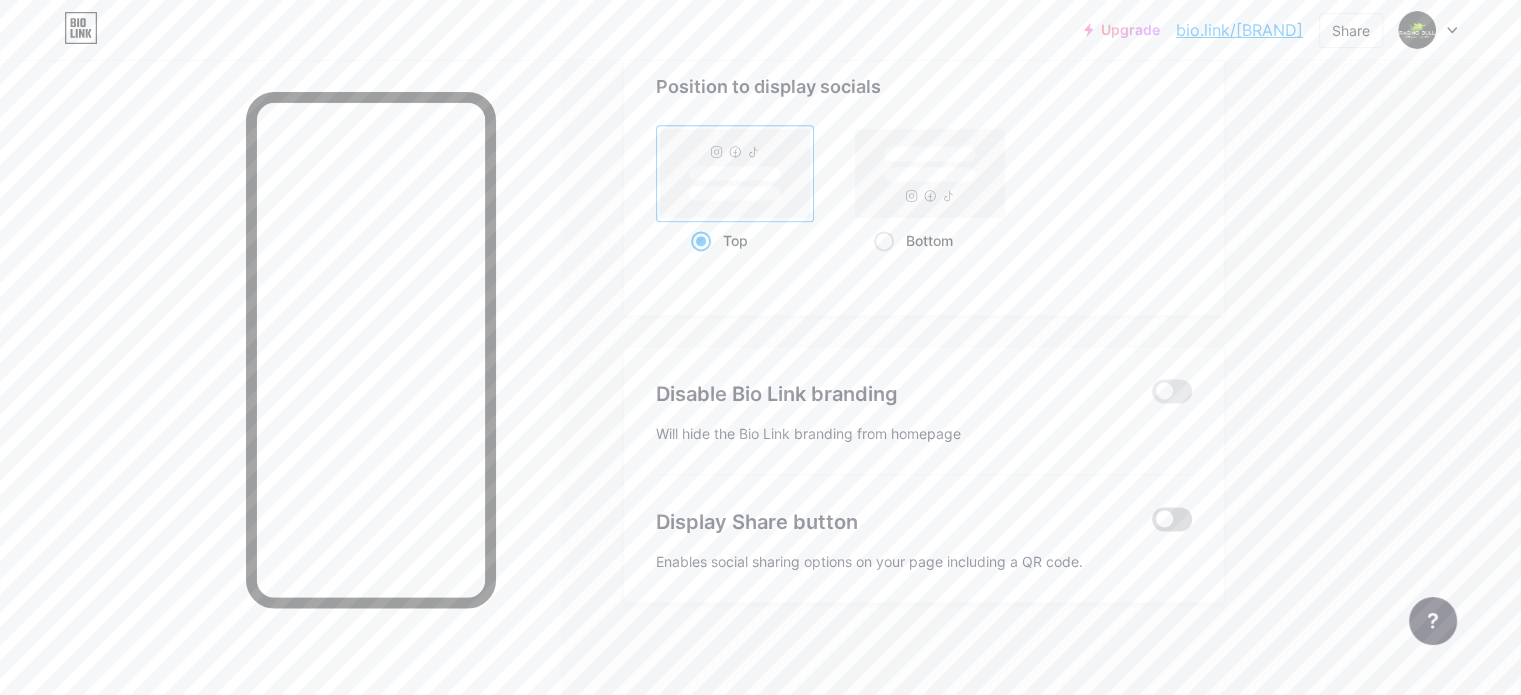 click at bounding box center [1152, 524] 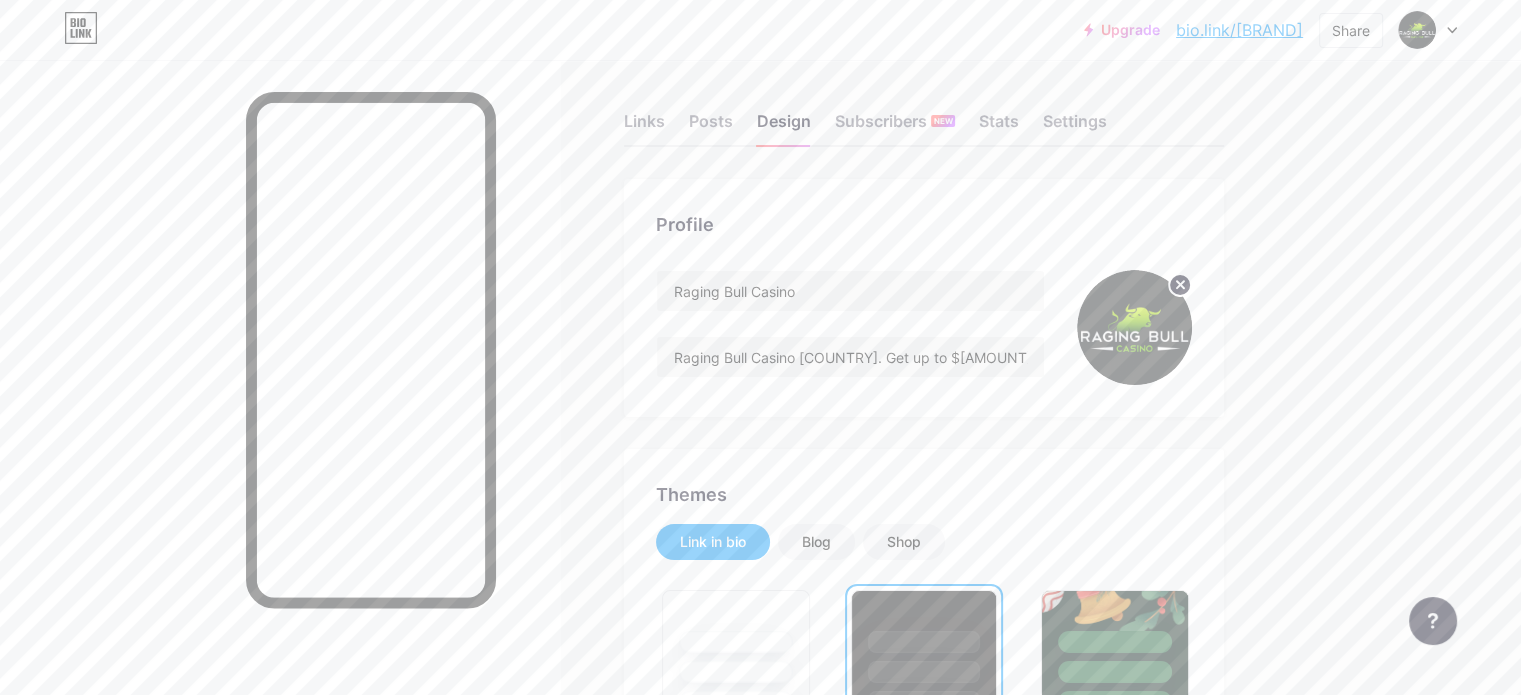 scroll, scrollTop: 0, scrollLeft: 0, axis: both 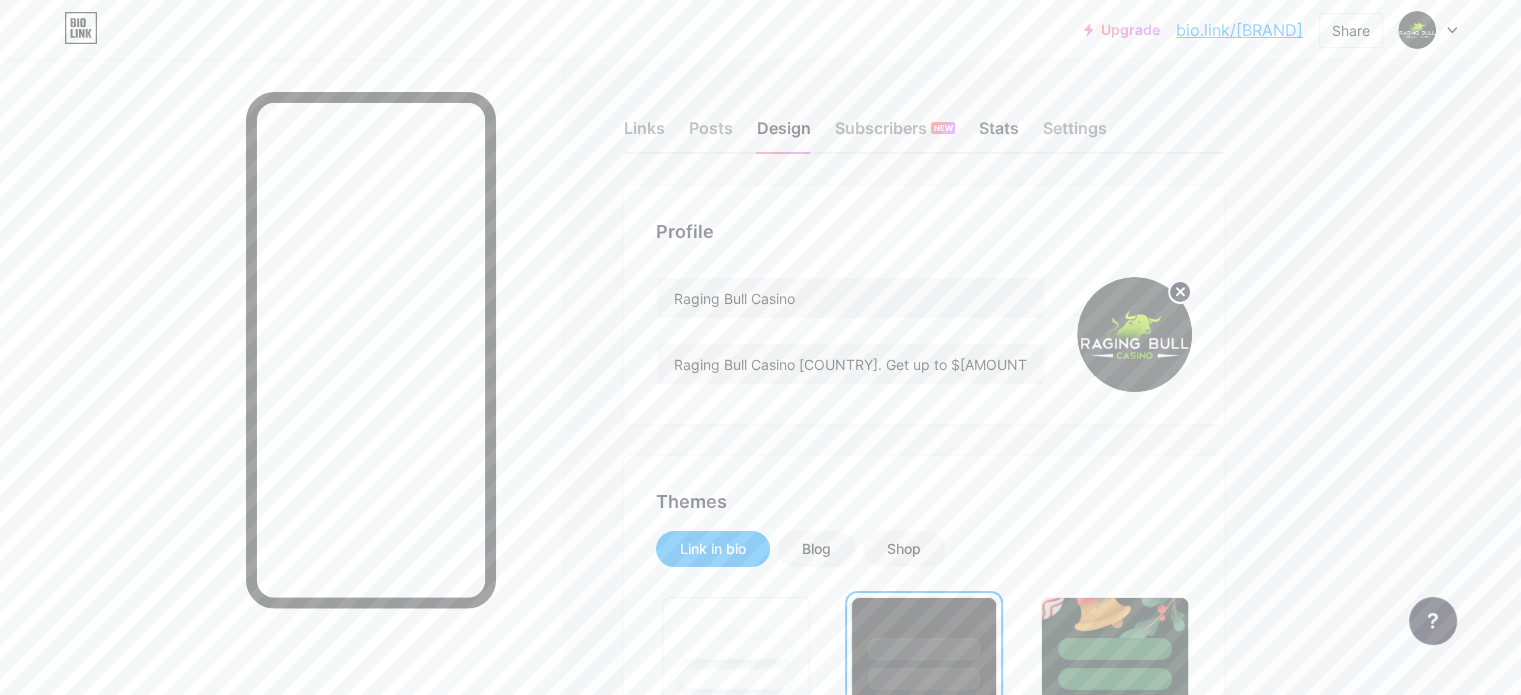 click on "Stats" at bounding box center [999, 134] 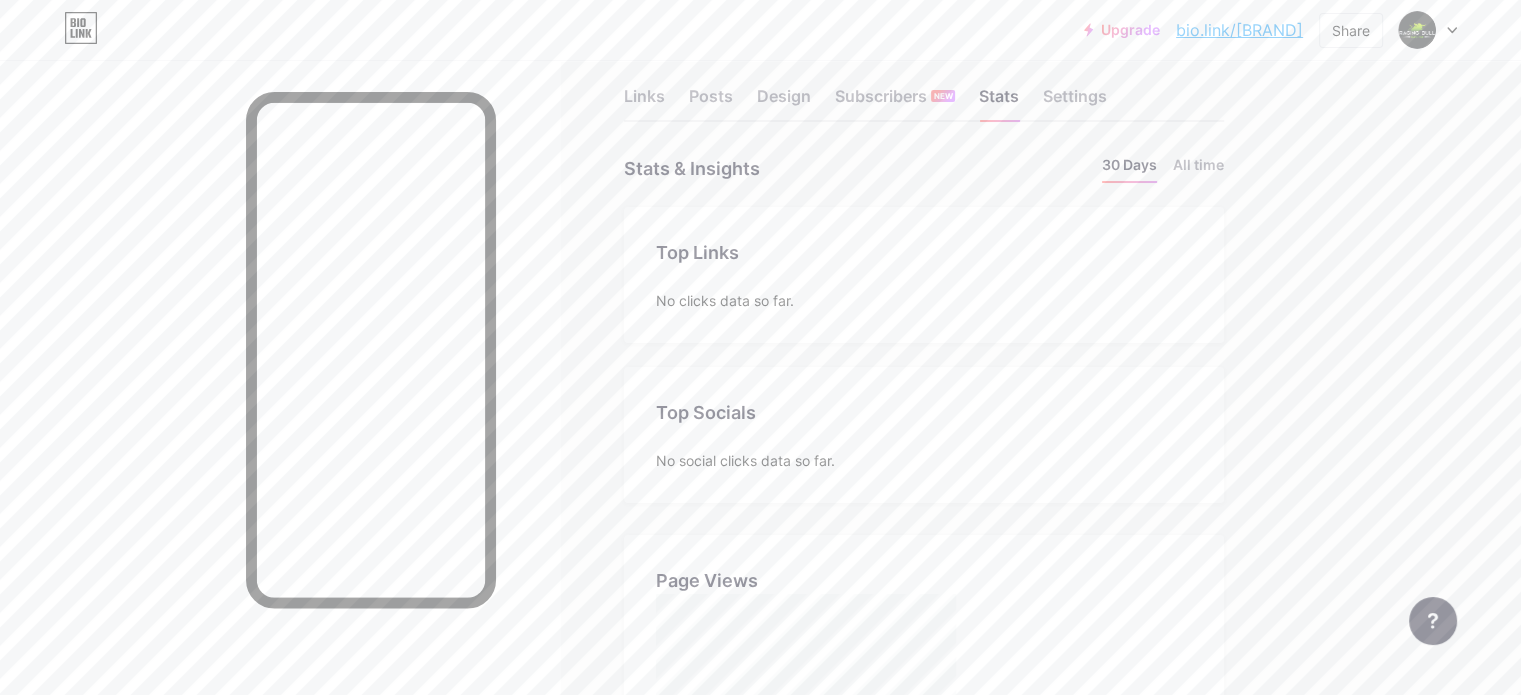 scroll, scrollTop: 0, scrollLeft: 0, axis: both 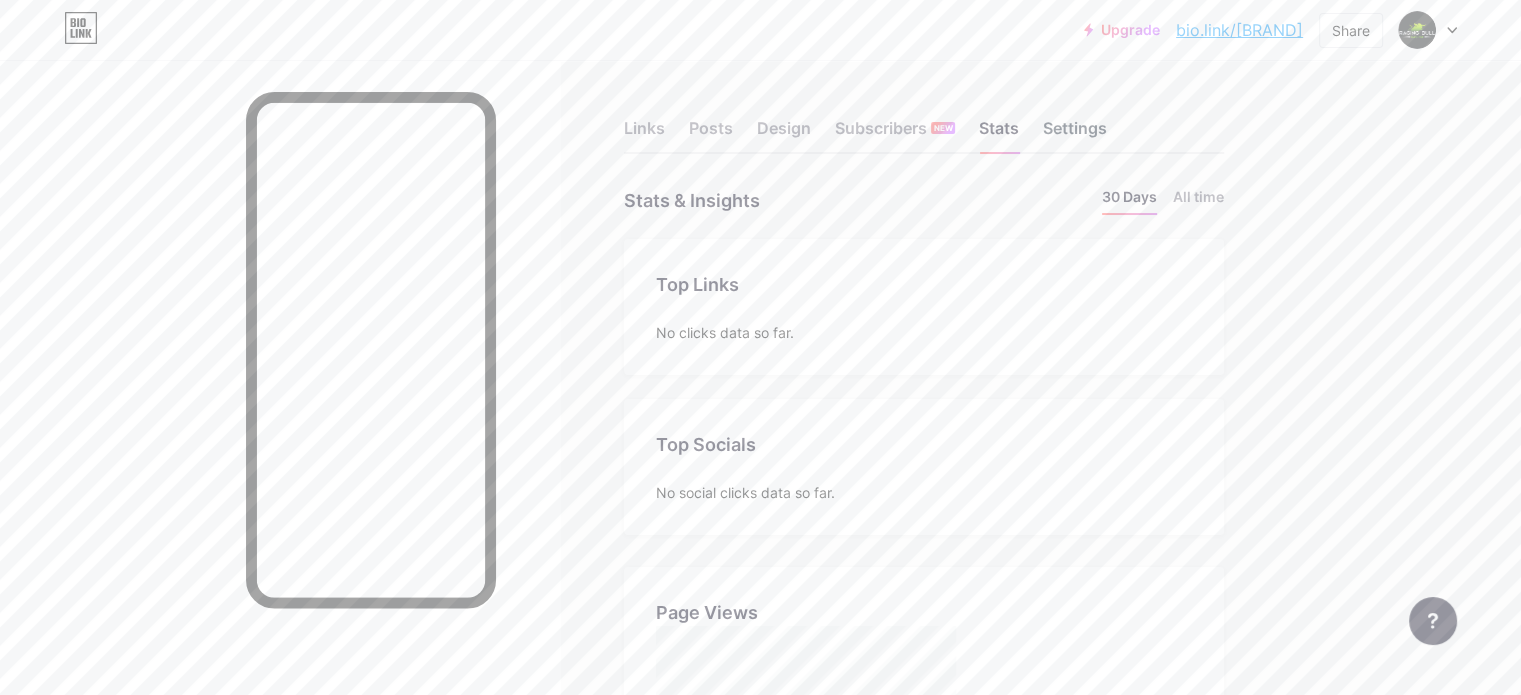click on "Settings" at bounding box center (1075, 134) 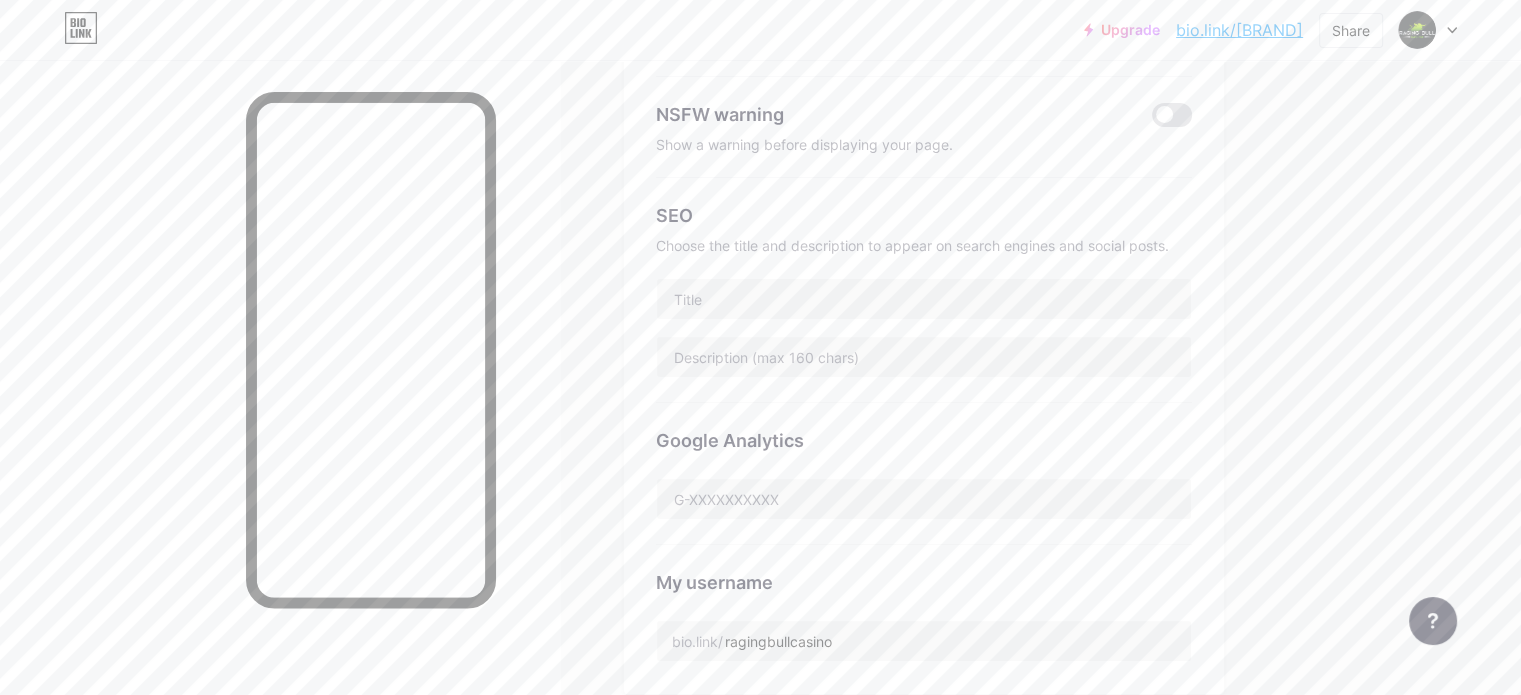 scroll, scrollTop: 300, scrollLeft: 0, axis: vertical 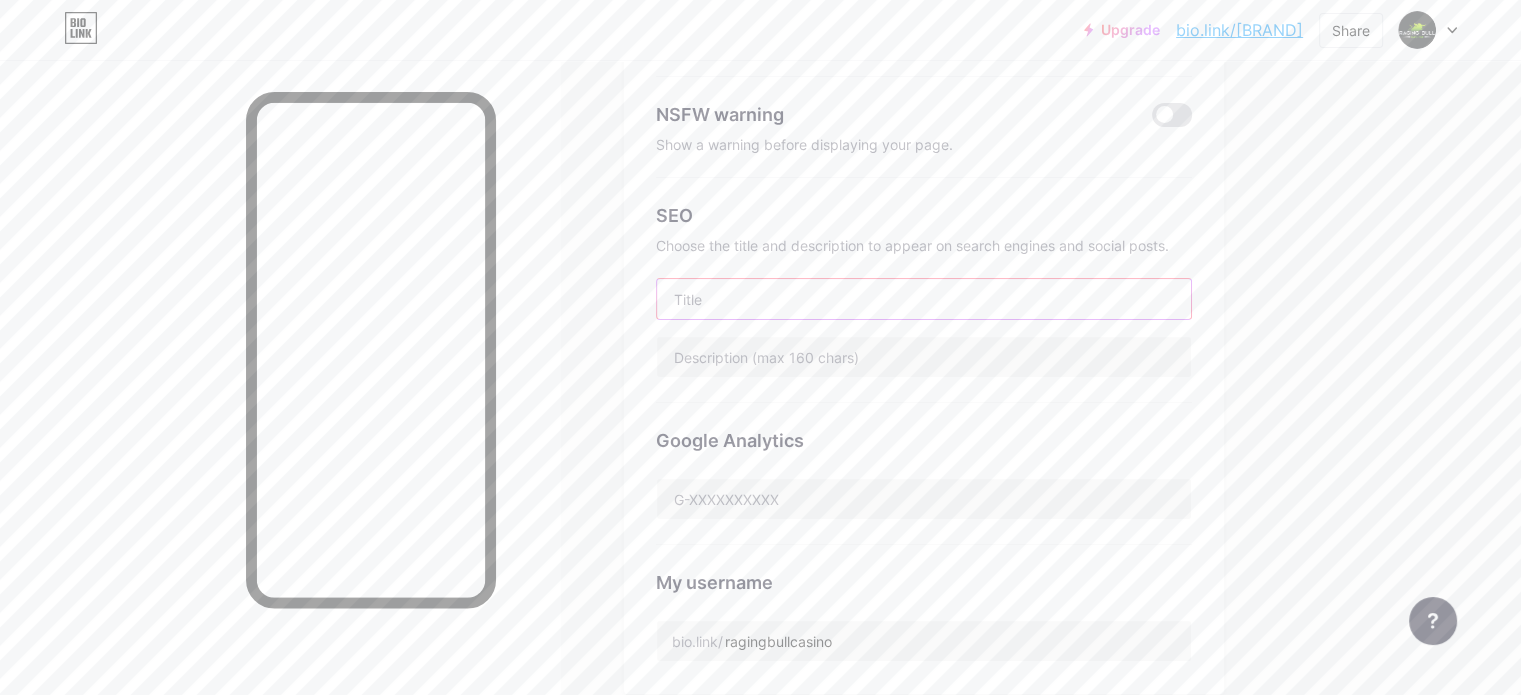 click at bounding box center (924, 299) 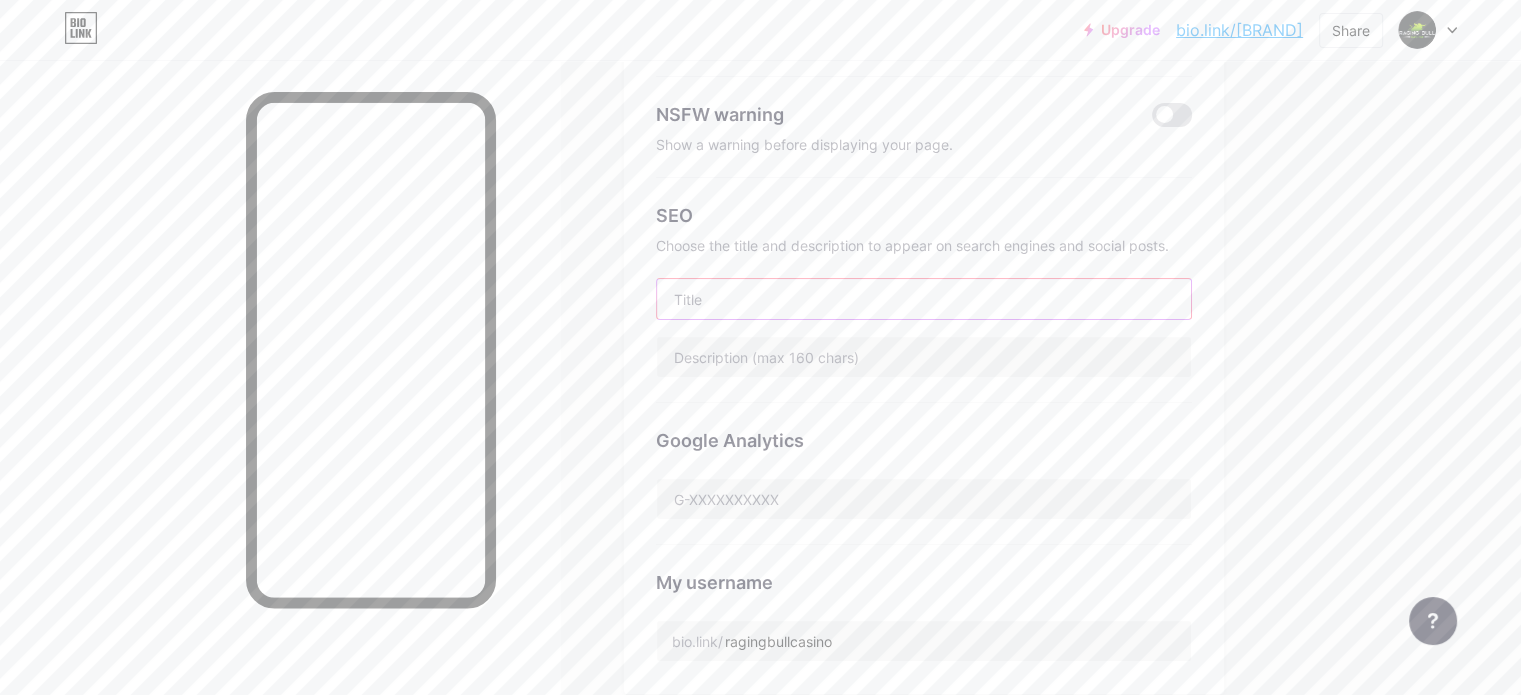 click at bounding box center (924, 299) 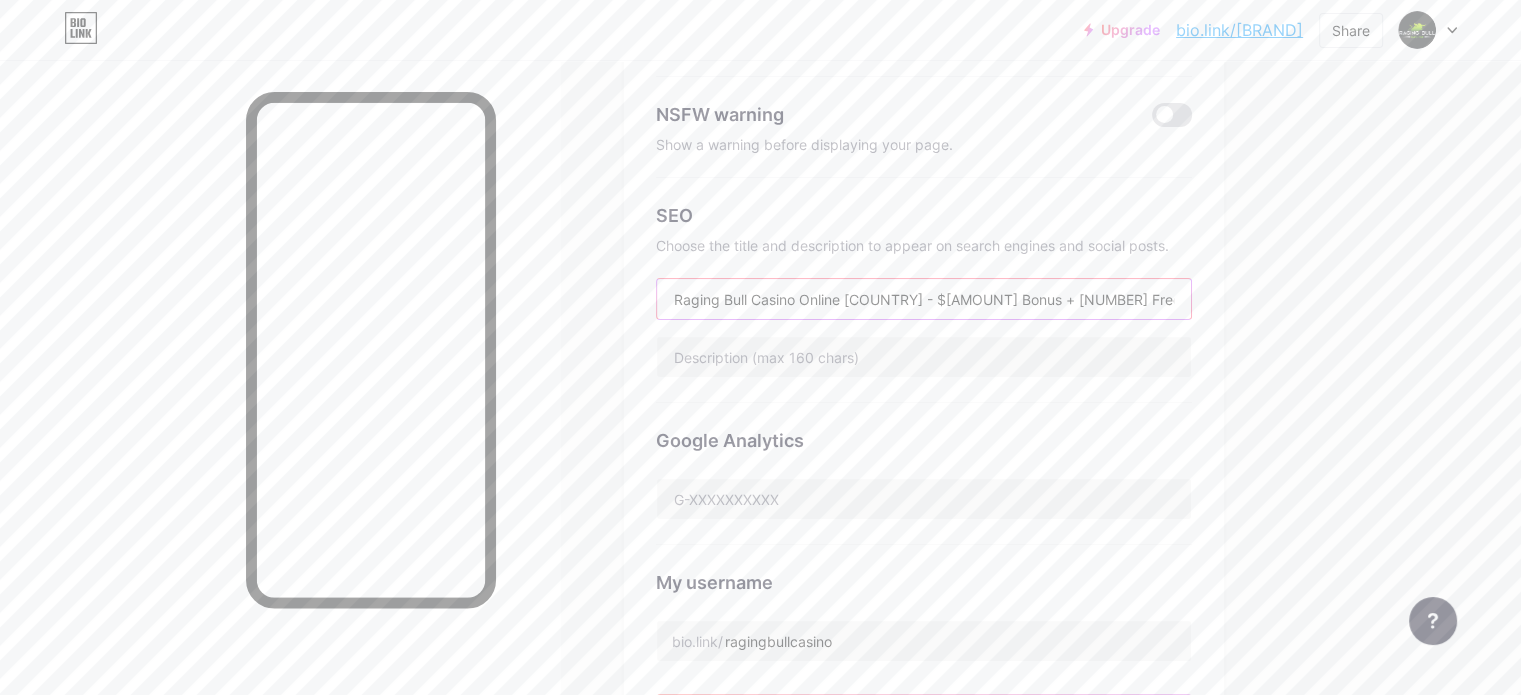 type on "Raging Bull Casino Online USA - $[AMOUNT] Bonus + [NUMBER] Free Spins!" 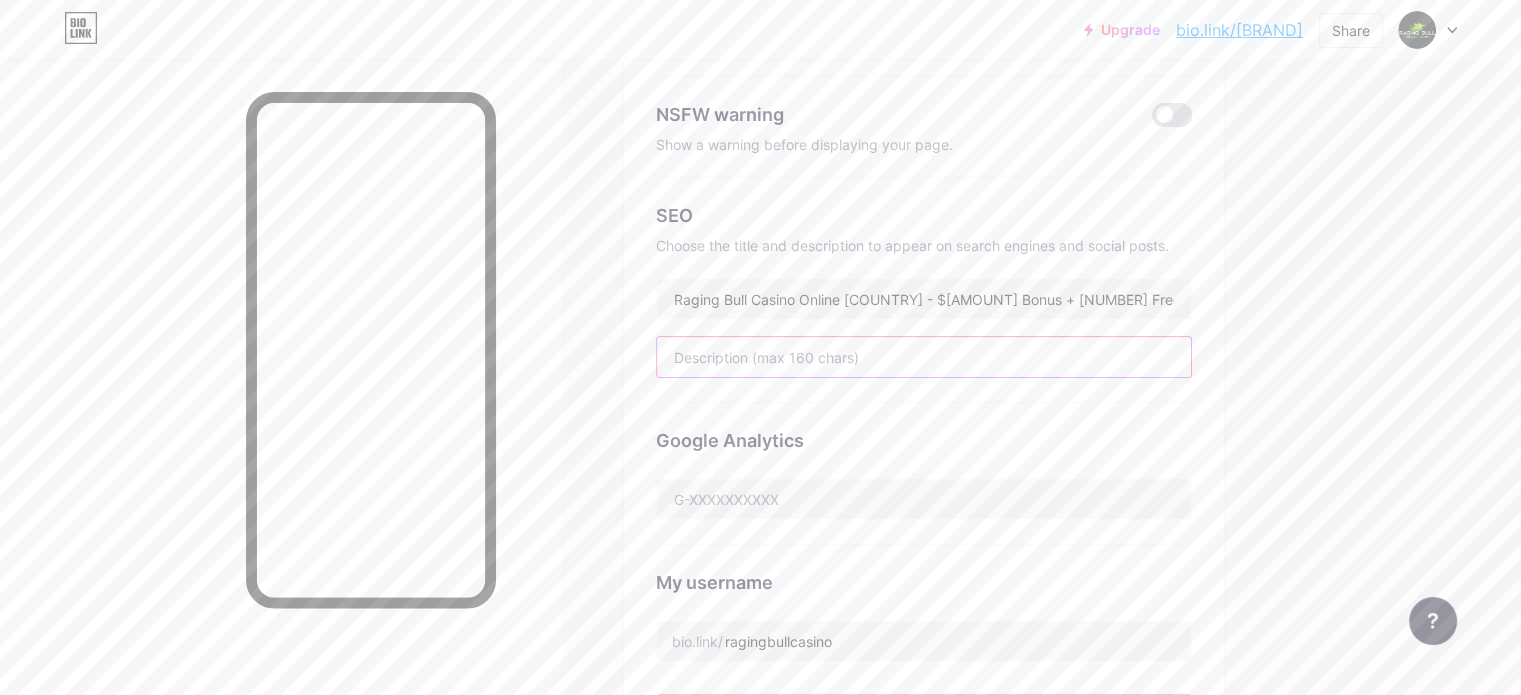 click at bounding box center [924, 357] 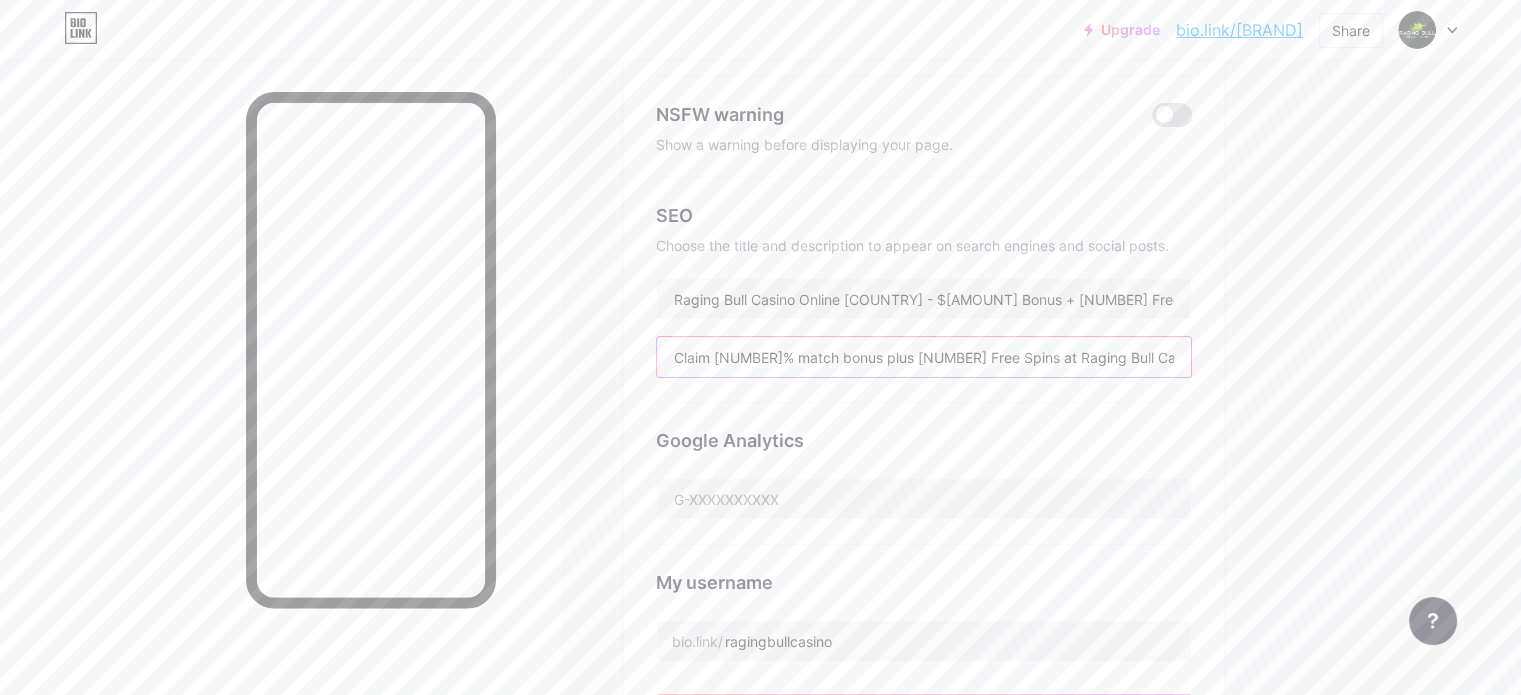 scroll, scrollTop: 0, scrollLeft: 460, axis: horizontal 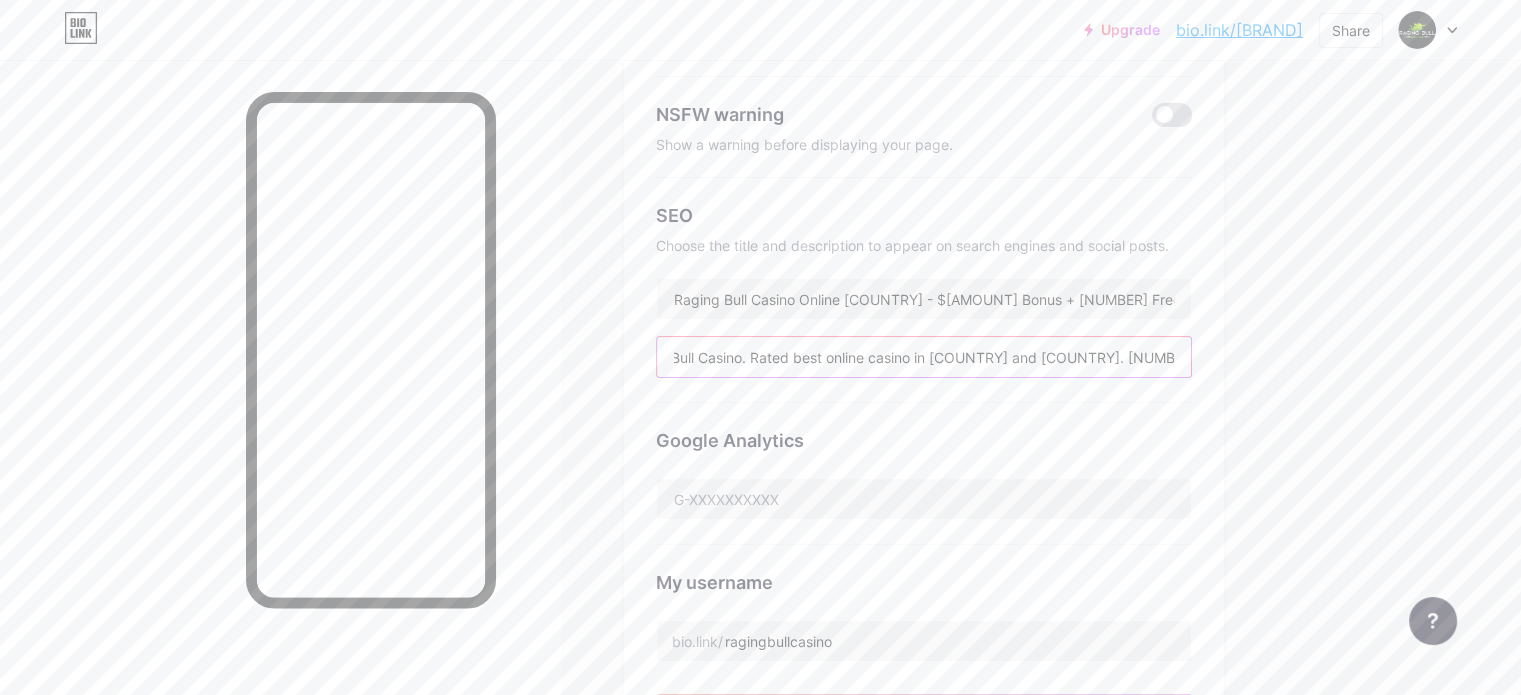 drag, startPoint x: 1260, startPoint y: 356, endPoint x: 1281, endPoint y: 356, distance: 21 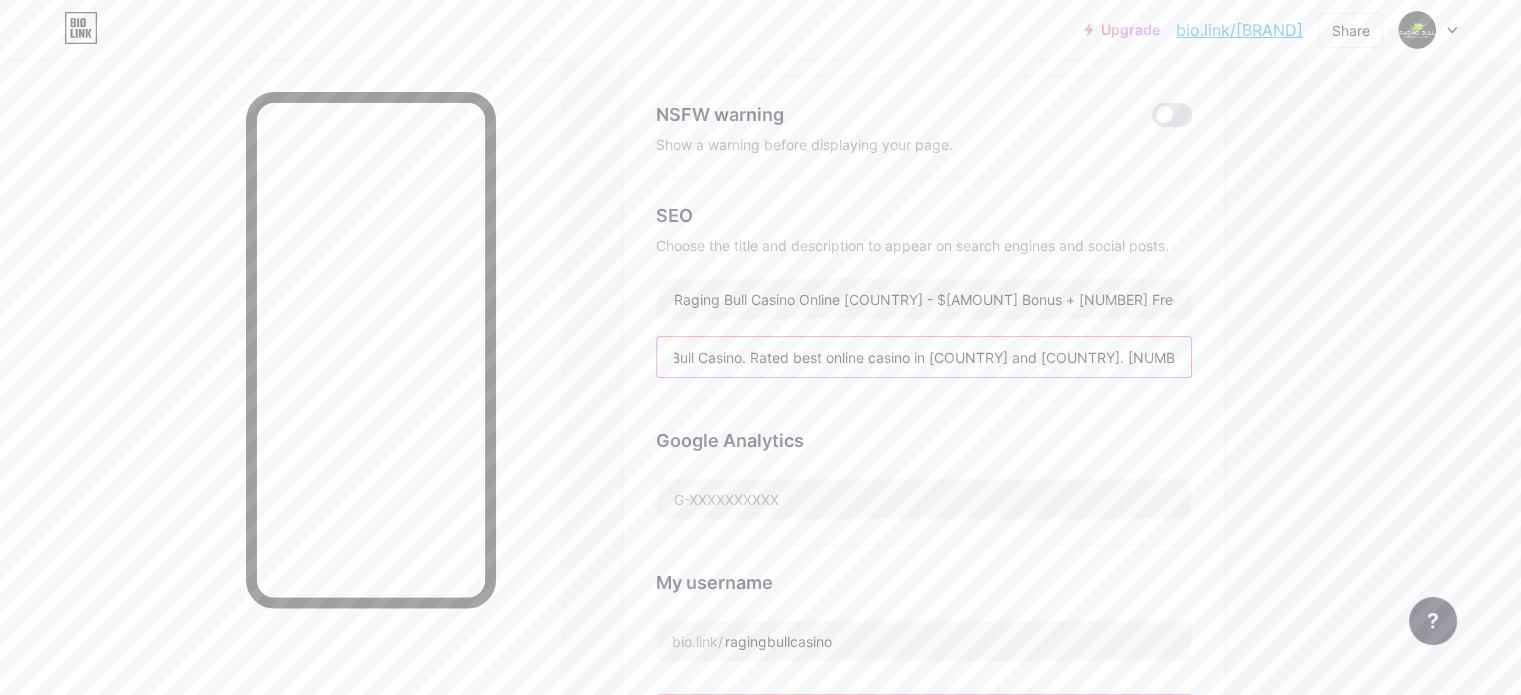type on "Claim [PERCENT]% match bonus plus [NUMBER] Free Spins at Raging Bull Casino. Rated best online casino in USA and Canada. [NUMBER] service. Fast payouts. Play!" 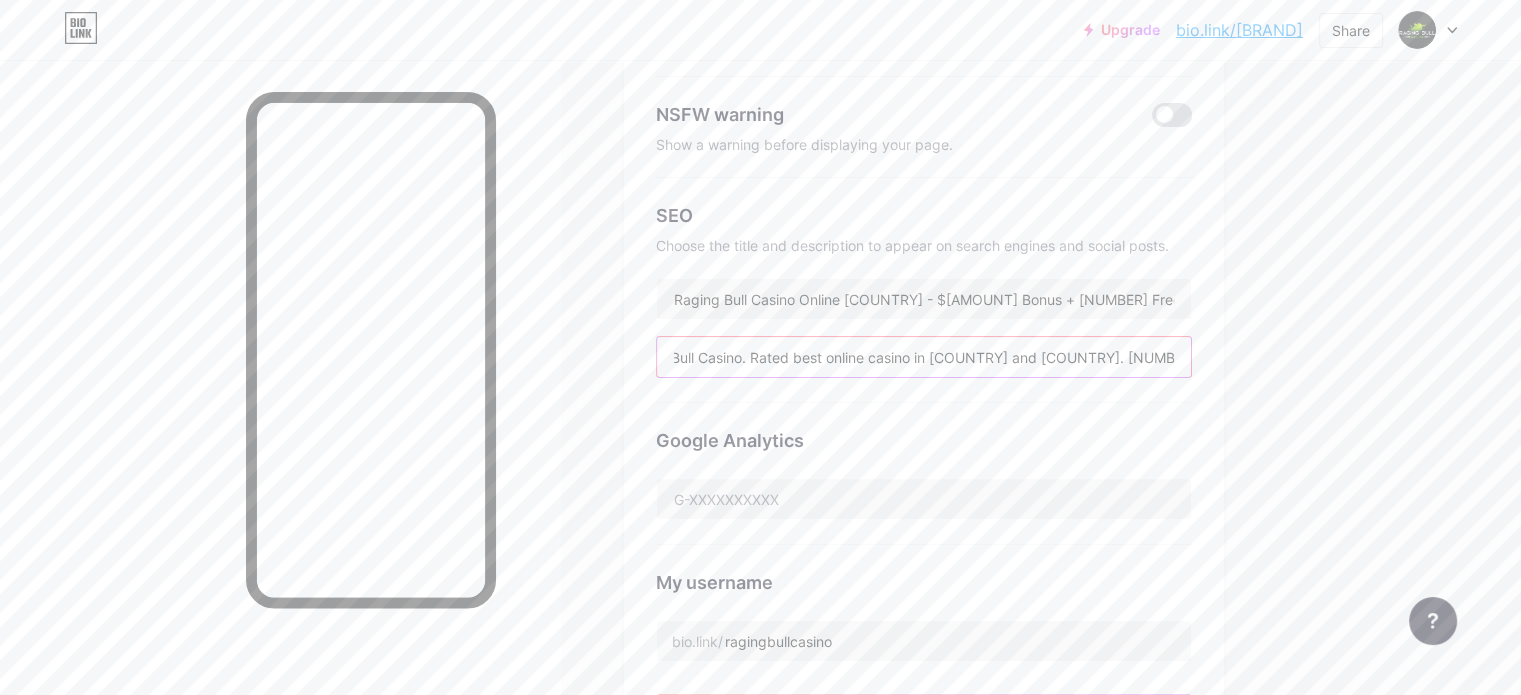 scroll, scrollTop: 0, scrollLeft: 0, axis: both 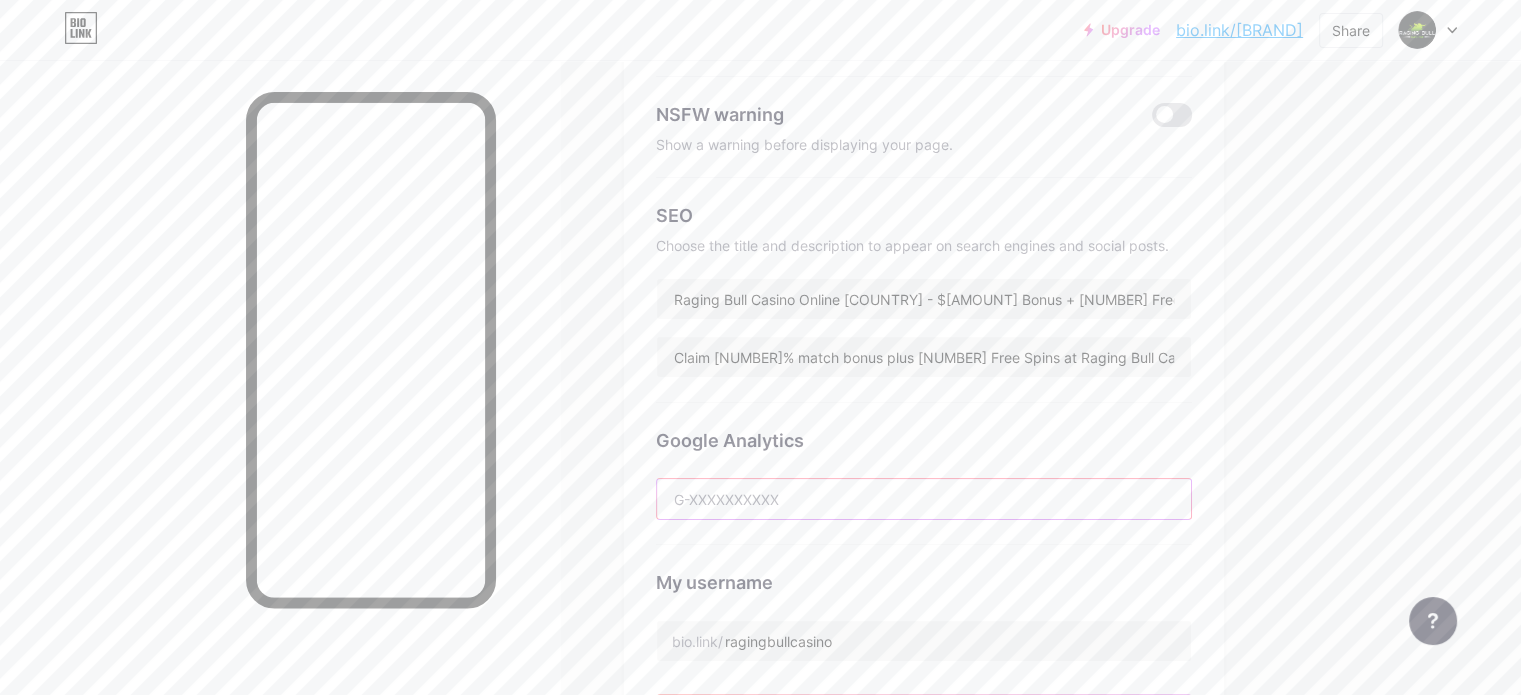 click at bounding box center [924, 499] 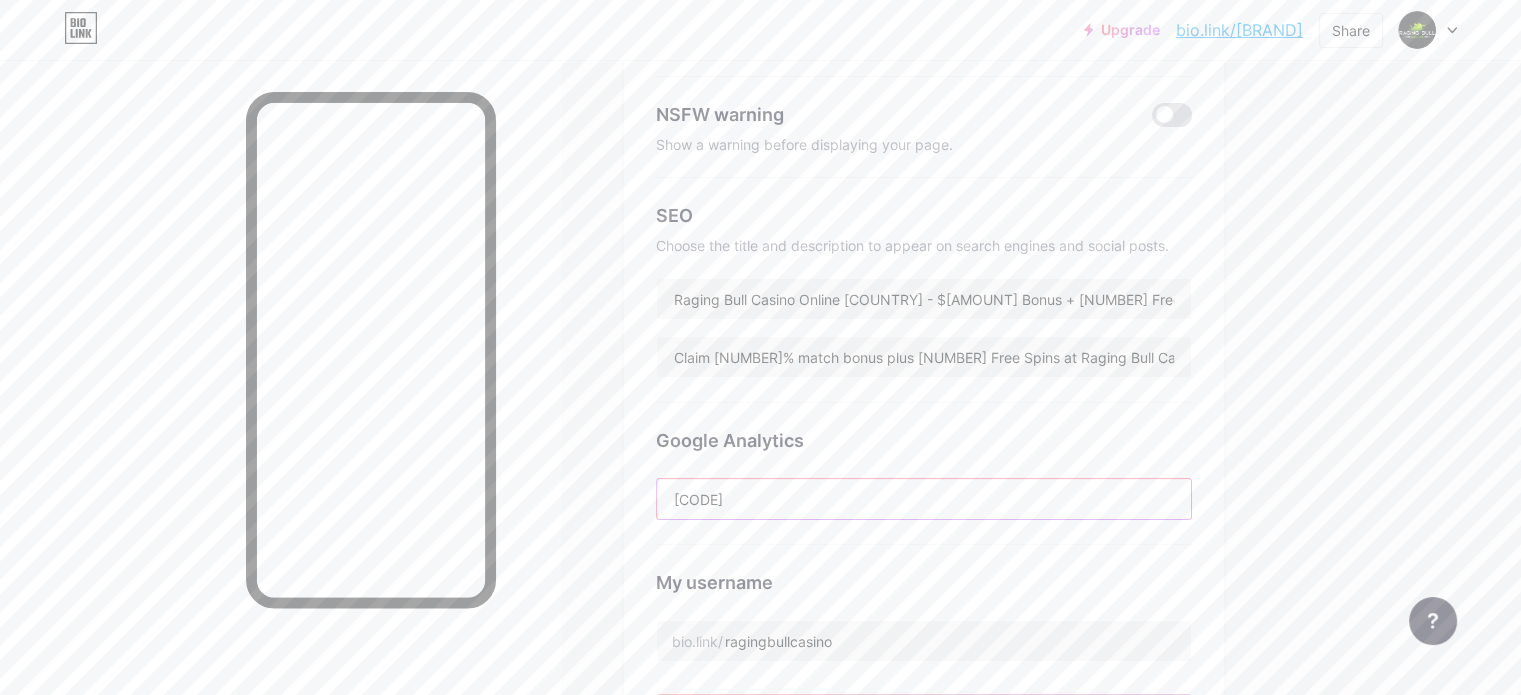 scroll, scrollTop: 500, scrollLeft: 0, axis: vertical 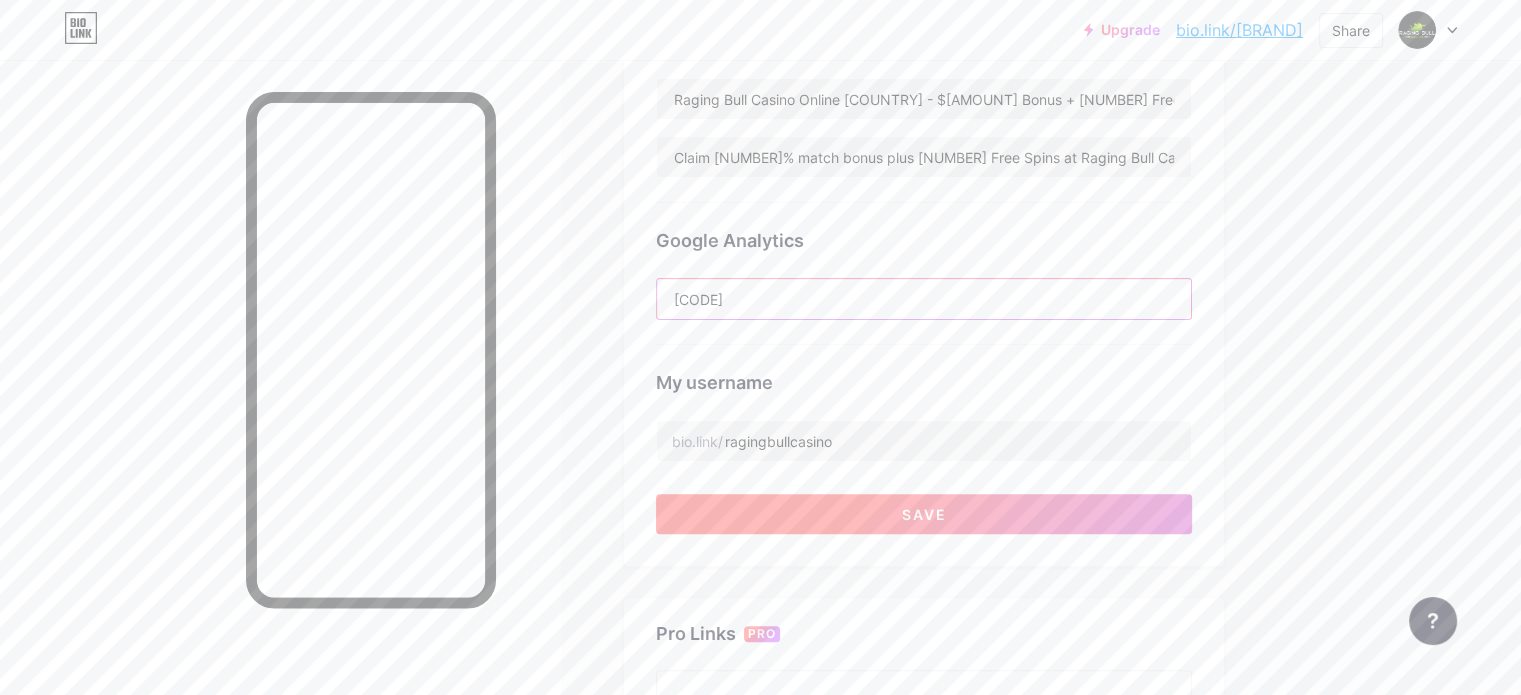 type on "[CODE]" 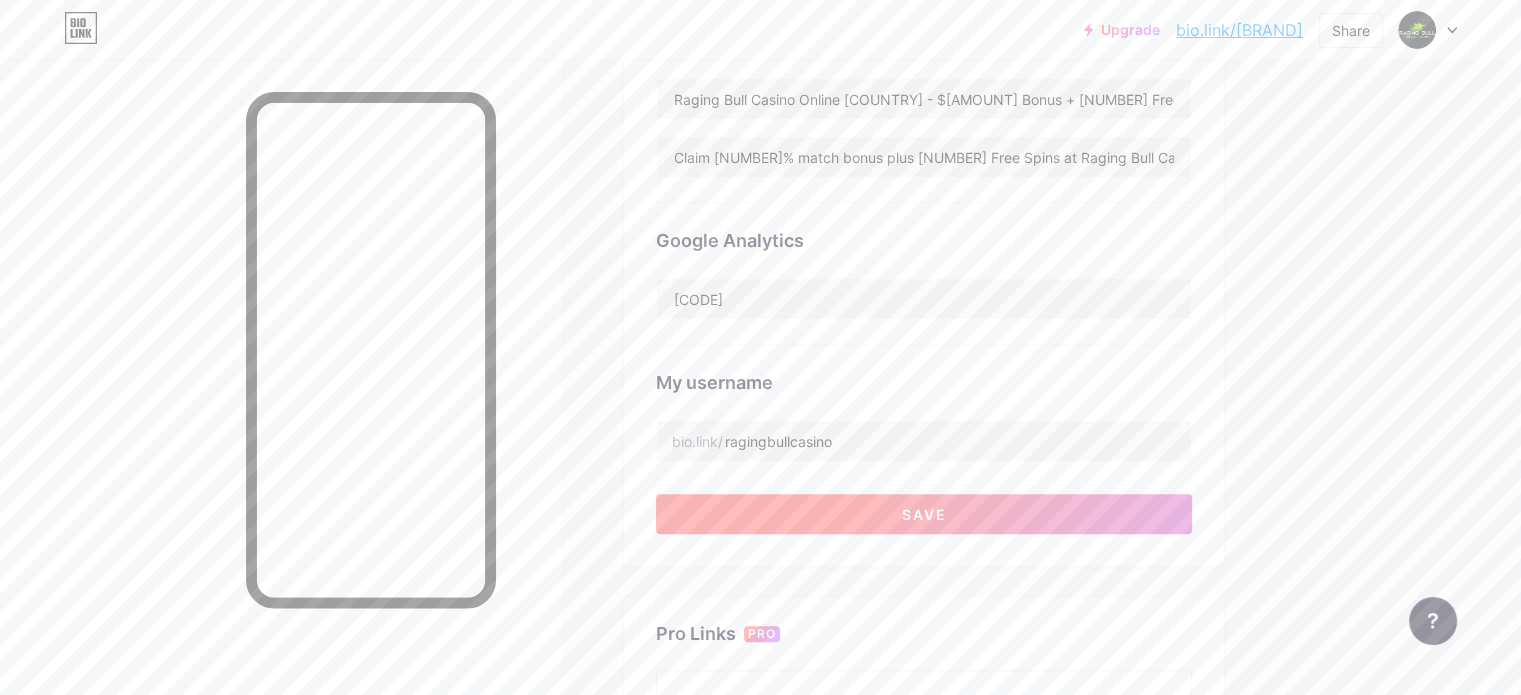 click on "Save" at bounding box center (924, 514) 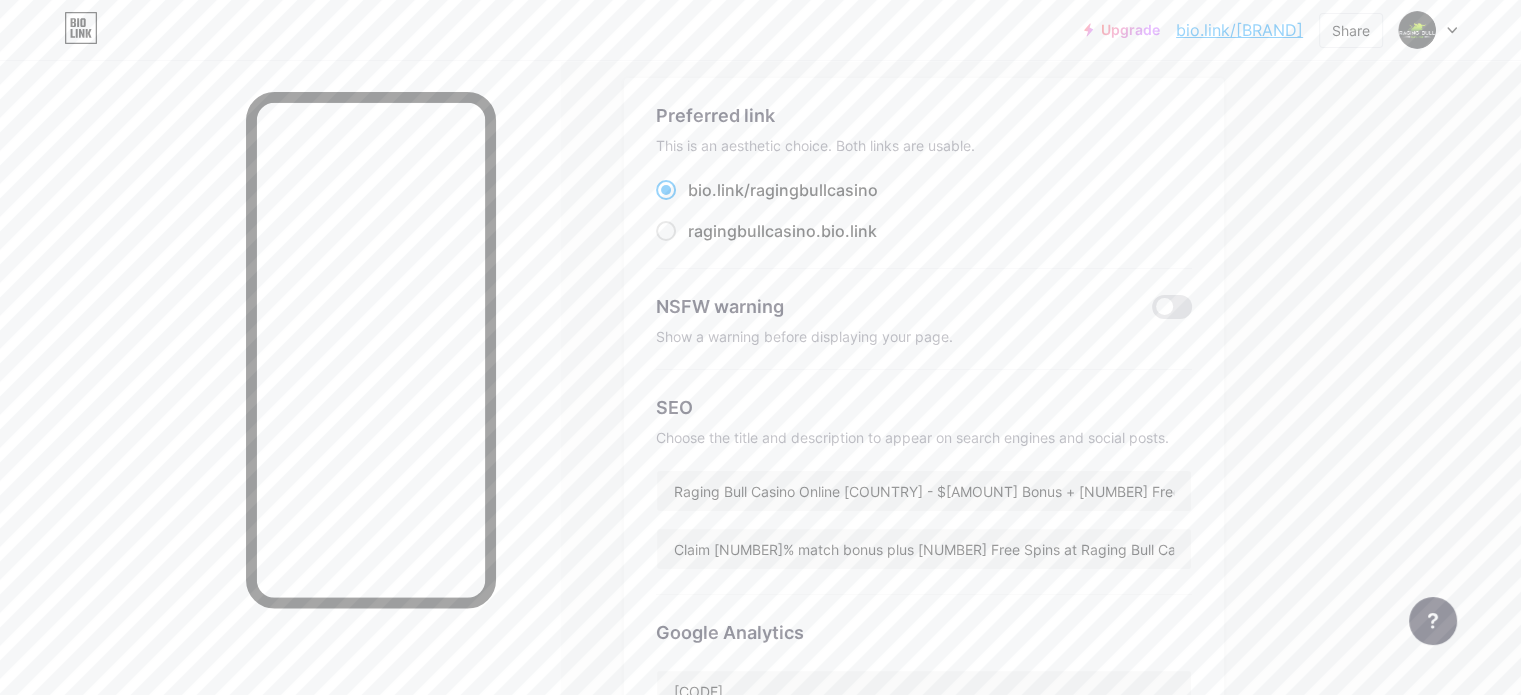 scroll, scrollTop: 0, scrollLeft: 0, axis: both 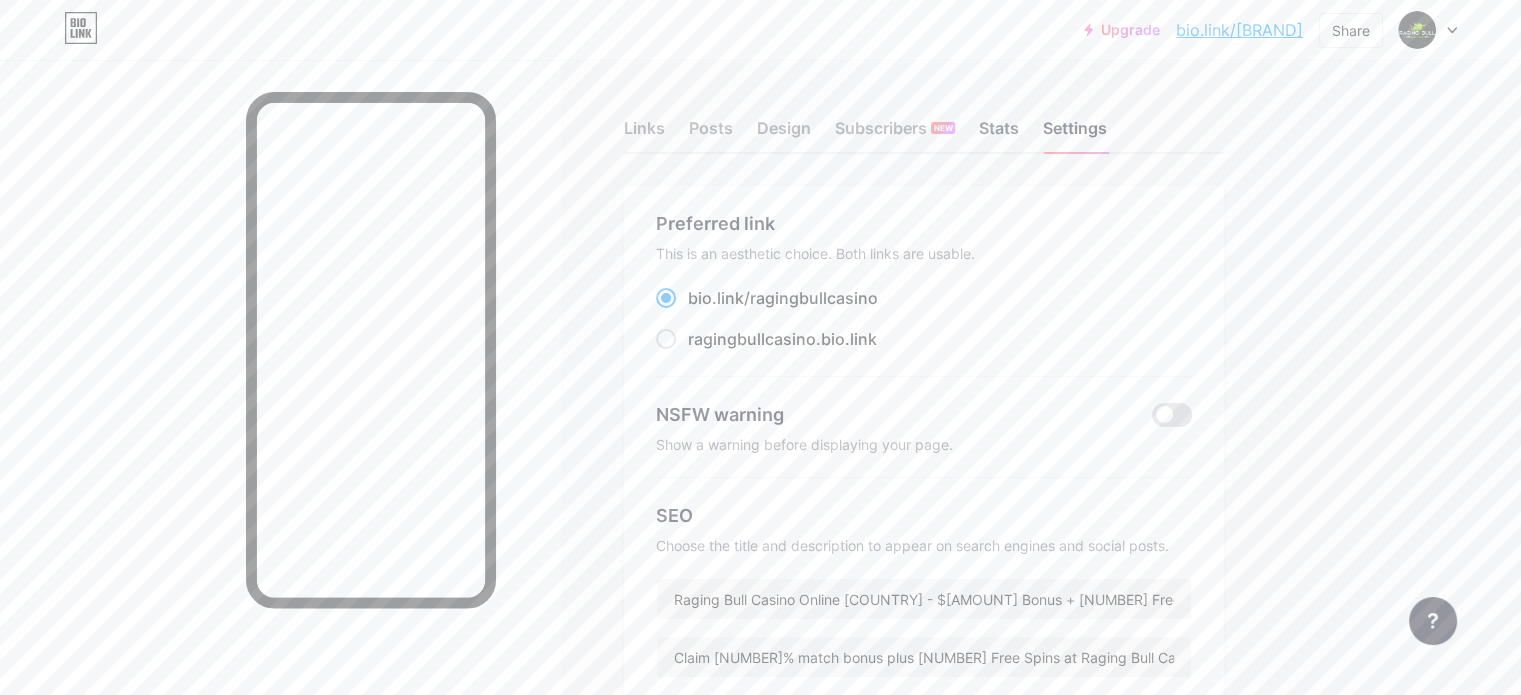 click on "Stats" at bounding box center [999, 134] 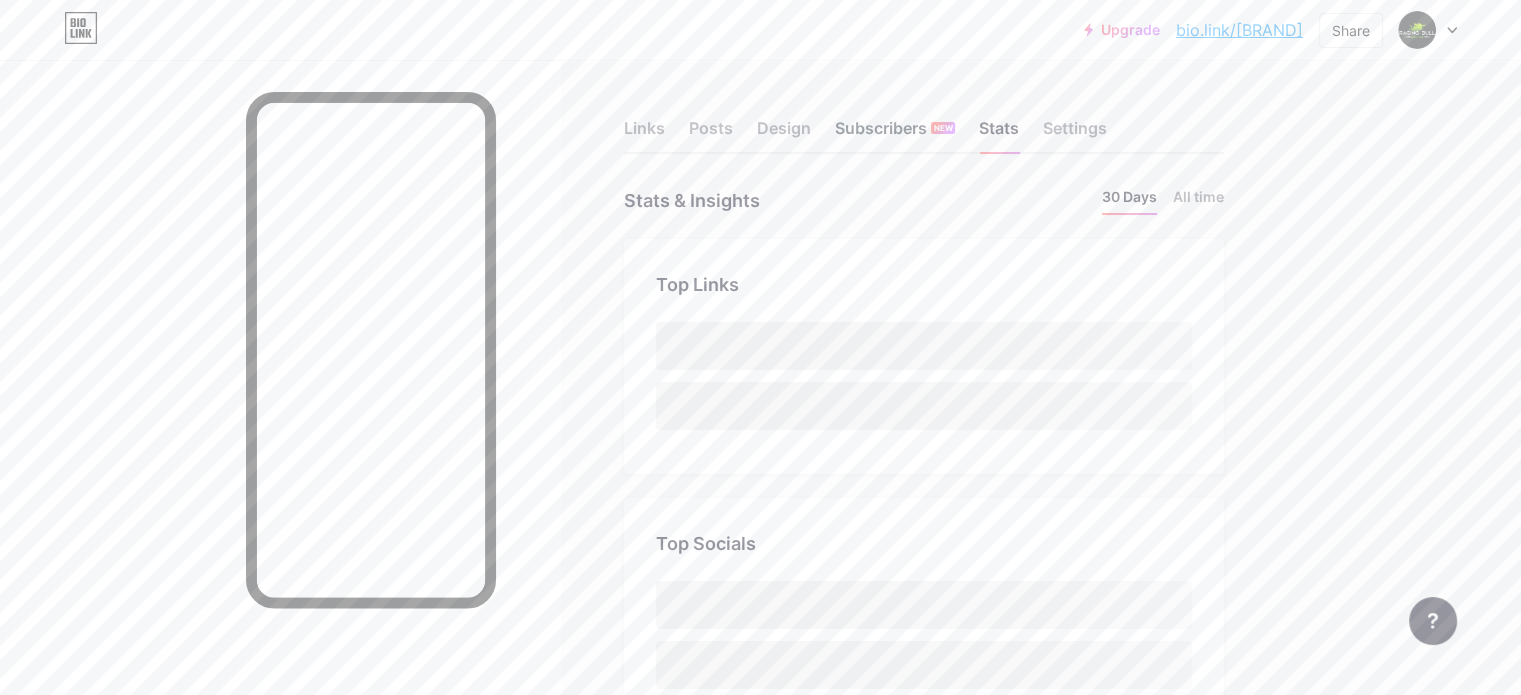 click on "Subscribers
NEW" at bounding box center [895, 134] 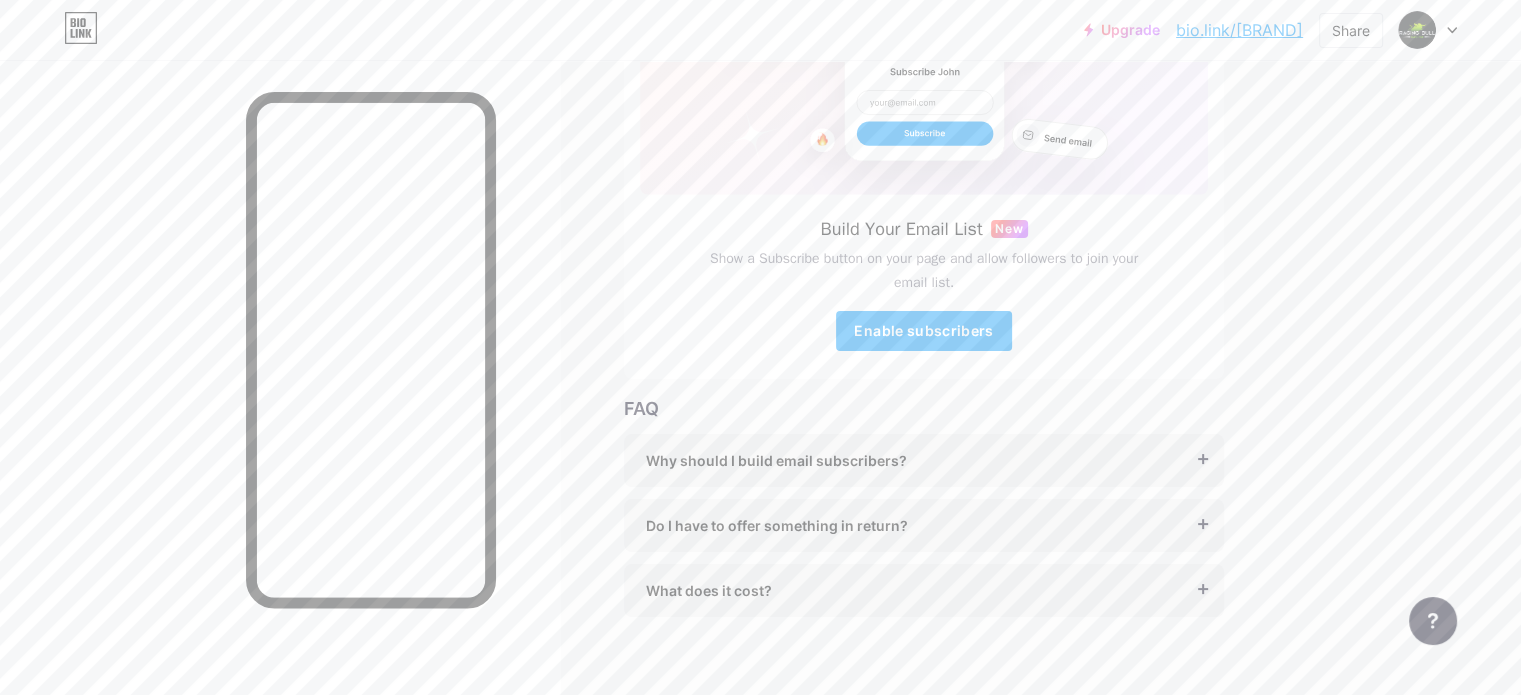 scroll, scrollTop: 259, scrollLeft: 0, axis: vertical 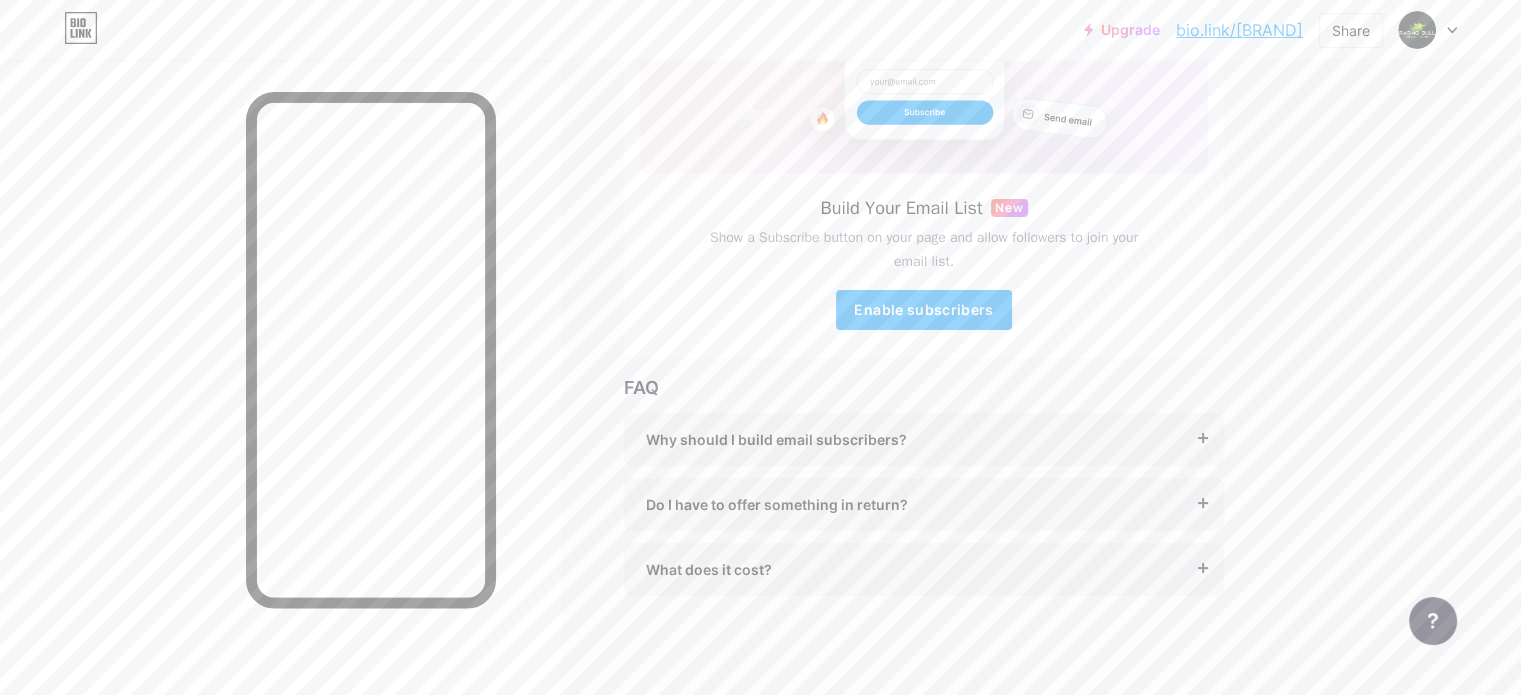 click on "Do I have to offer something in return?" at bounding box center (924, 504) 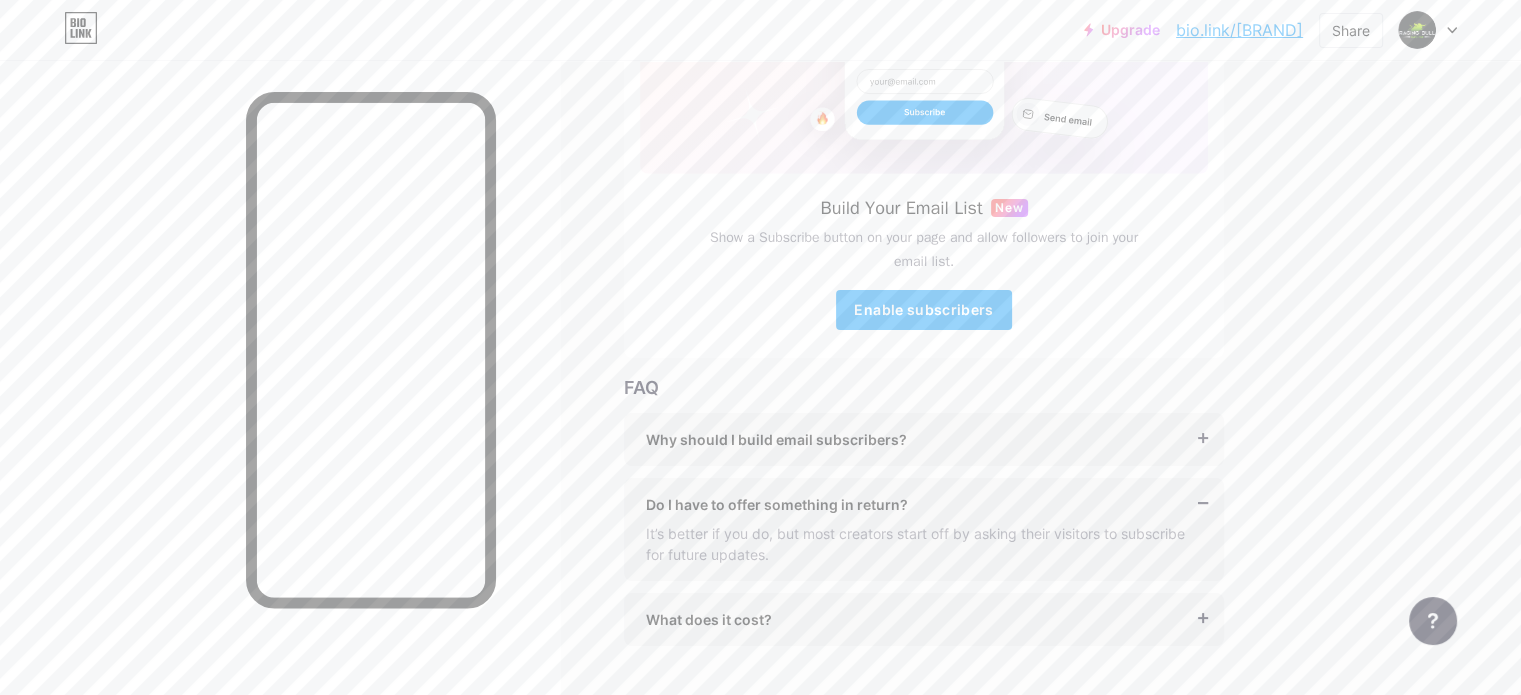 click on "Do I have to offer something in return?" at bounding box center [924, 504] 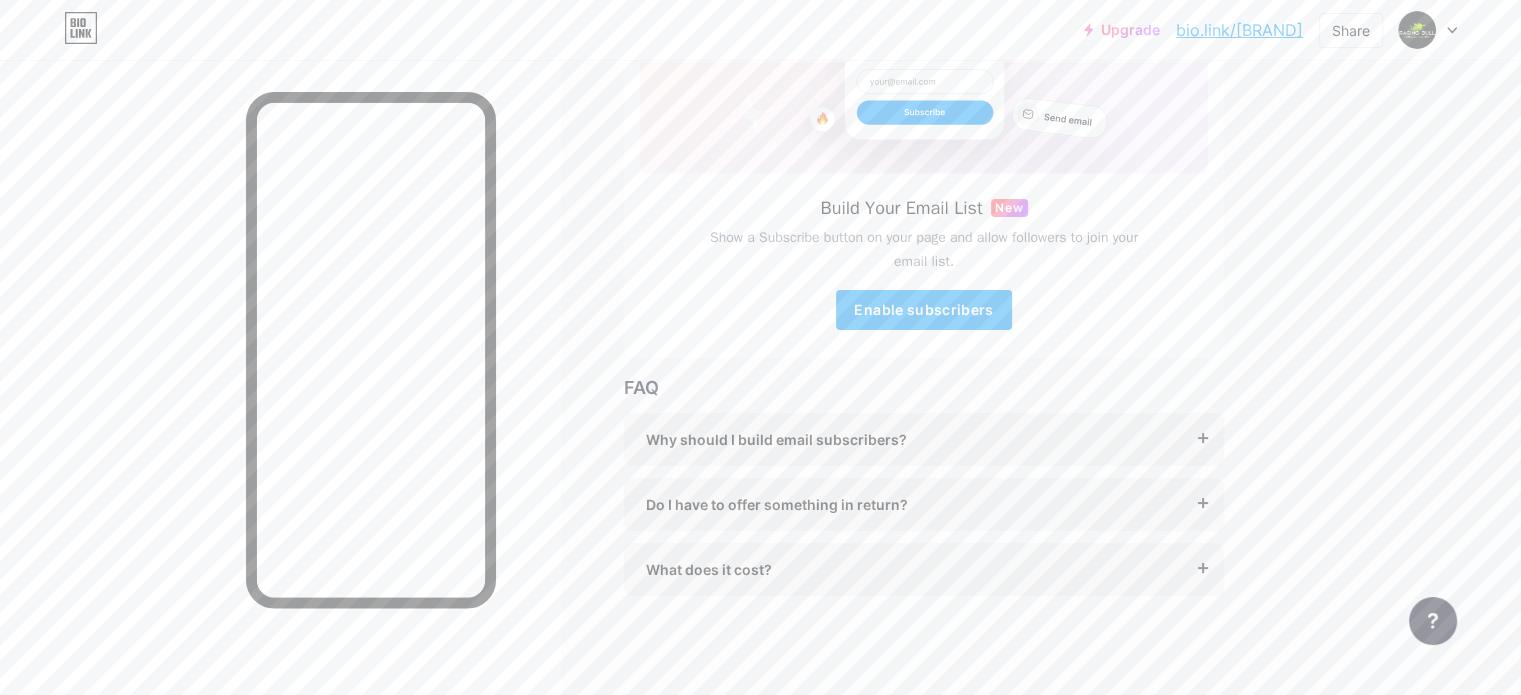 click on "Why should I build email subscribers?" at bounding box center (924, 439) 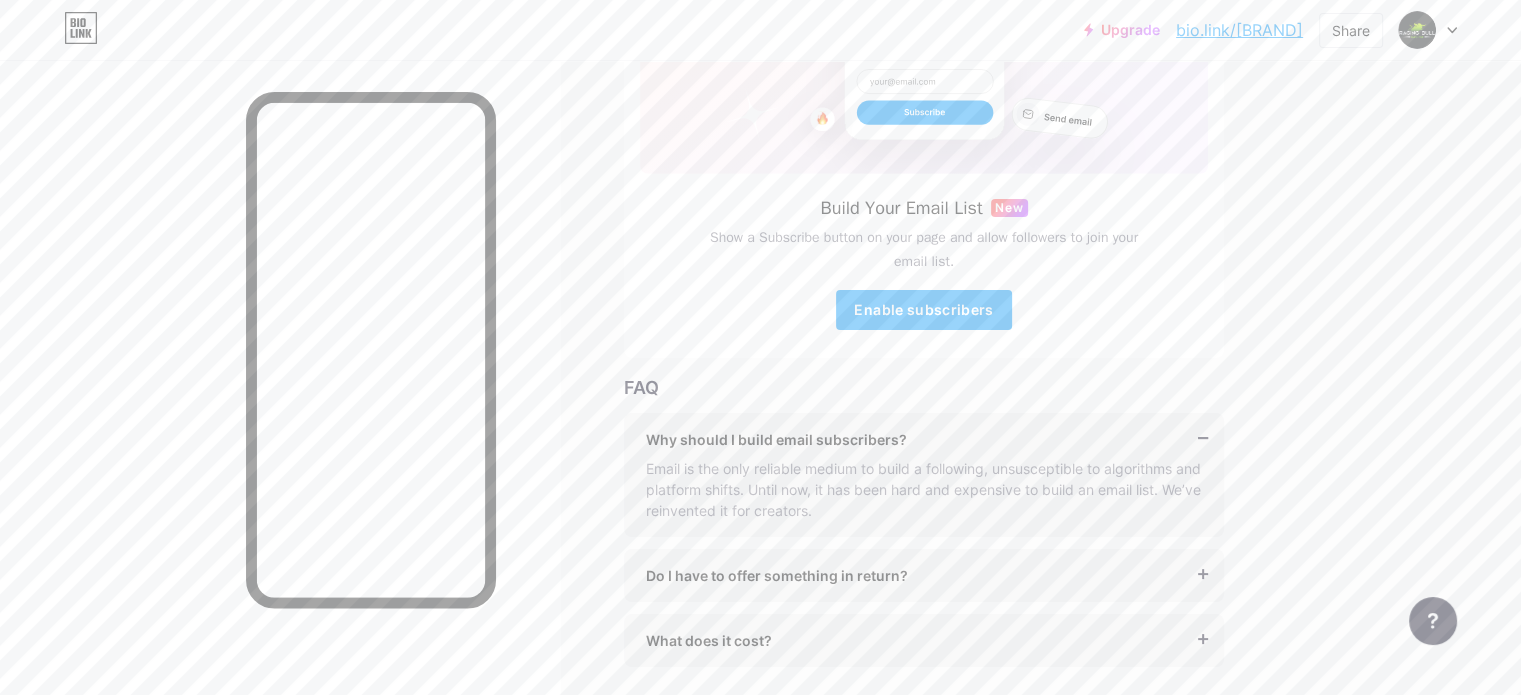 click on "Email is the only reliable medium to build a following, unsusceptible to algorithms and platform shifts. Until now, it has been hard and expensive to build an email list. We’ve reinvented it for creators." at bounding box center [924, 485] 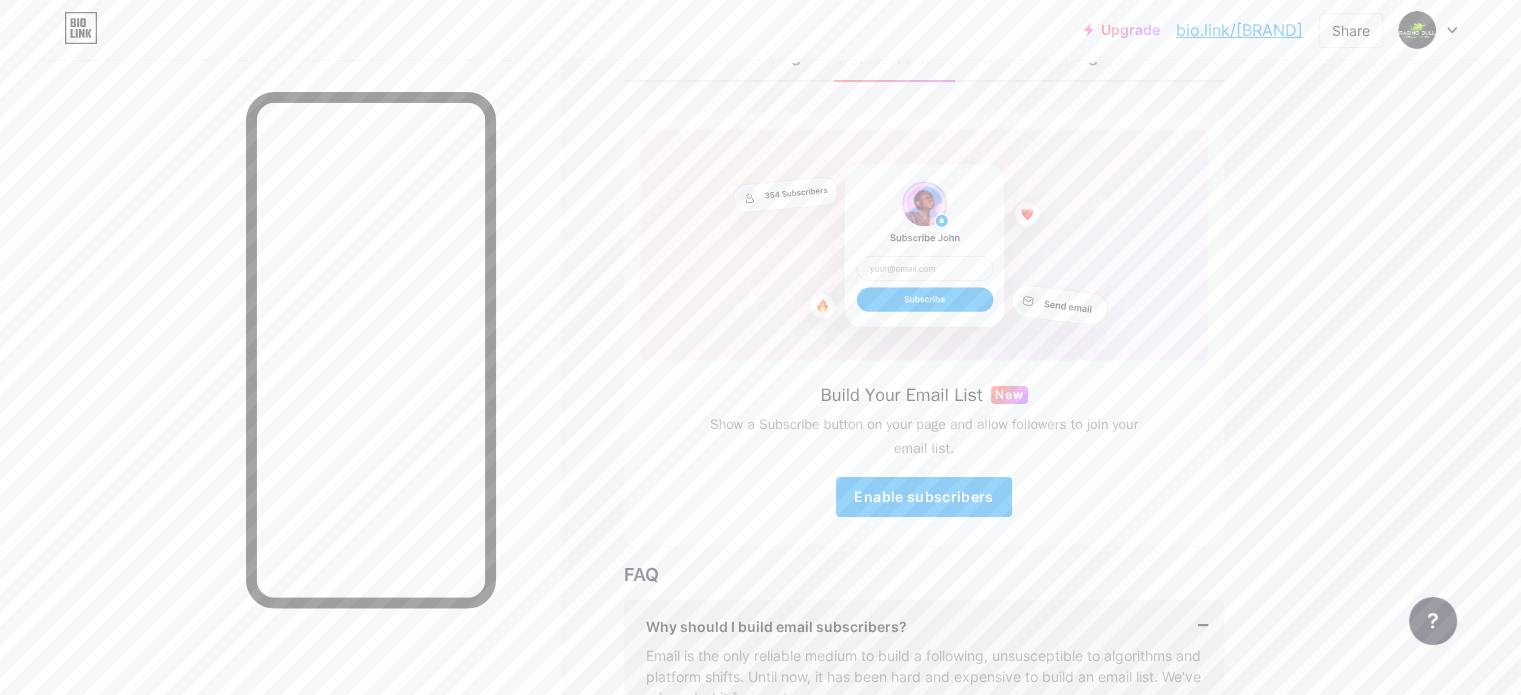 scroll, scrollTop: 59, scrollLeft: 0, axis: vertical 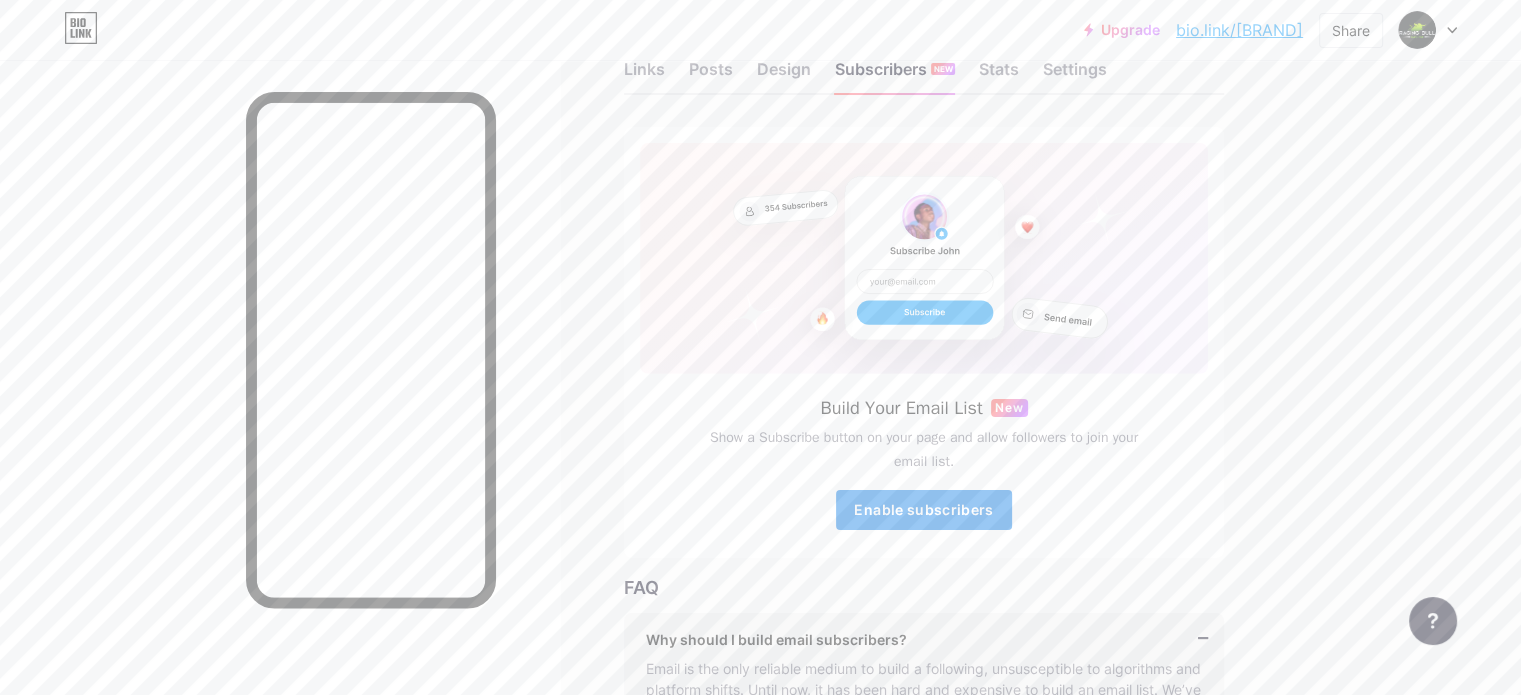 click on "Enable subscribers" at bounding box center [923, 509] 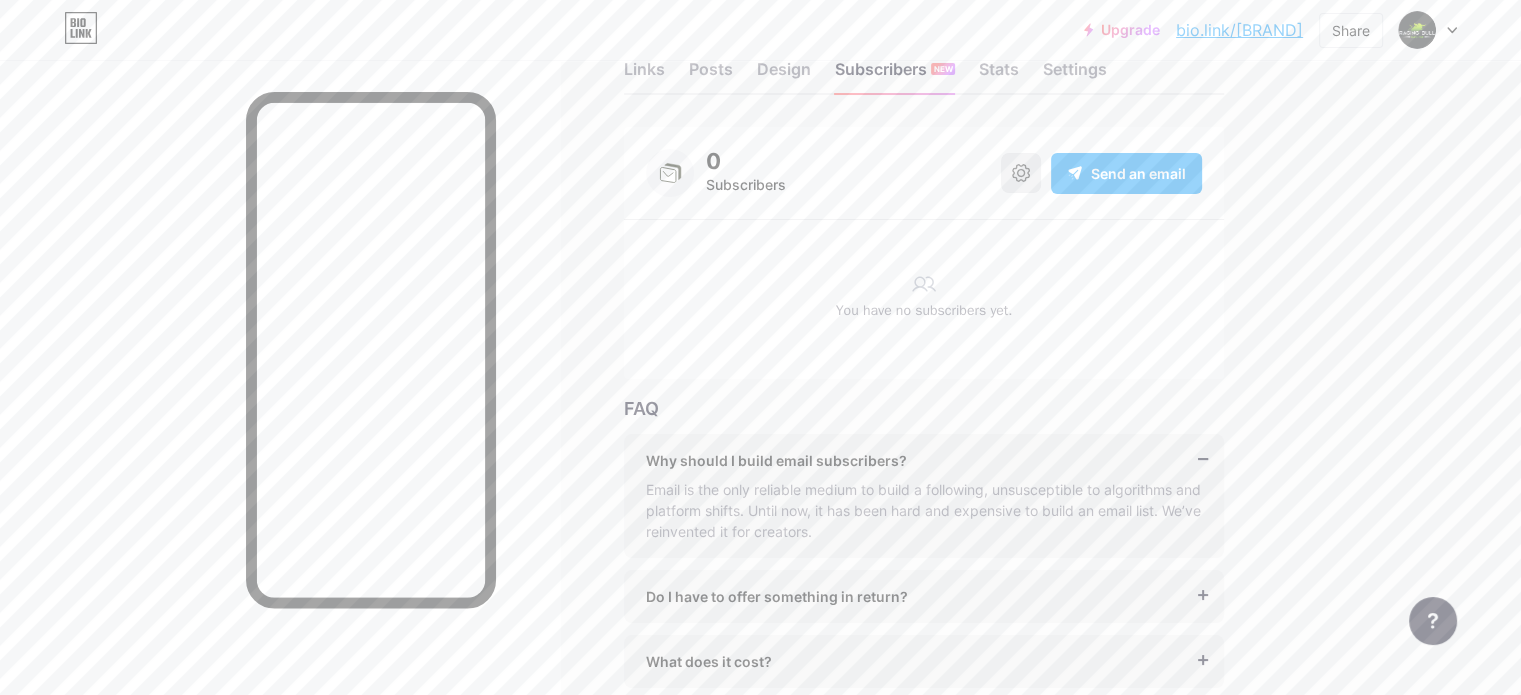 click at bounding box center [1021, 173] 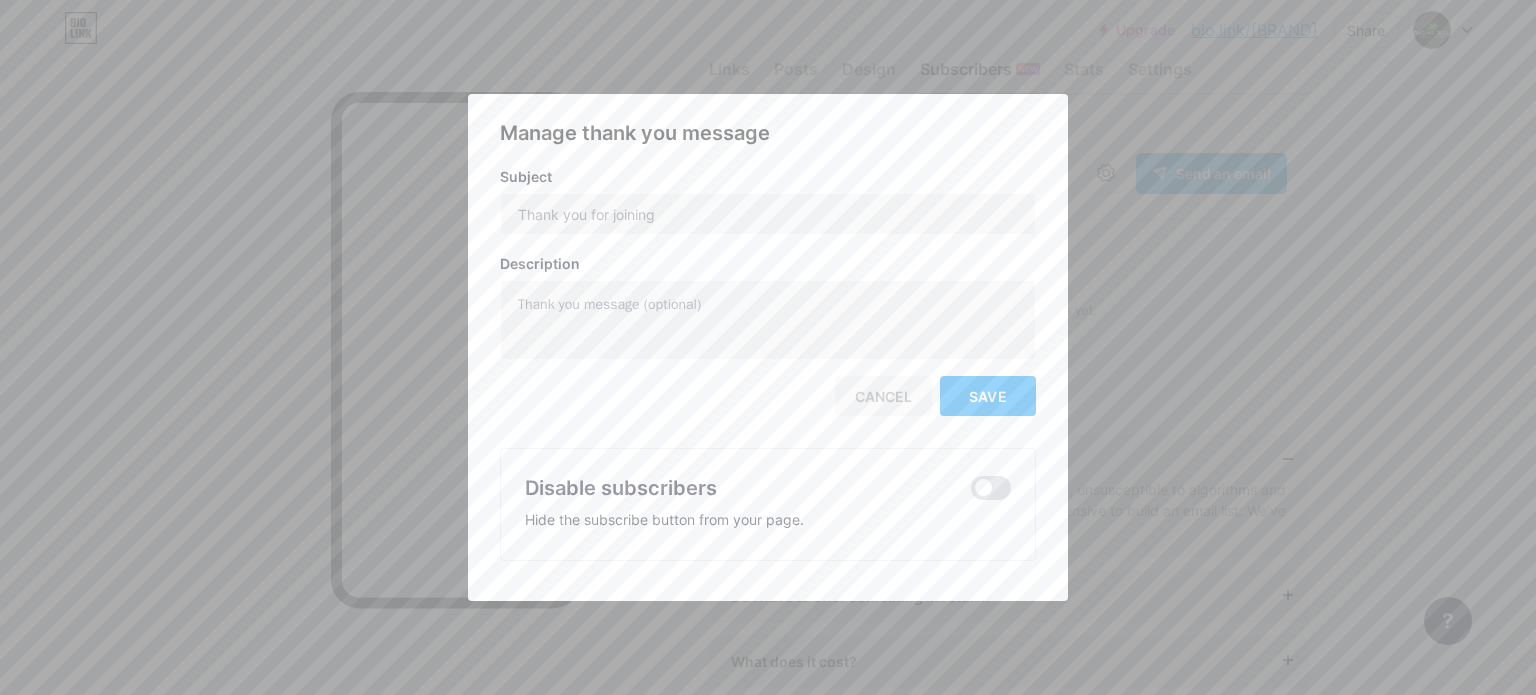 click on "Cancel" at bounding box center (883, 396) 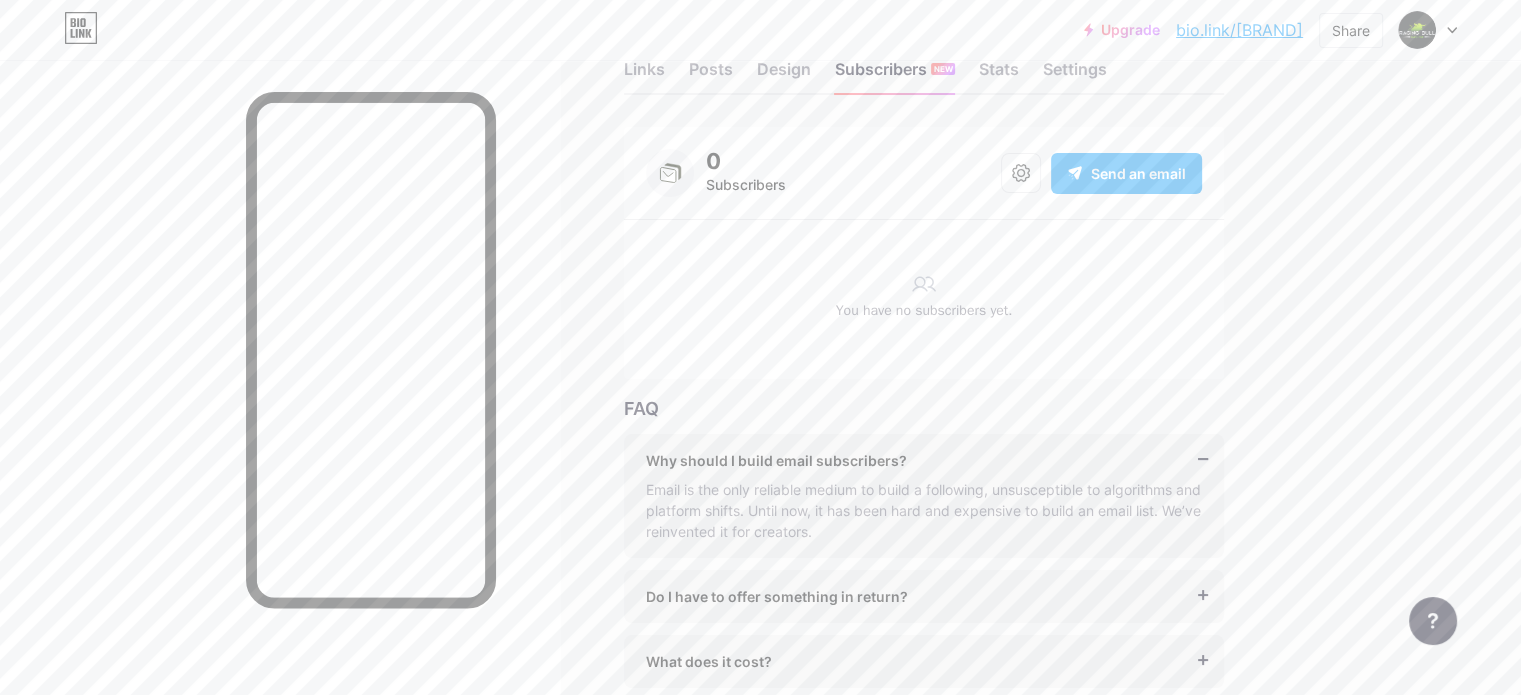 click on "Send an email" at bounding box center (1126, 173) 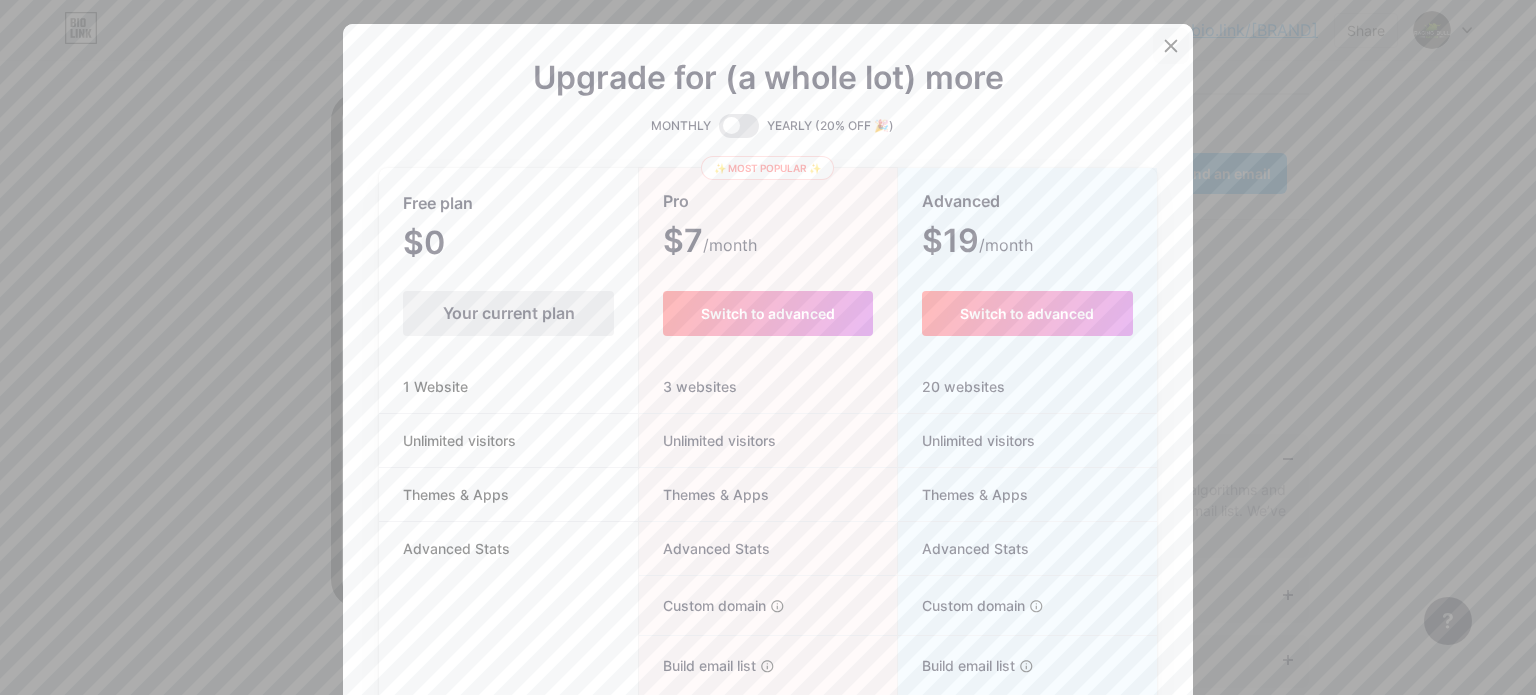 click 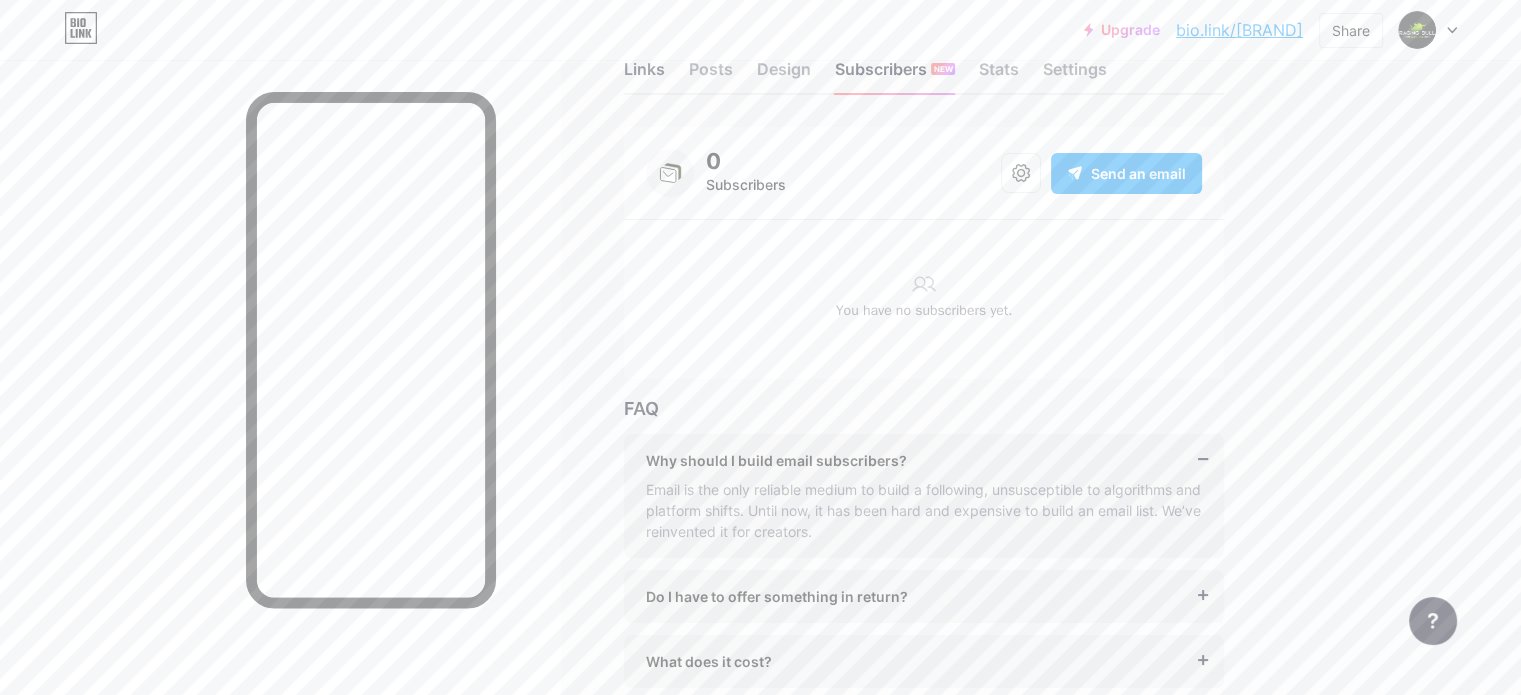 click on "Links" at bounding box center (644, 75) 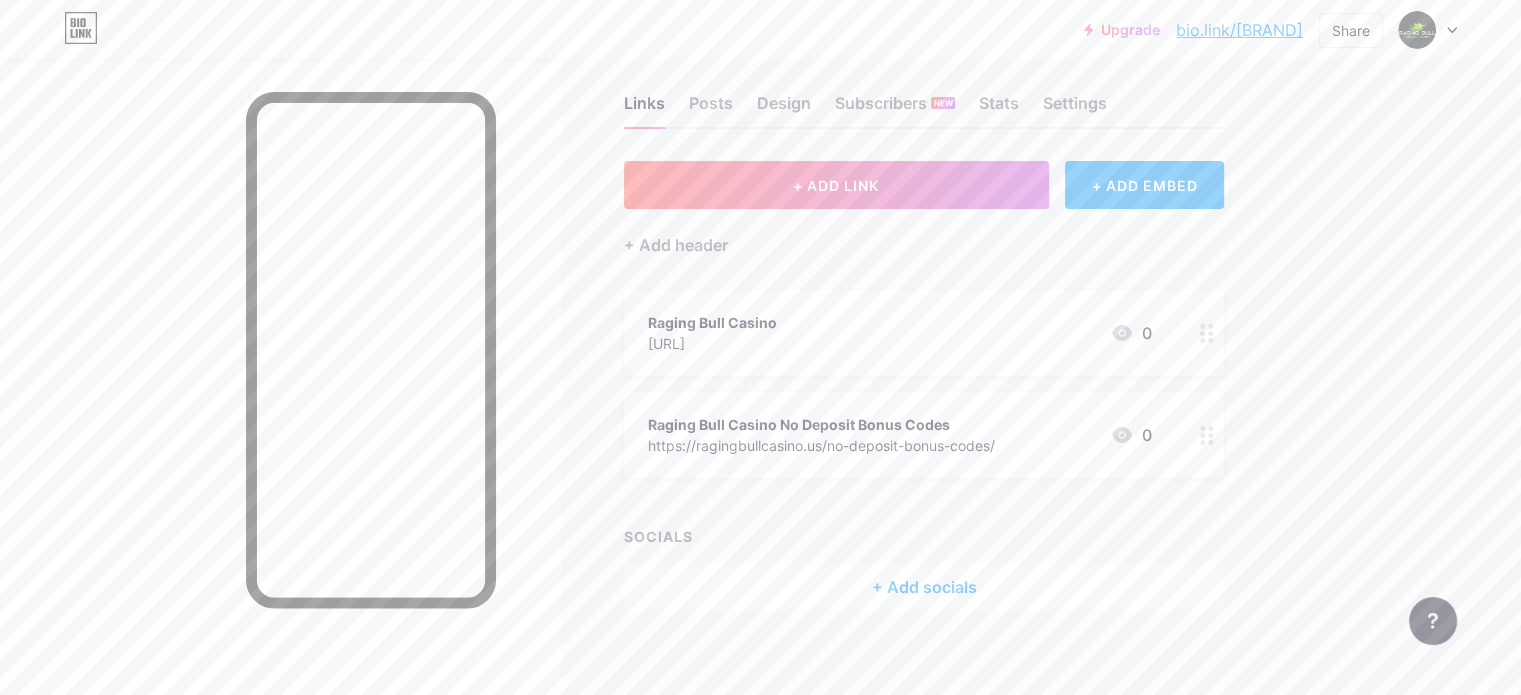 scroll, scrollTop: 39, scrollLeft: 0, axis: vertical 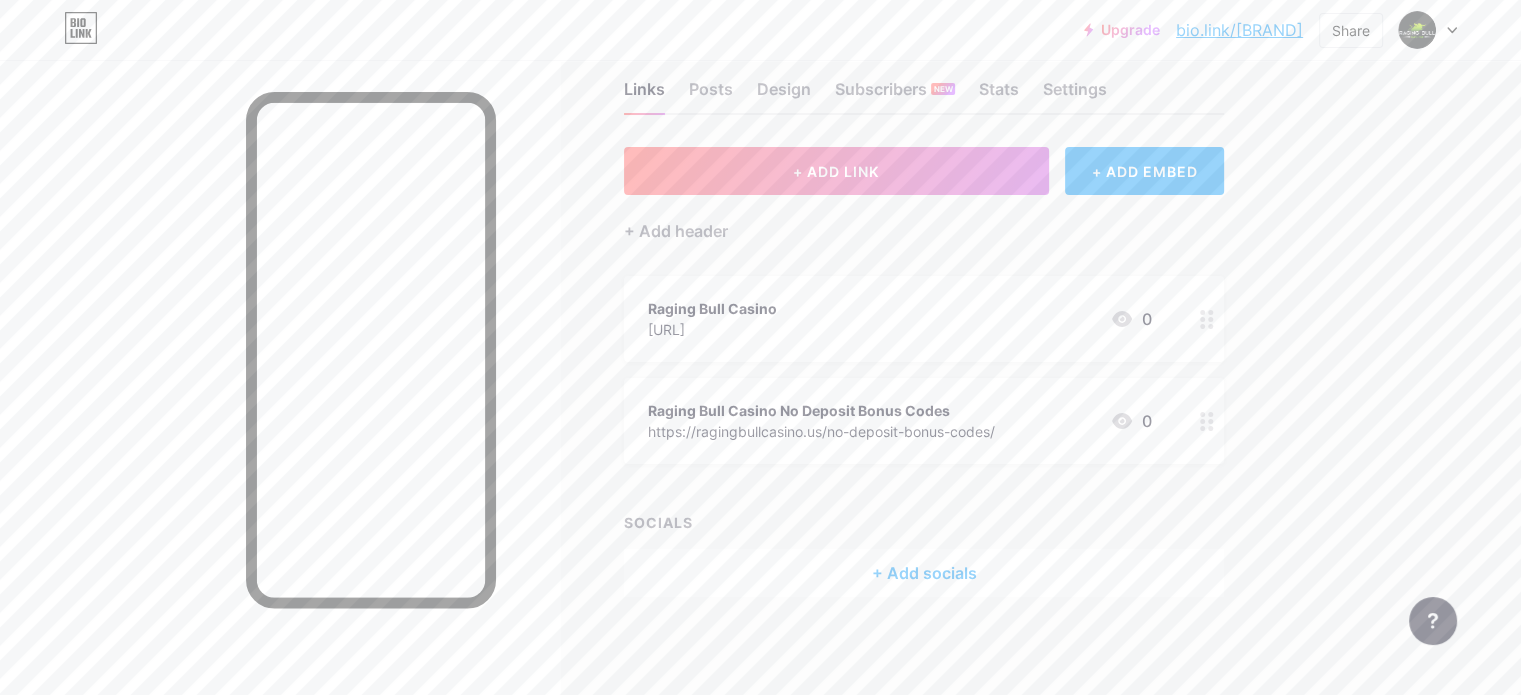 click 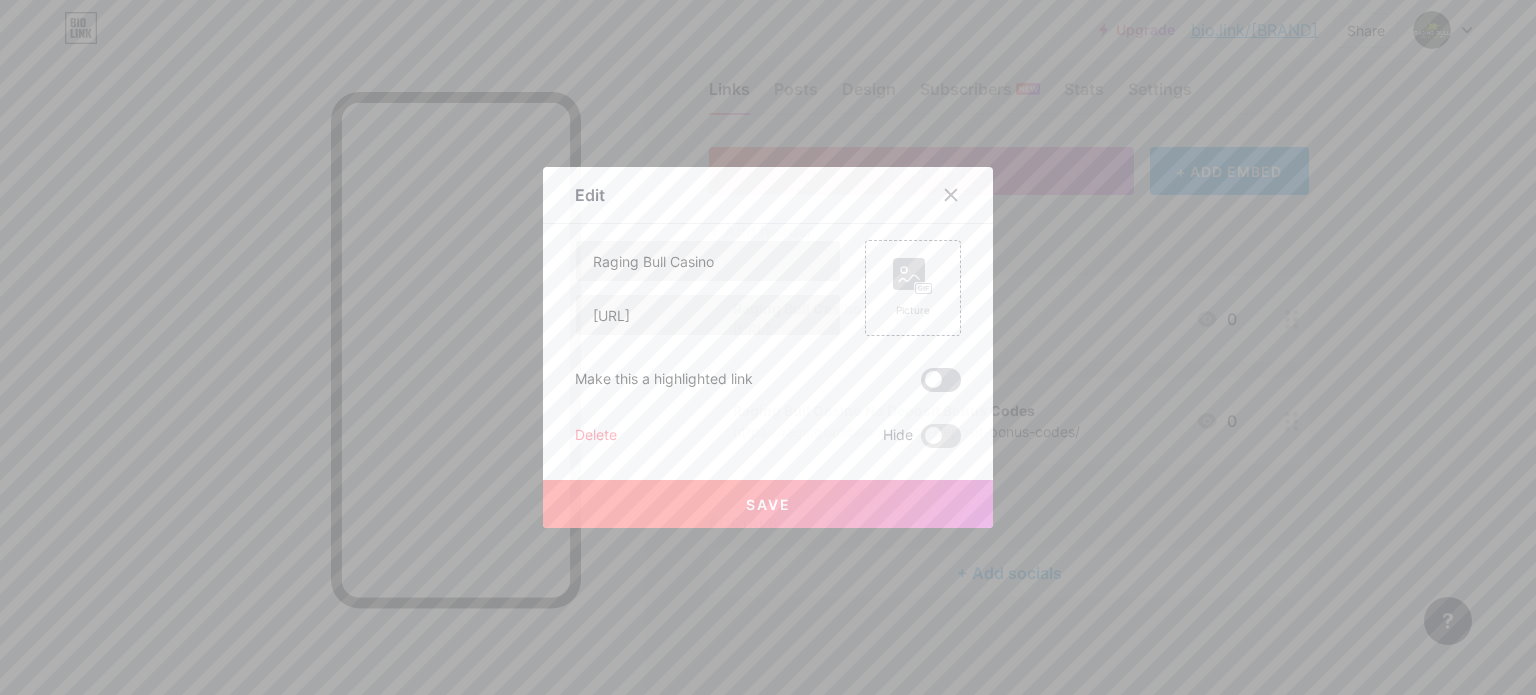 click at bounding box center [941, 380] 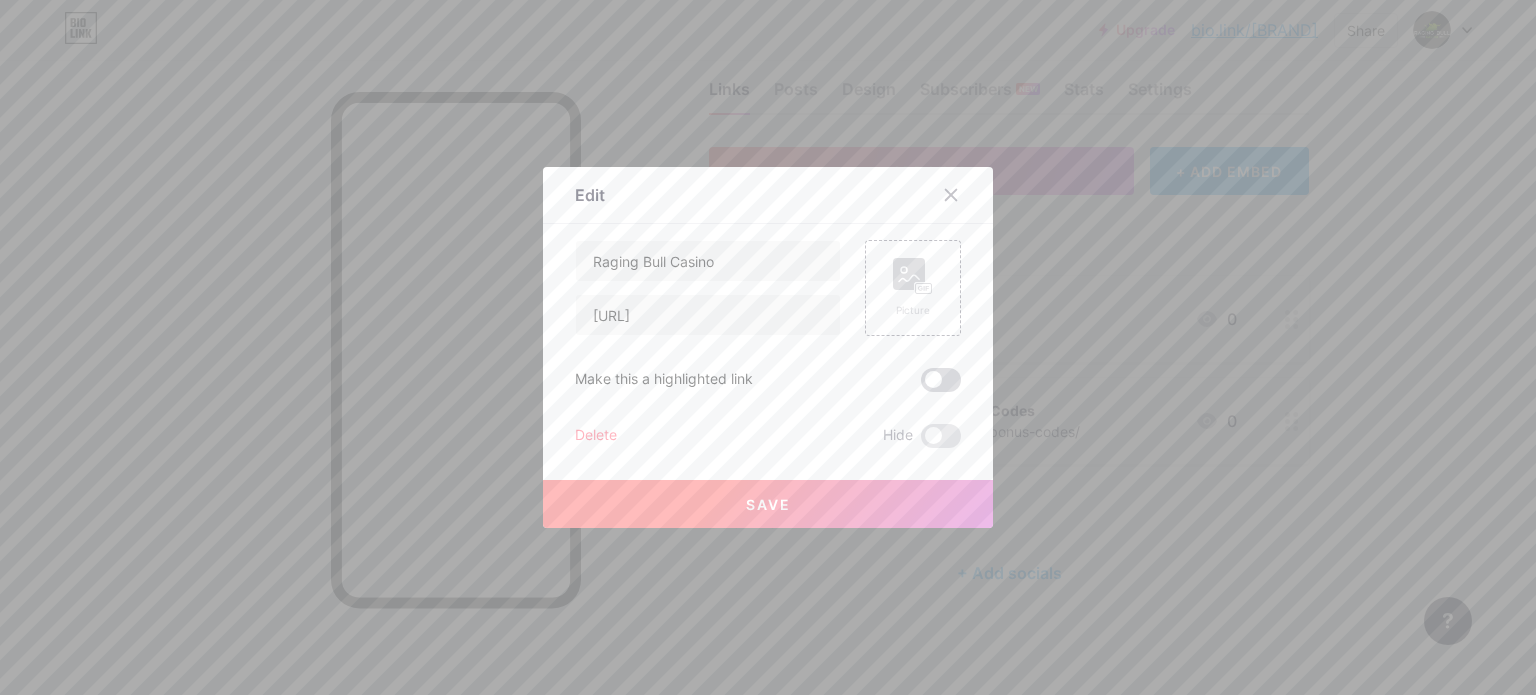 click at bounding box center (921, 385) 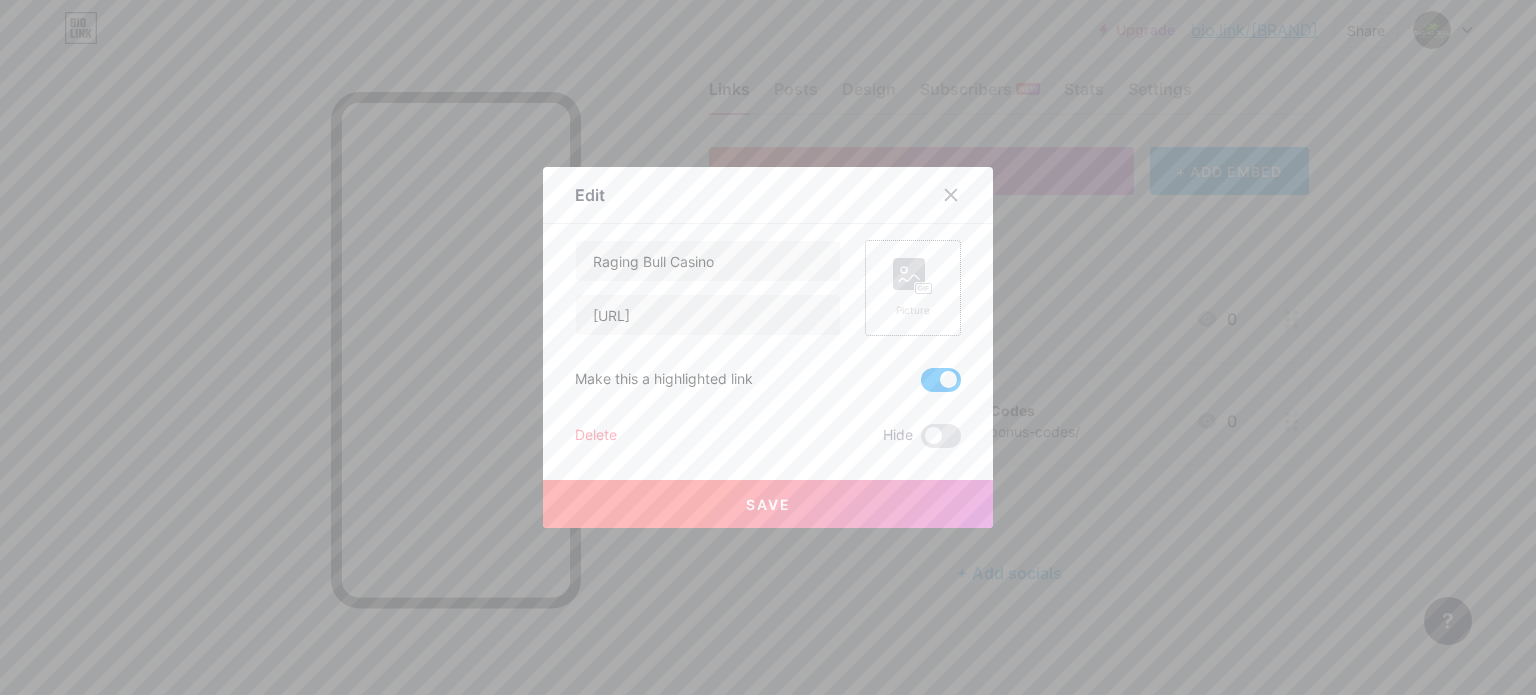 click 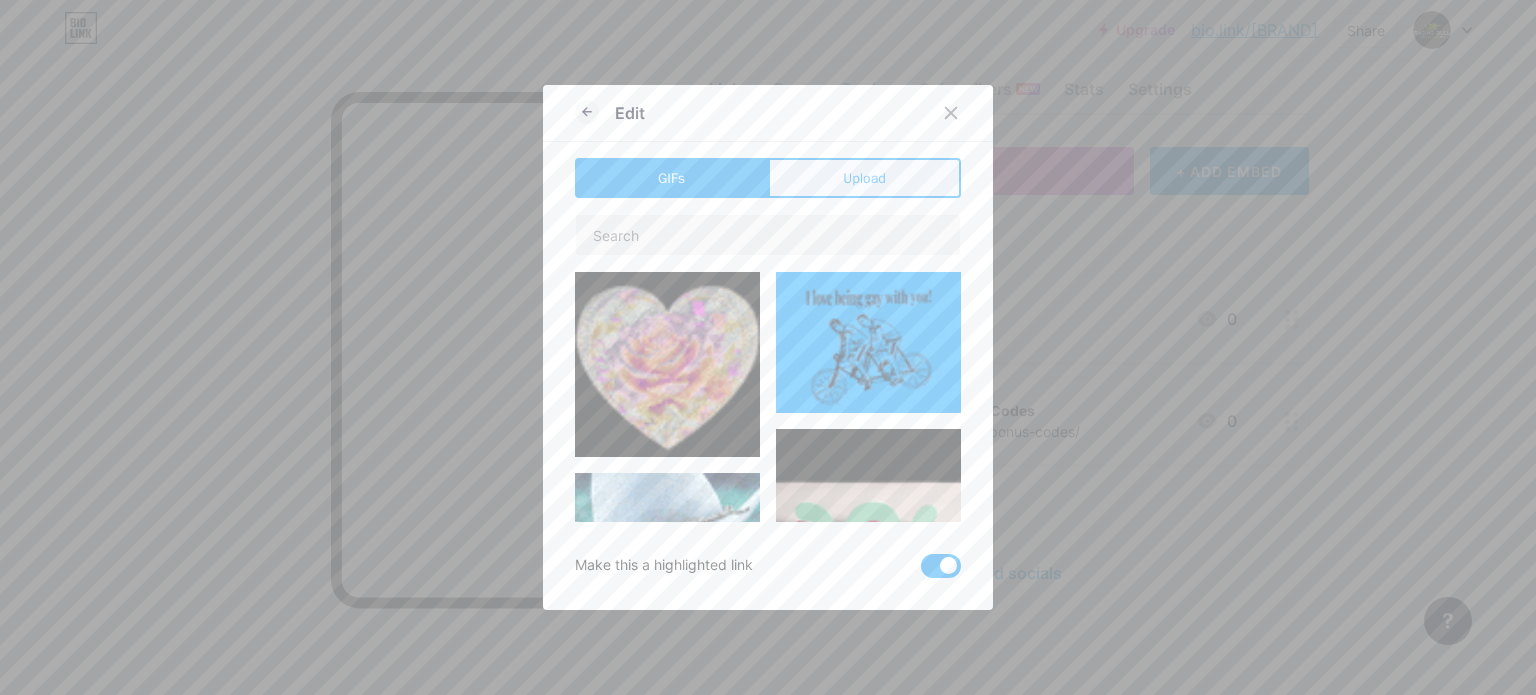 click on "Upload" at bounding box center (864, 178) 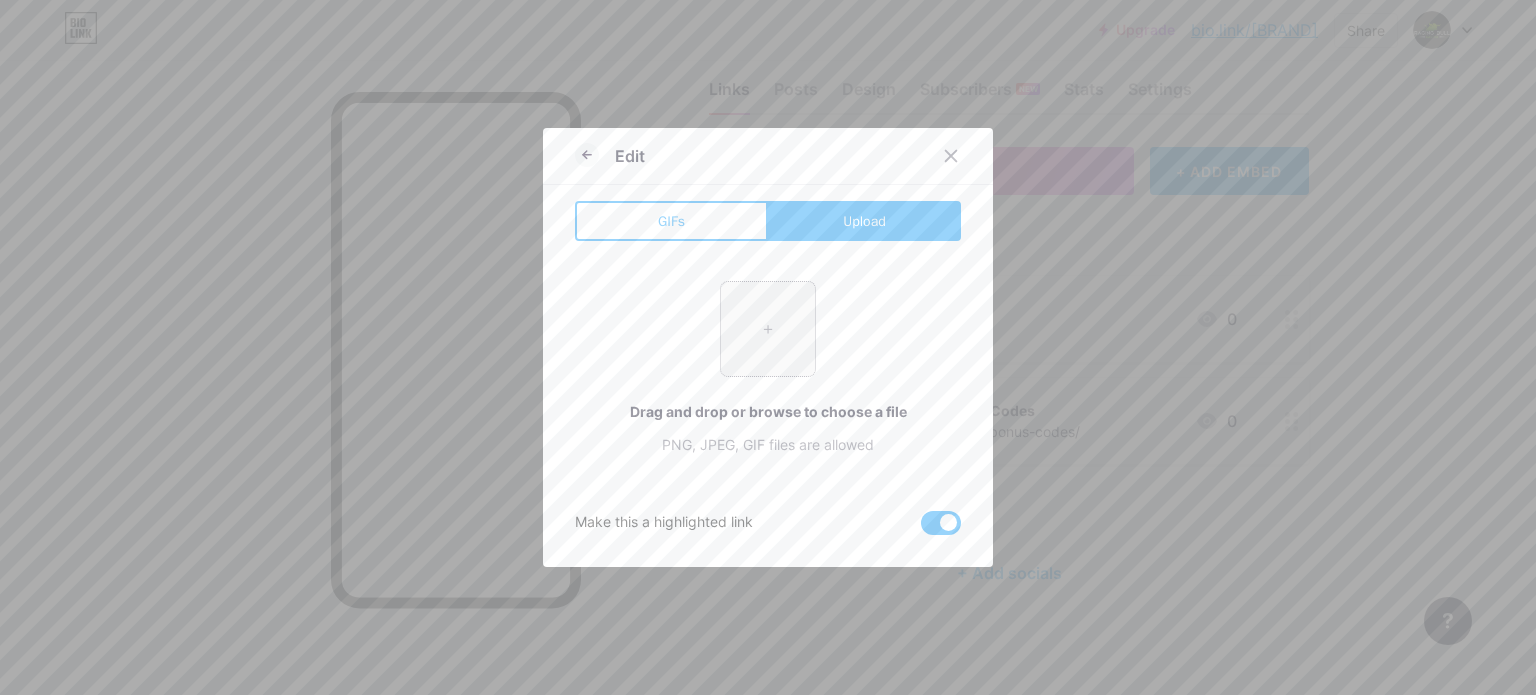 click at bounding box center (768, 329) 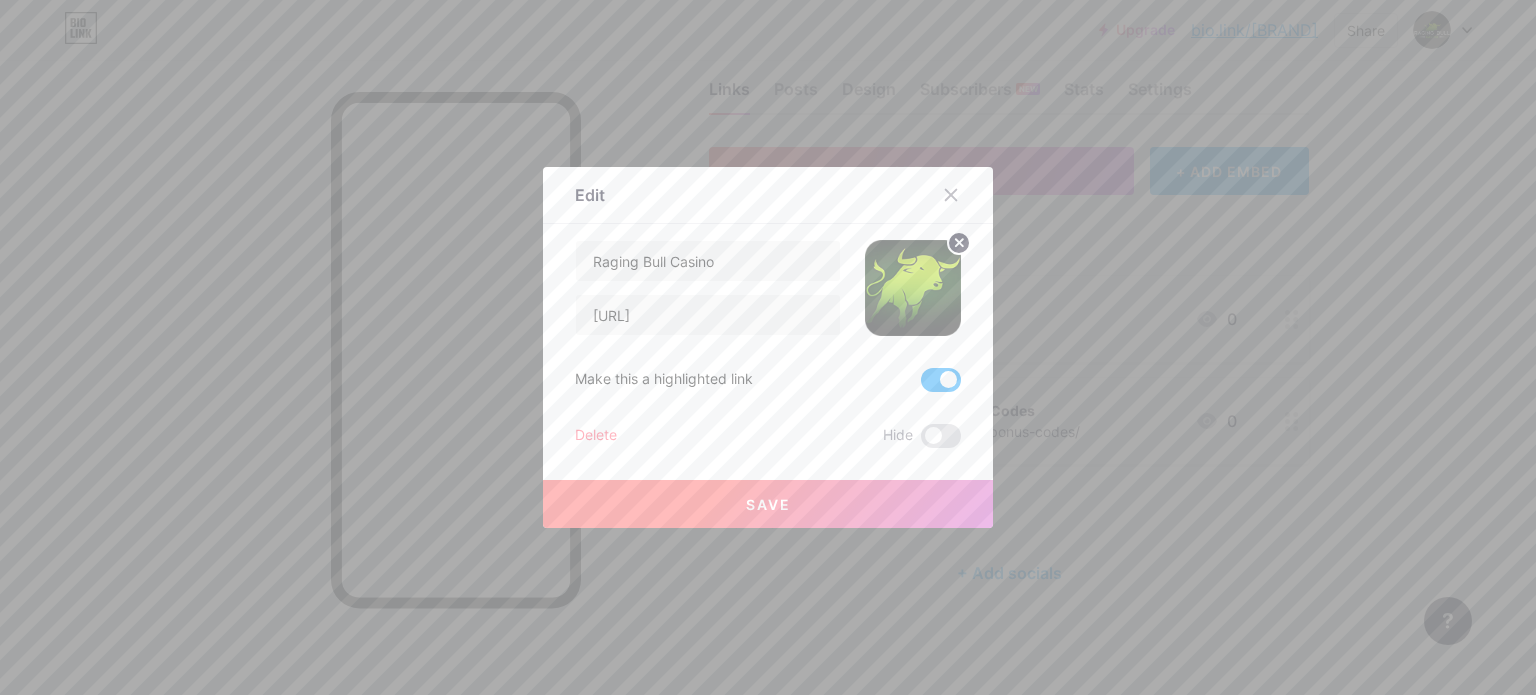 click on "Save" at bounding box center [768, 504] 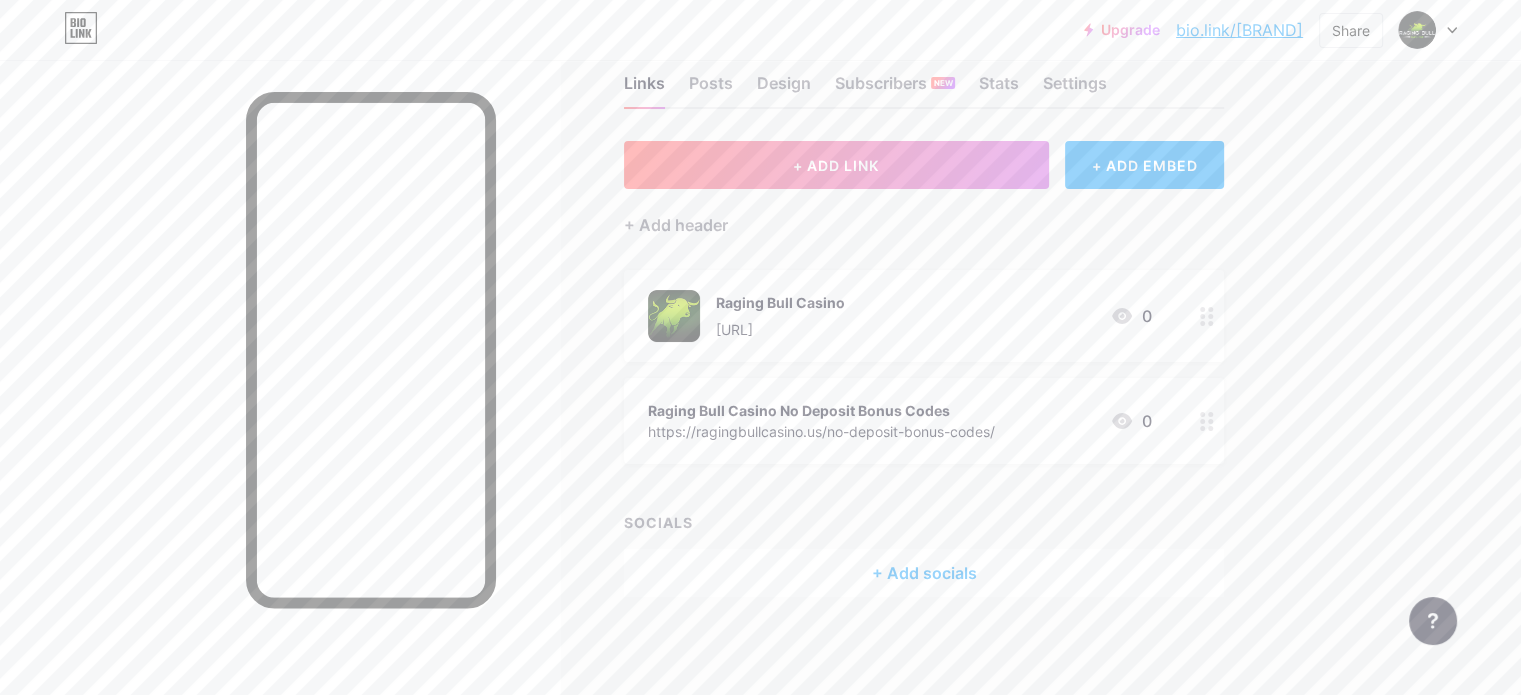 scroll, scrollTop: 0, scrollLeft: 0, axis: both 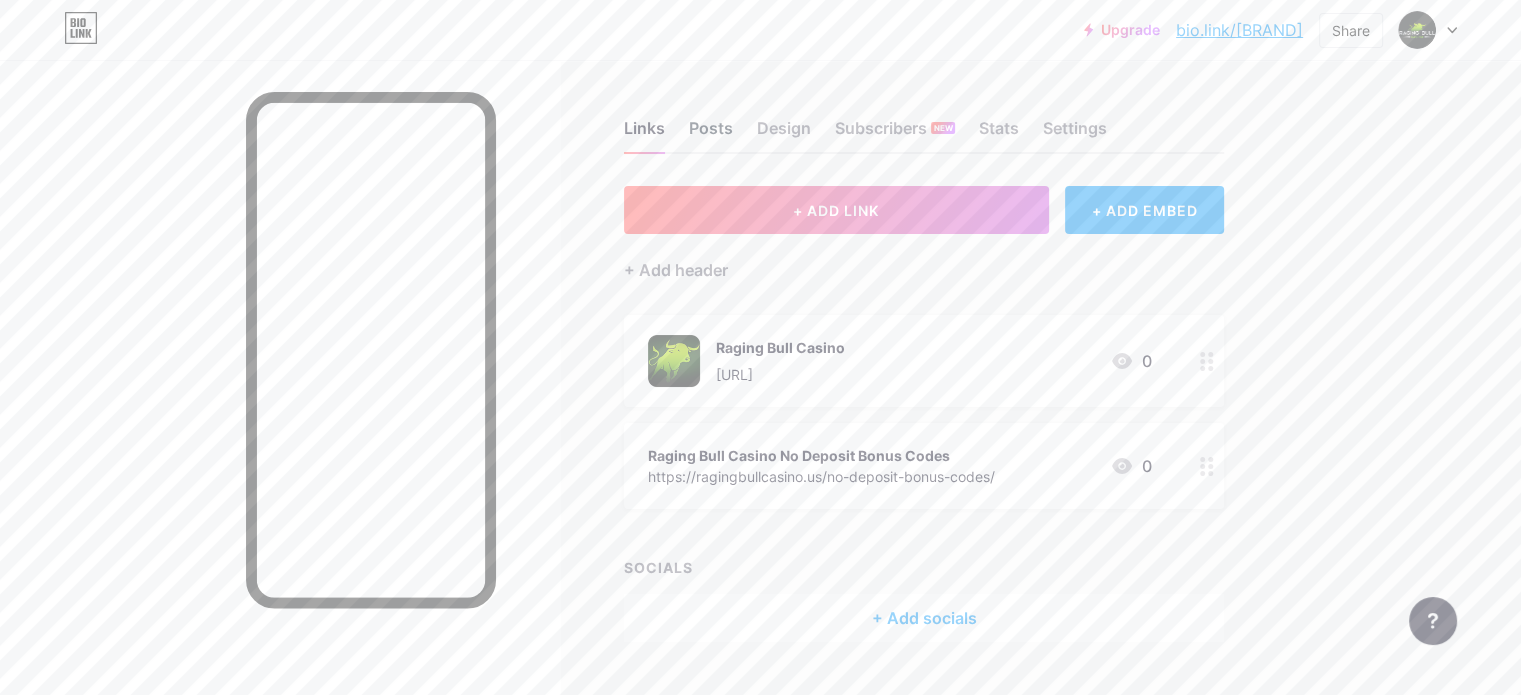 click on "Posts" at bounding box center (711, 134) 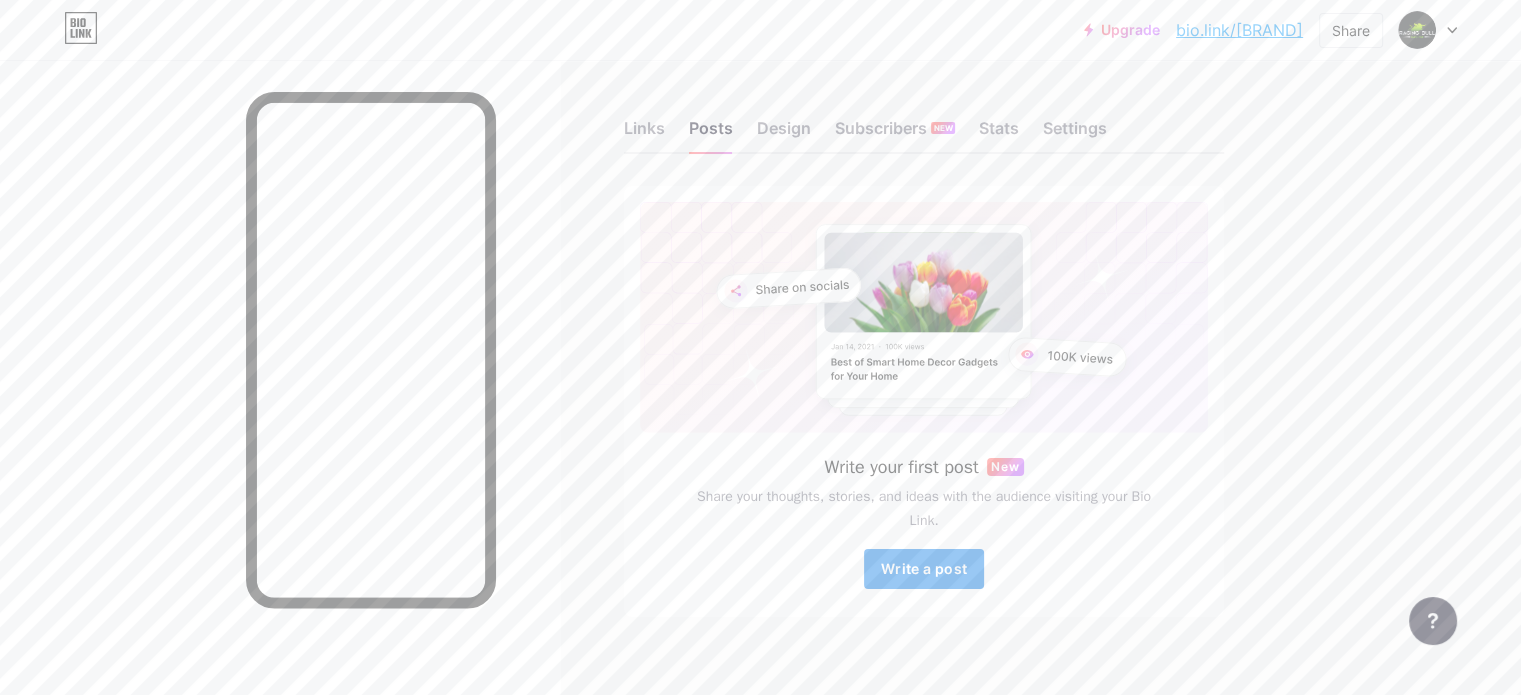 click on "Write a post" at bounding box center [924, 568] 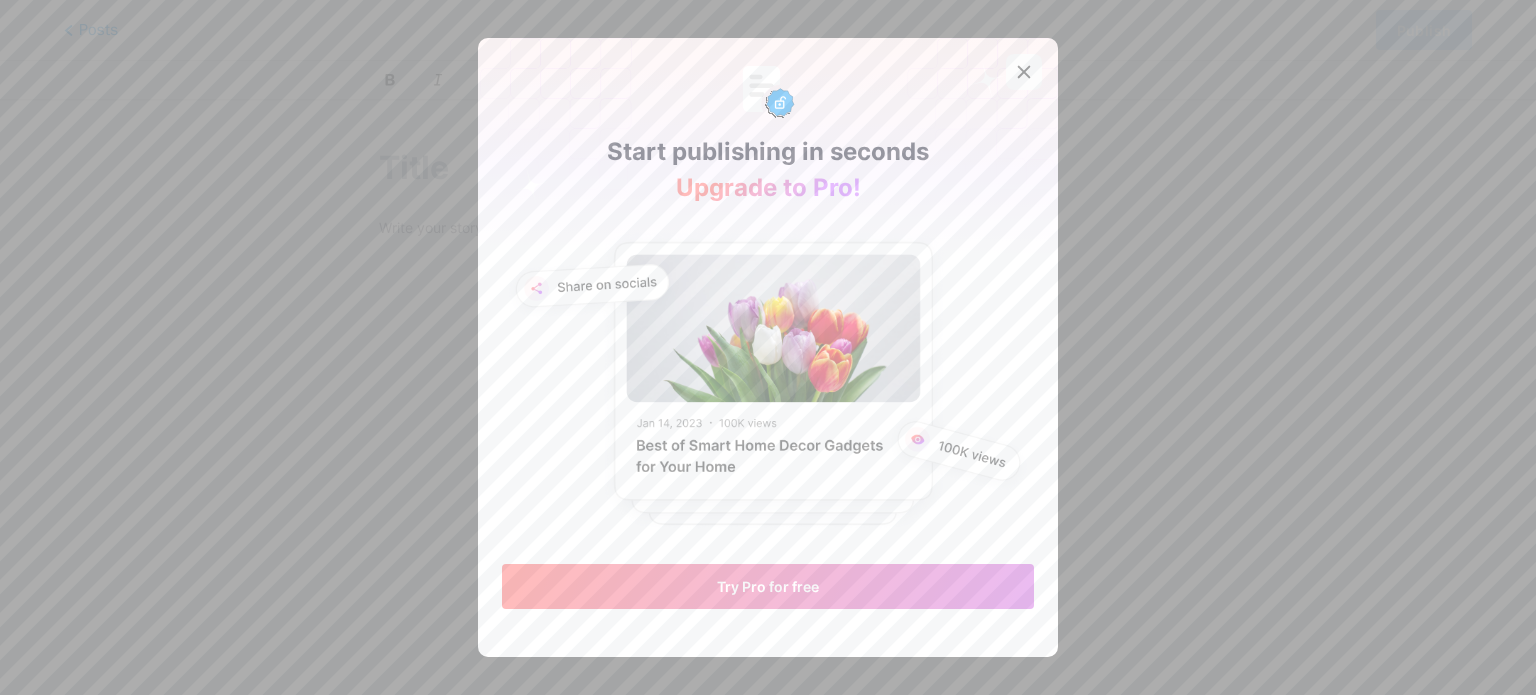 click at bounding box center (1024, 72) 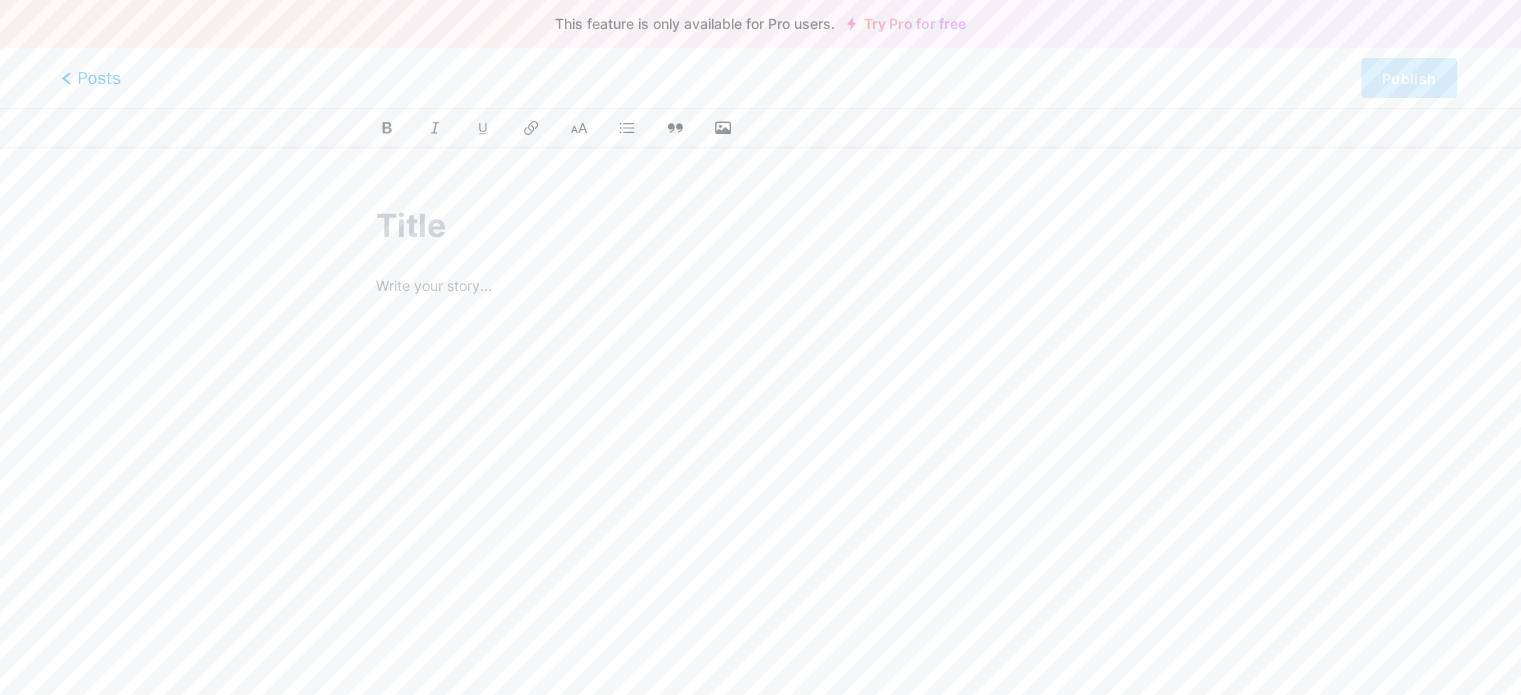 click on "Posts" at bounding box center [91, 78] 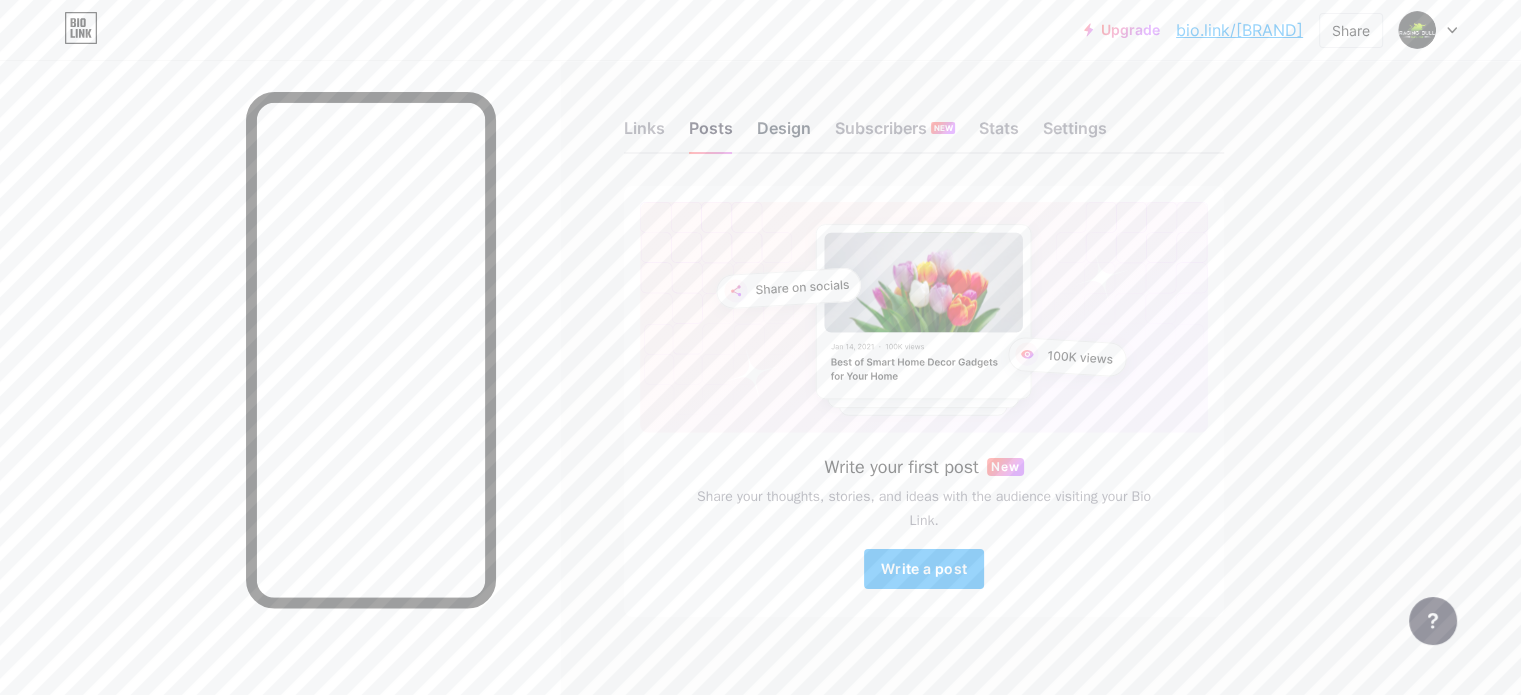 click on "Design" at bounding box center (784, 134) 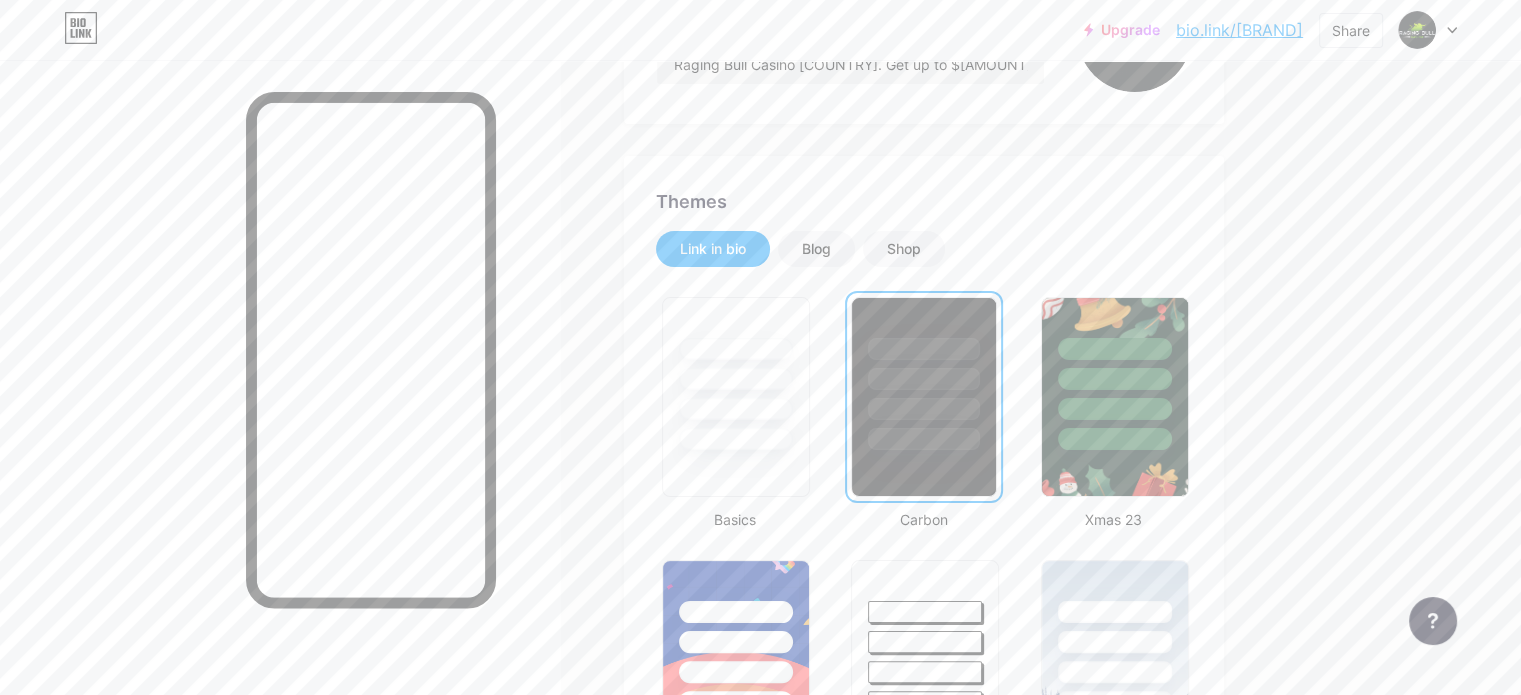 scroll, scrollTop: 400, scrollLeft: 0, axis: vertical 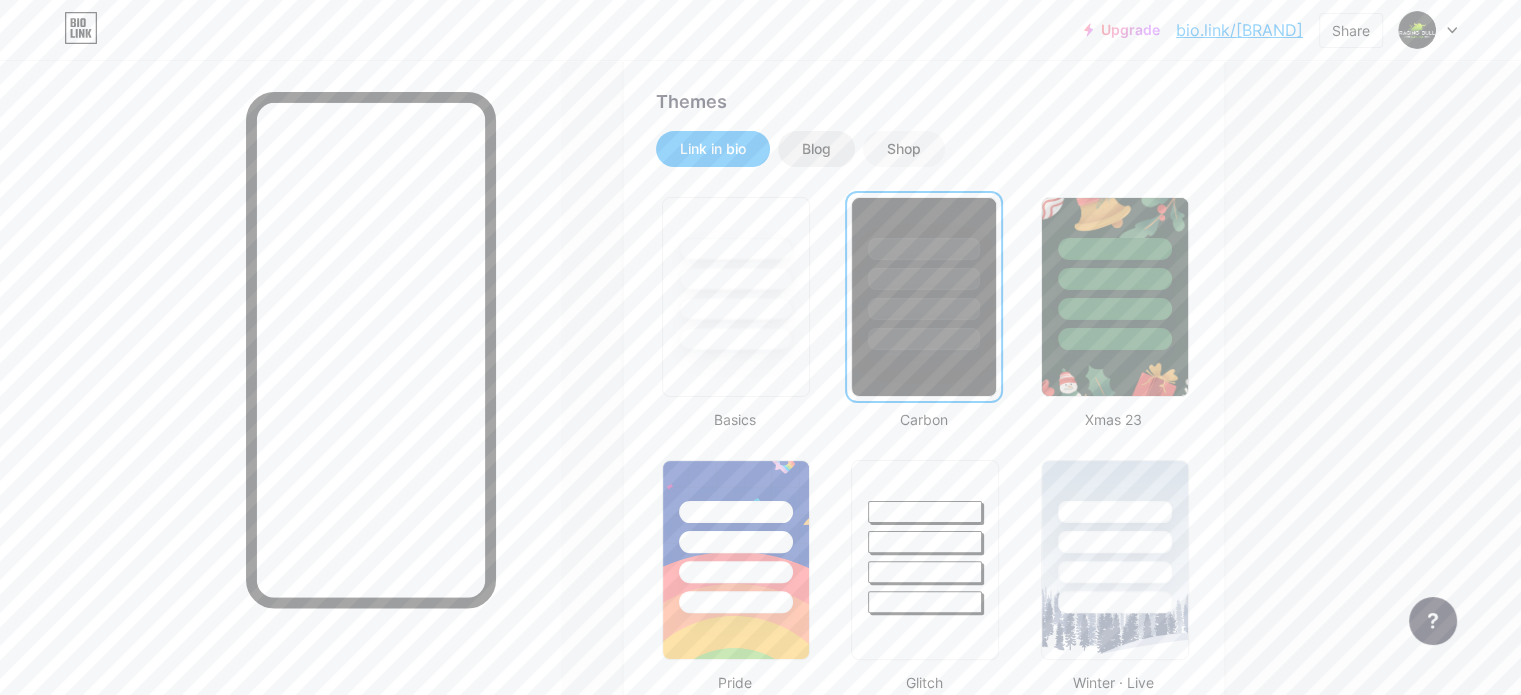 click on "Blog" at bounding box center (816, 149) 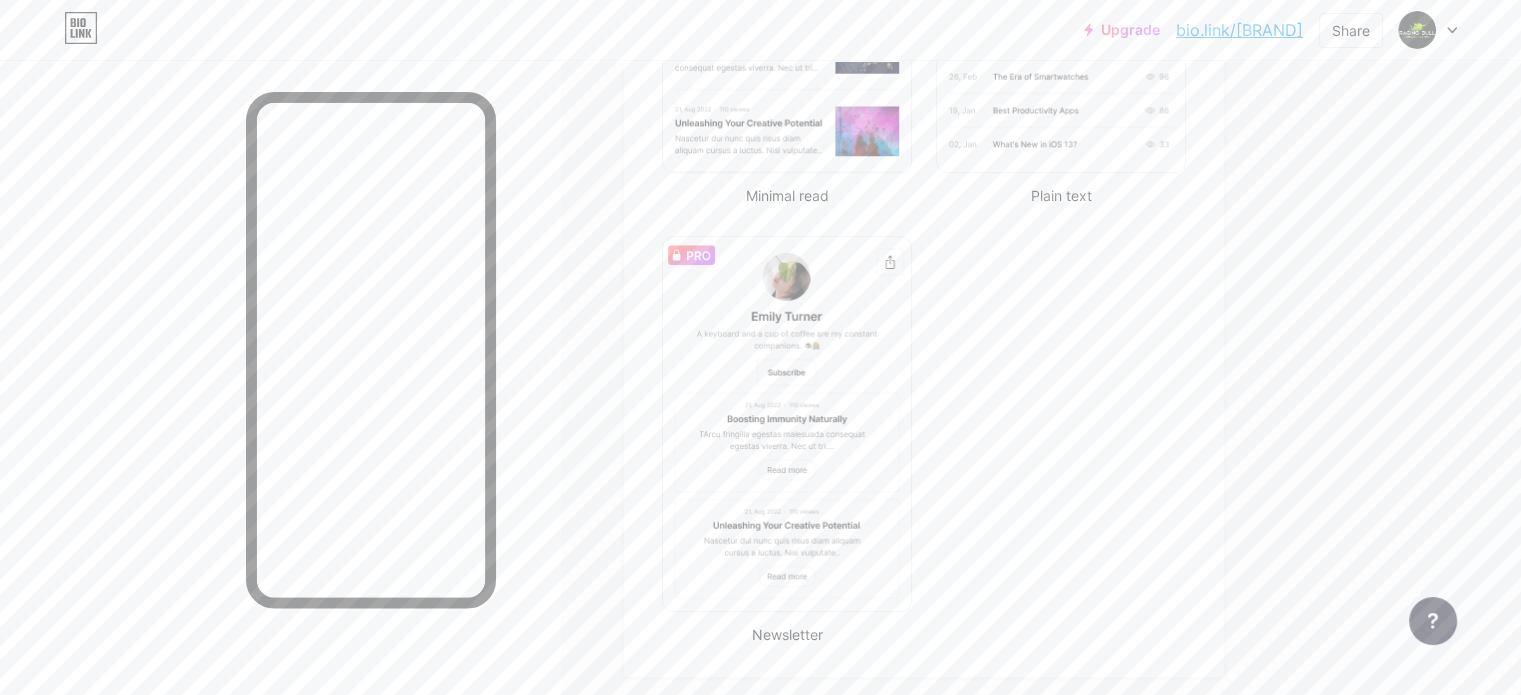 scroll, scrollTop: 400, scrollLeft: 0, axis: vertical 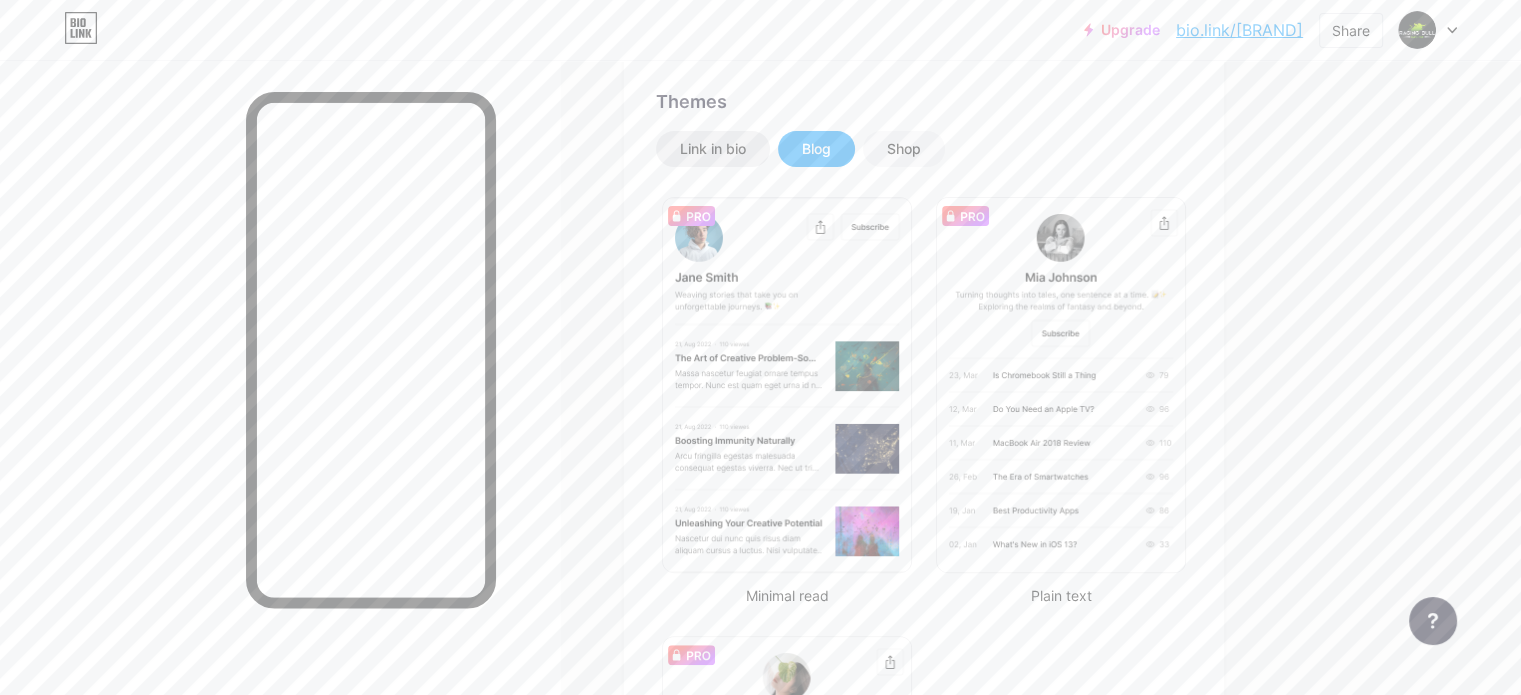 click on "Link in bio" at bounding box center (713, 149) 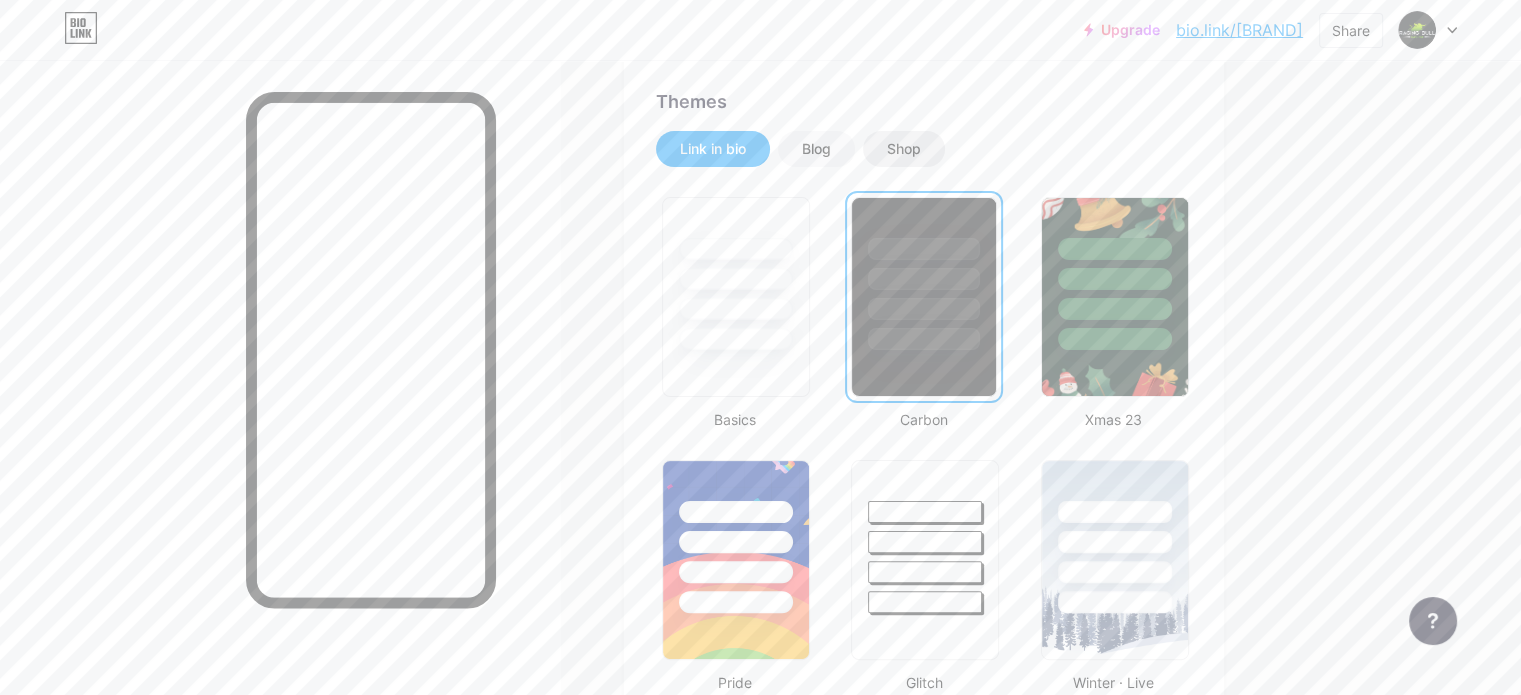 click on "Shop" at bounding box center [904, 149] 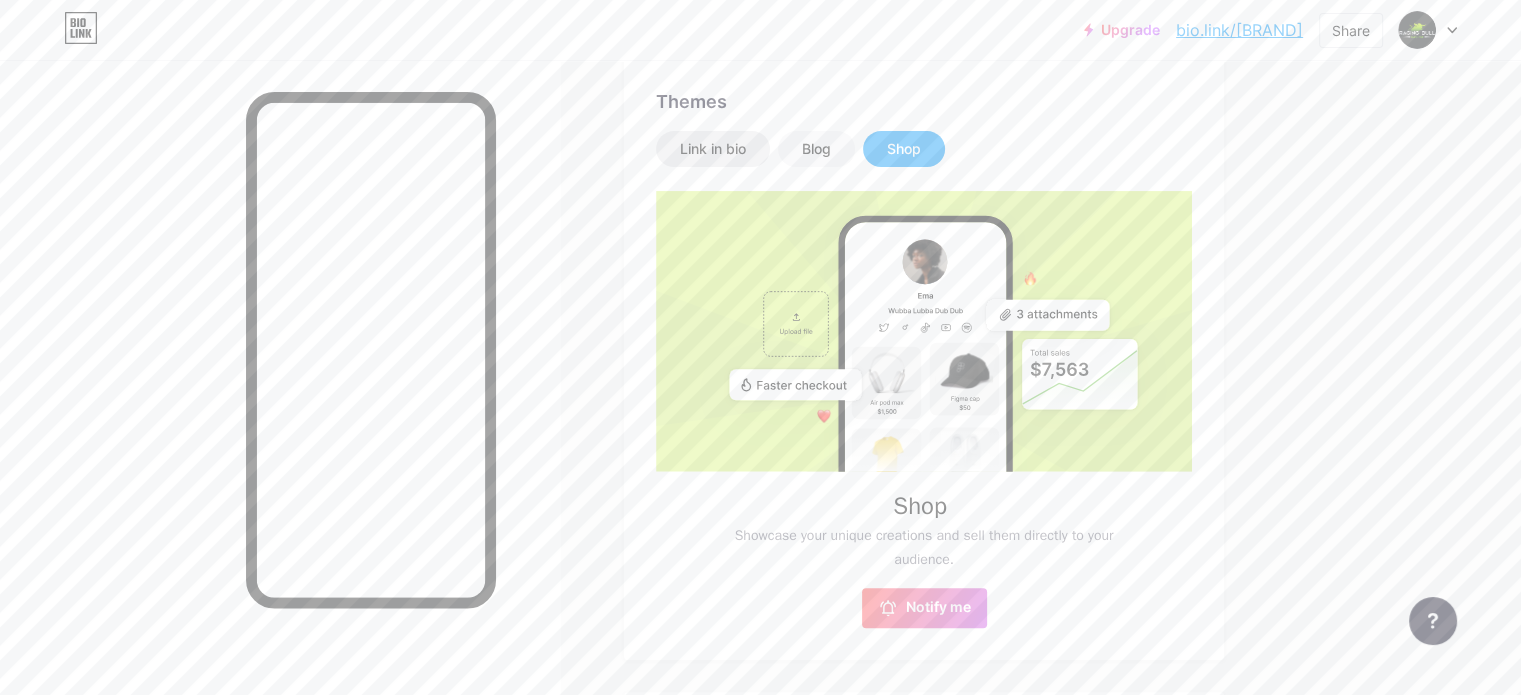 click on "Link in bio" at bounding box center [713, 149] 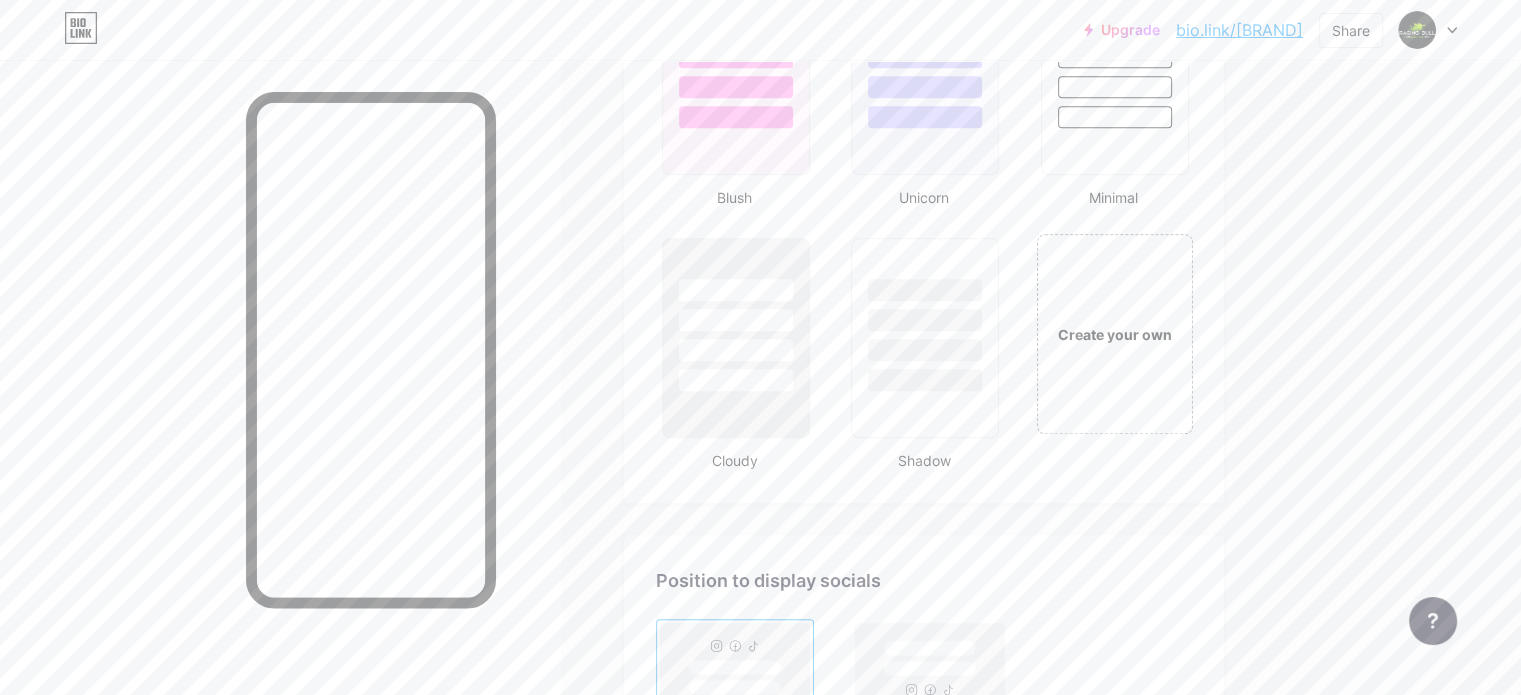 scroll, scrollTop: 2694, scrollLeft: 0, axis: vertical 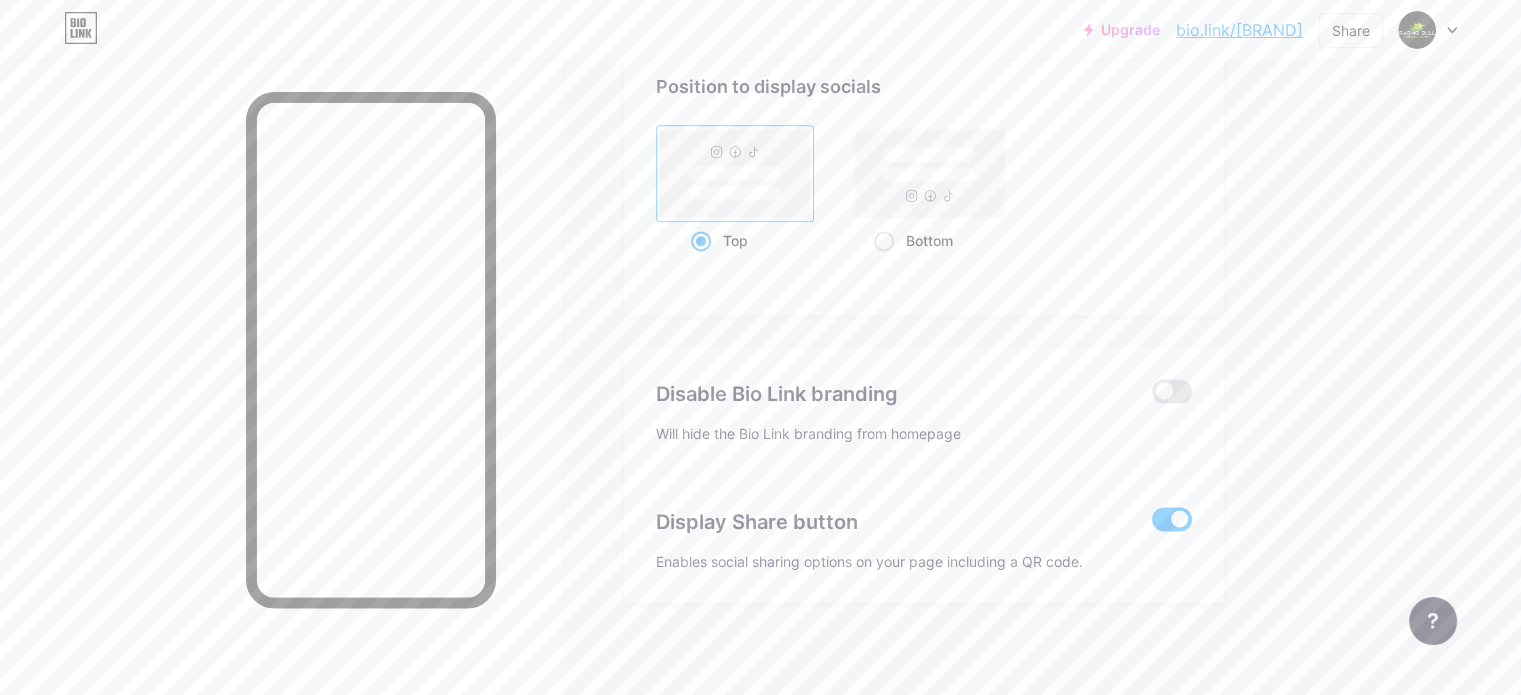click at bounding box center [1172, 519] 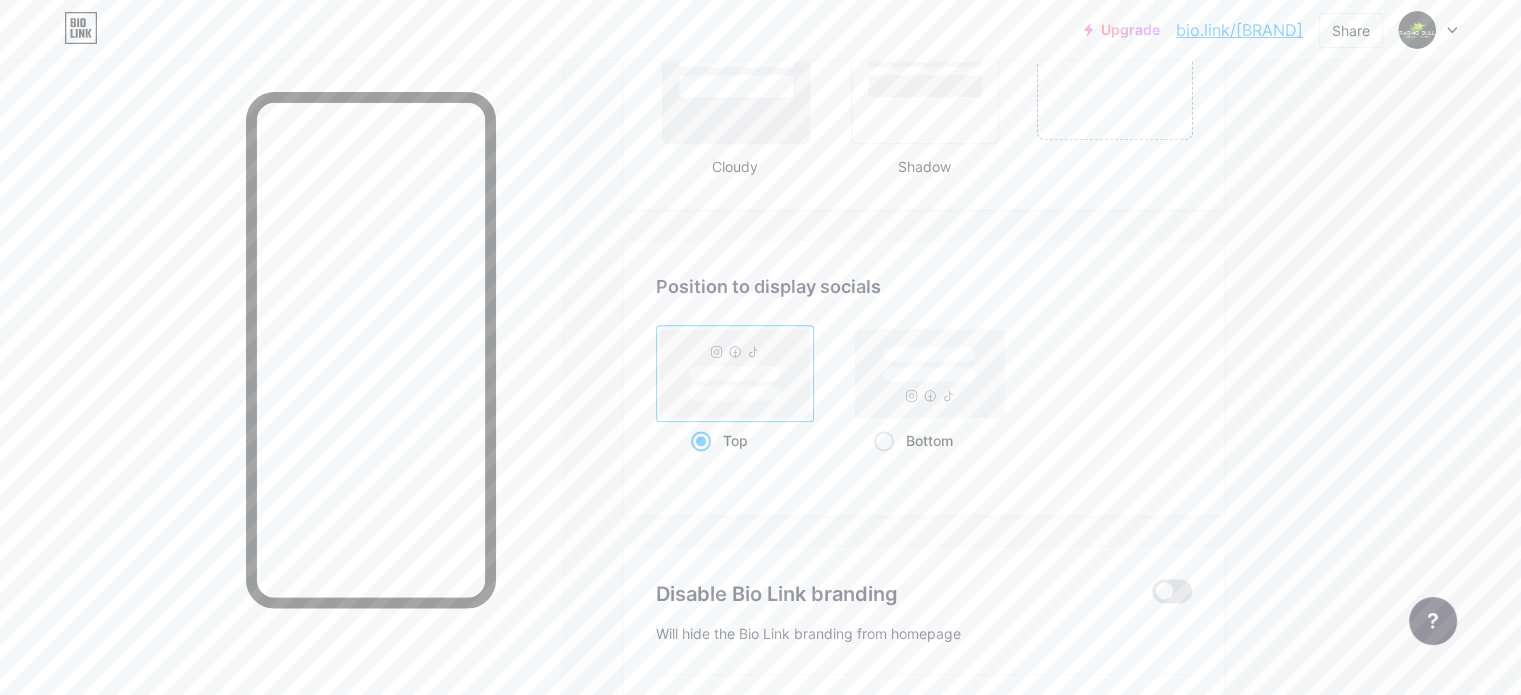 scroll, scrollTop: 2194, scrollLeft: 0, axis: vertical 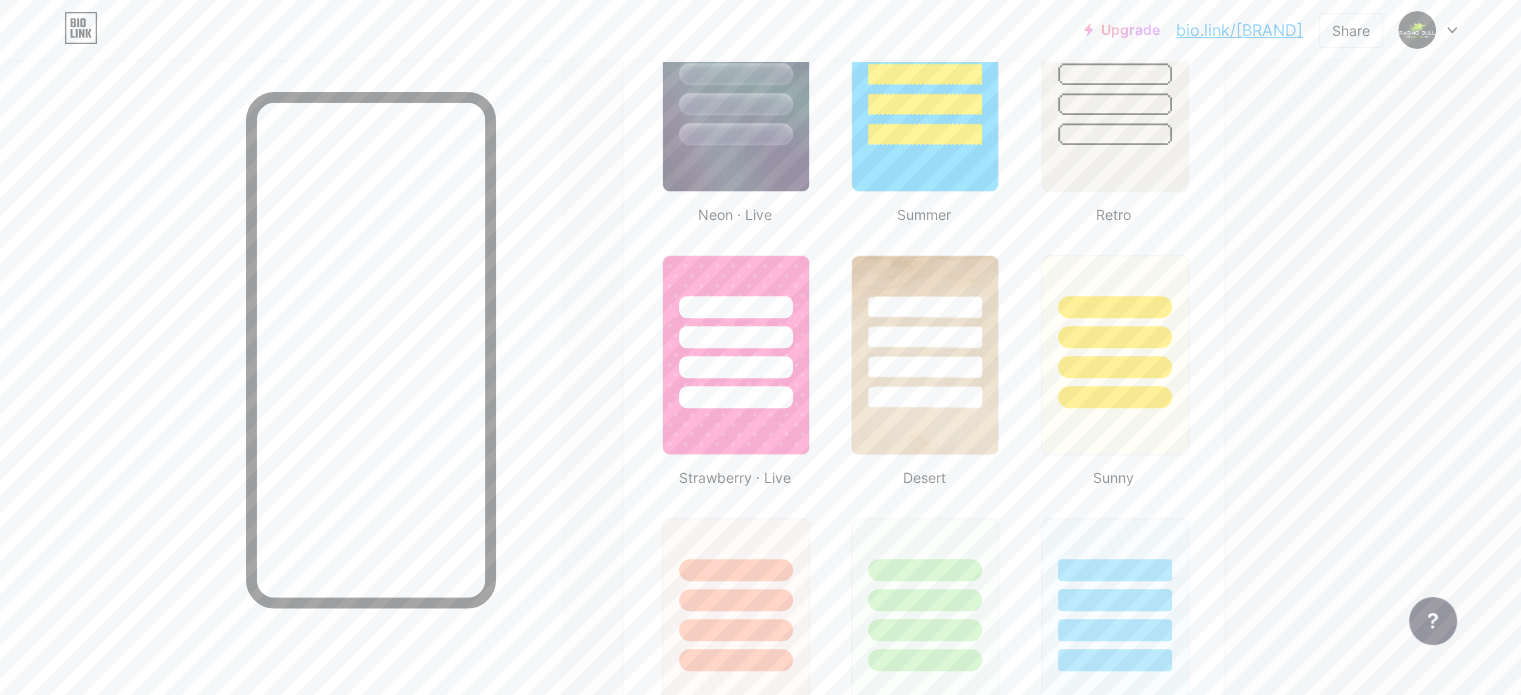 click on "Upgrade   bio.link/raging...   bio.link/ragingbullcasino   Share               Switch accounts     Raging Bull Casino   bio.link/ragingbullcasino       + Add a new page        Account settings   Logout" at bounding box center (760, 30) 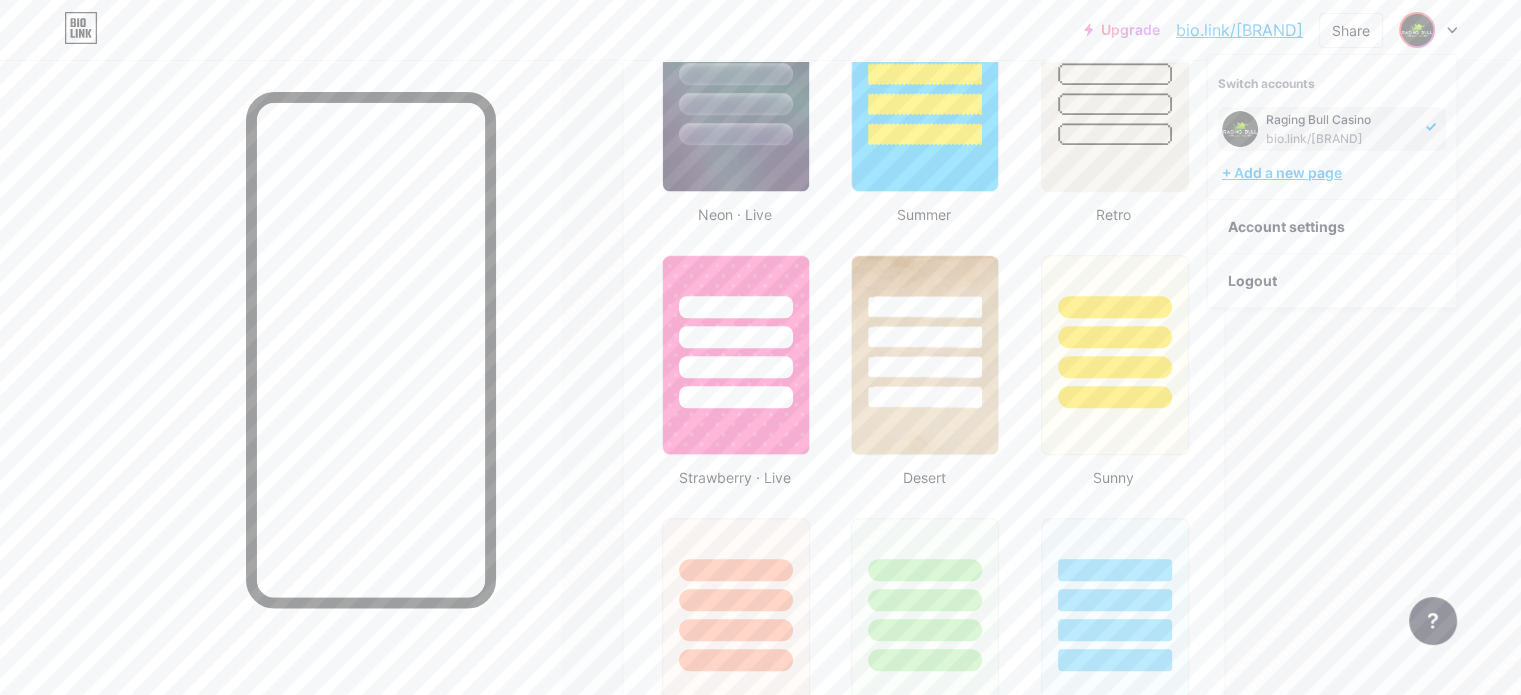 click on "+ Add a new page" at bounding box center (1334, 173) 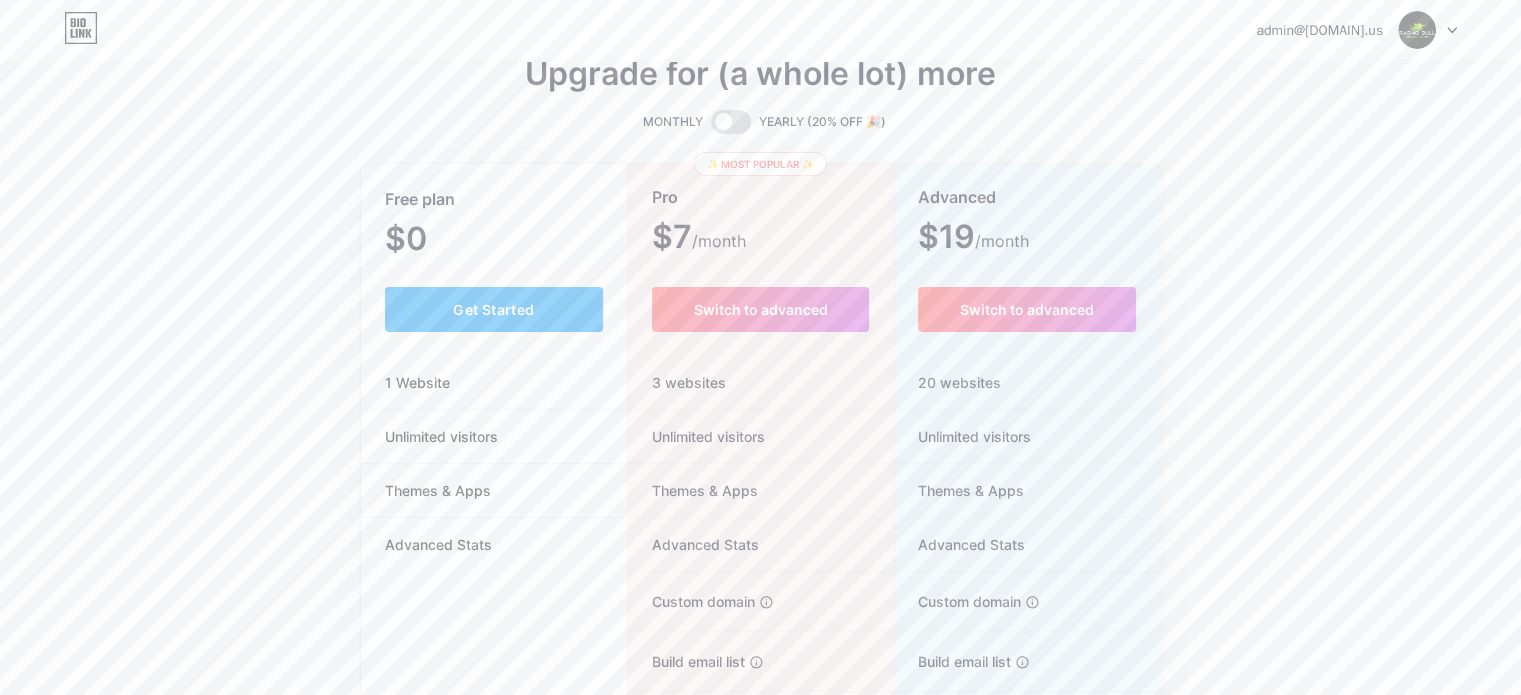scroll, scrollTop: 0, scrollLeft: 0, axis: both 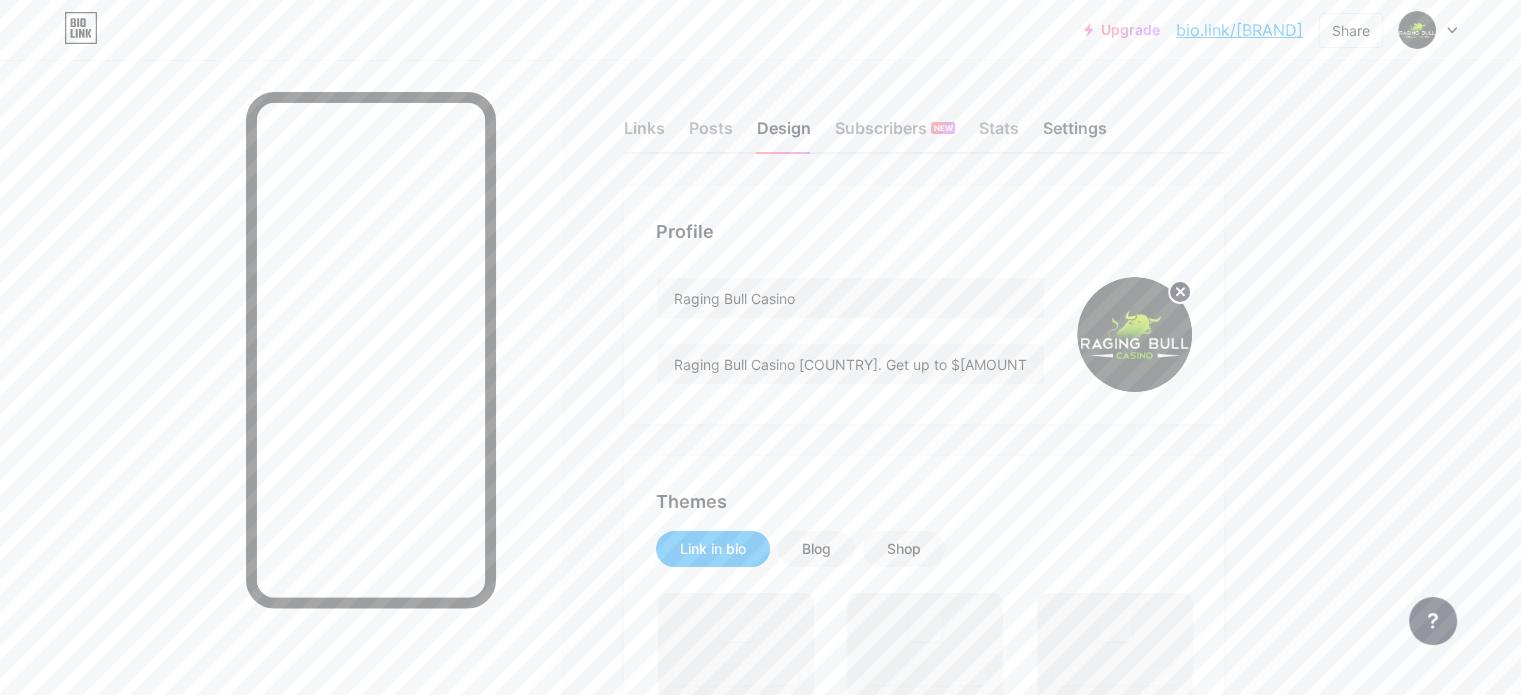 click on "Settings" at bounding box center [1075, 134] 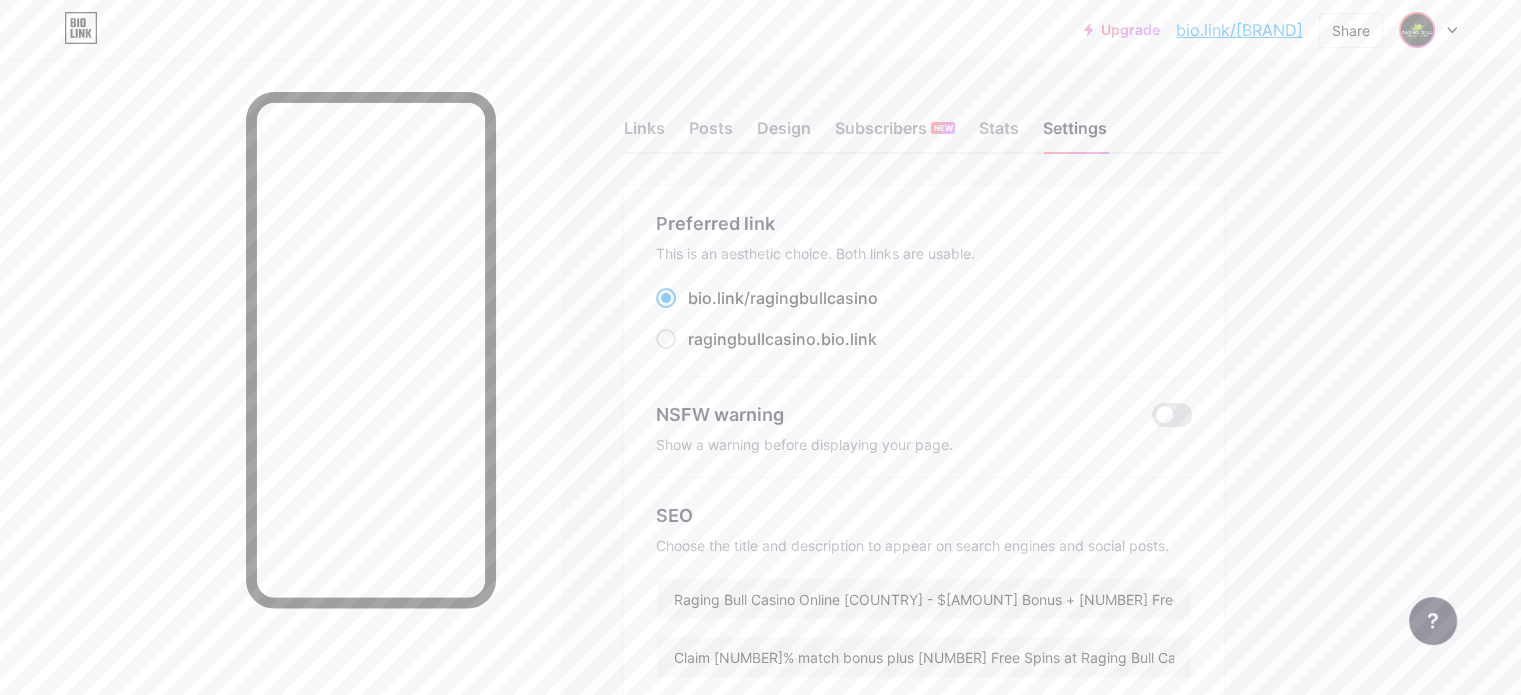 click at bounding box center (1417, 30) 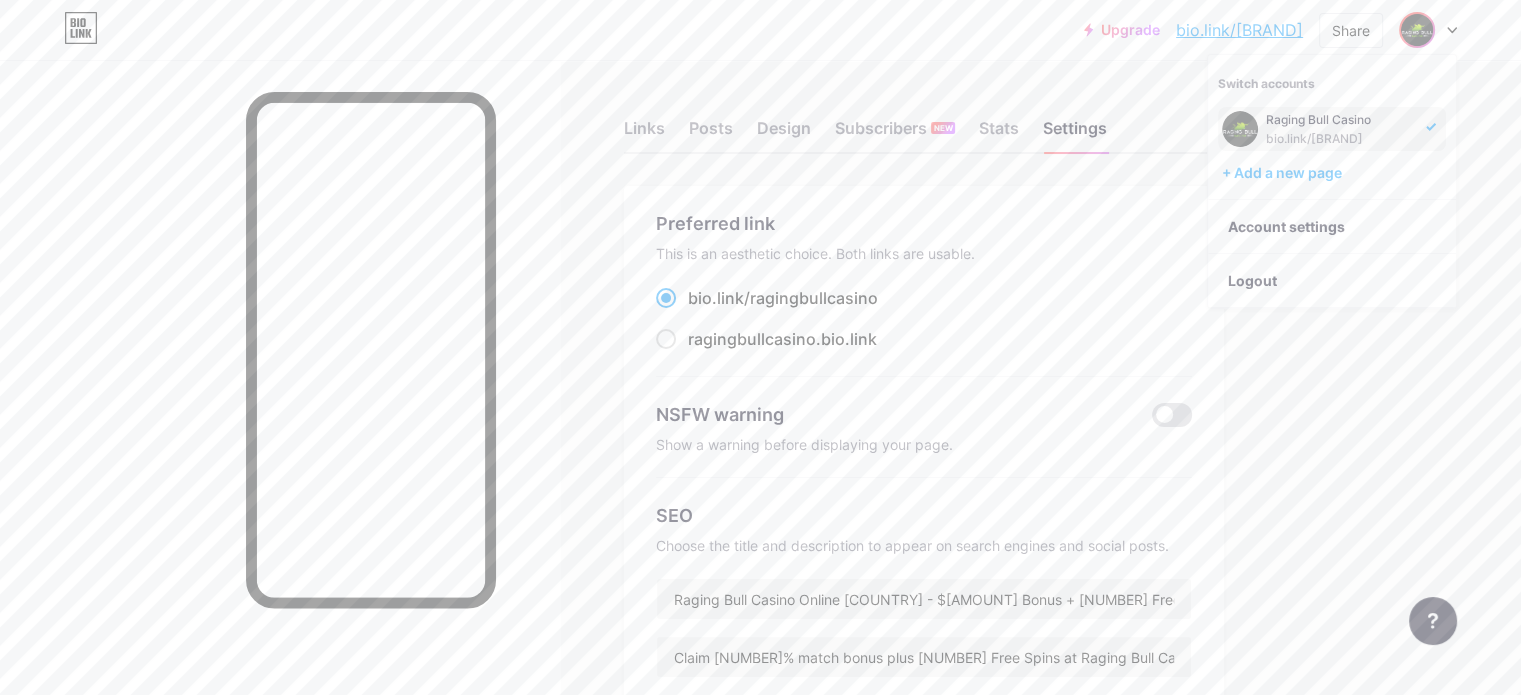 click on "Raging Bull Casino" at bounding box center [1340, 120] 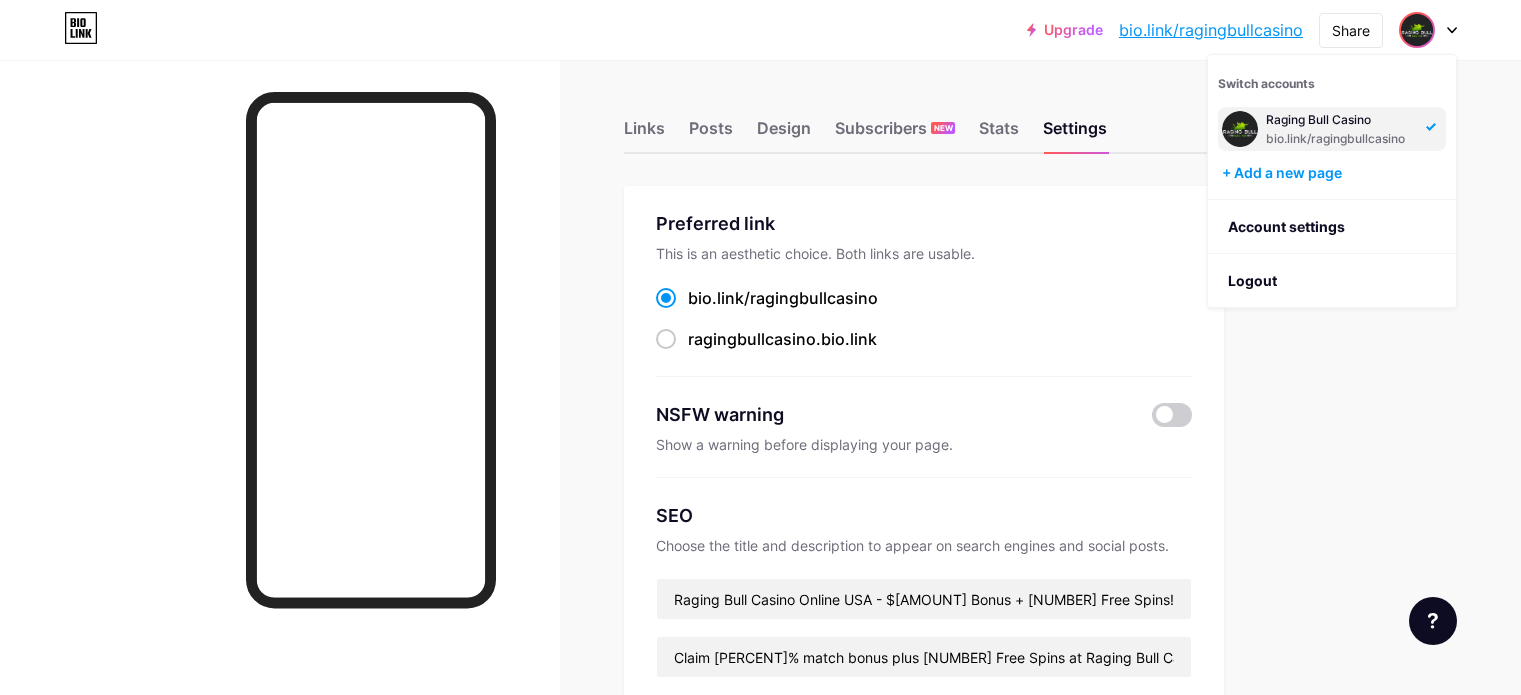 scroll, scrollTop: 0, scrollLeft: 0, axis: both 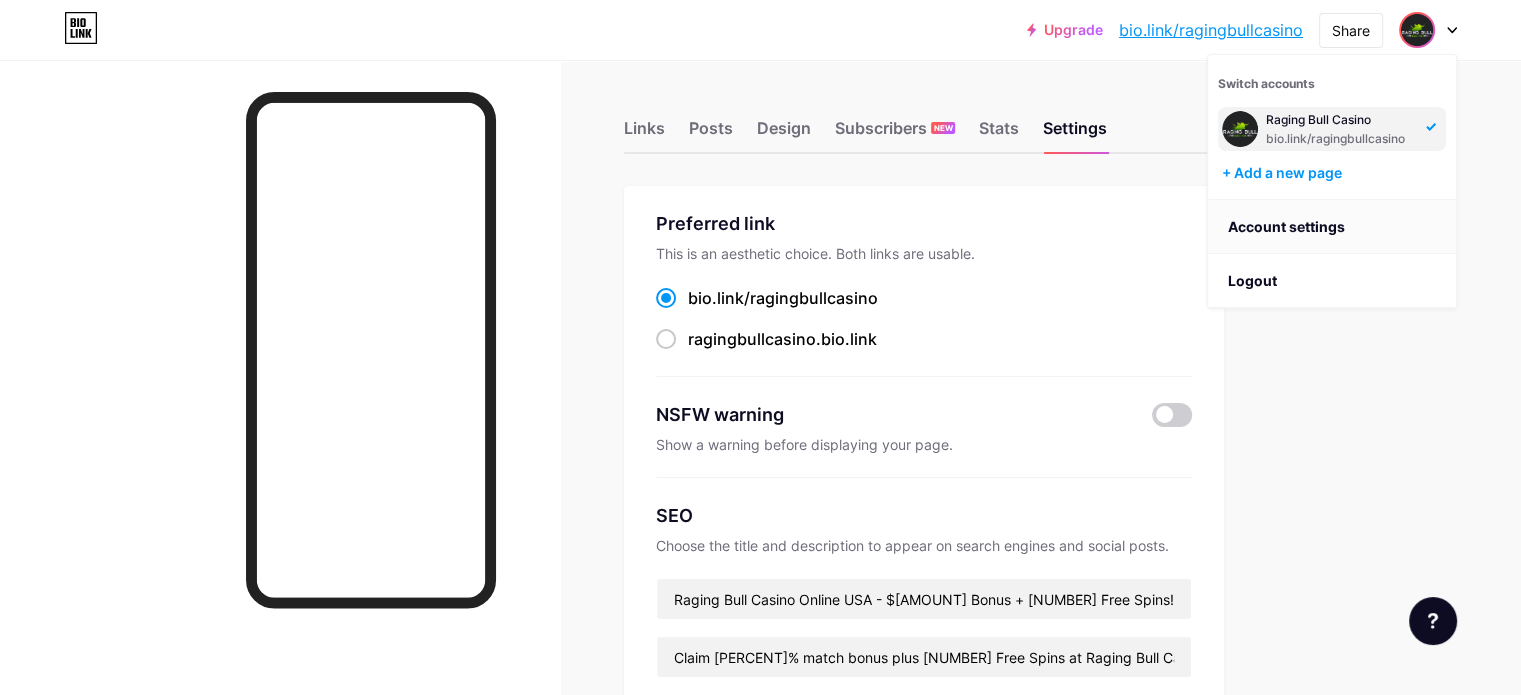 click on "Account settings" at bounding box center [1332, 227] 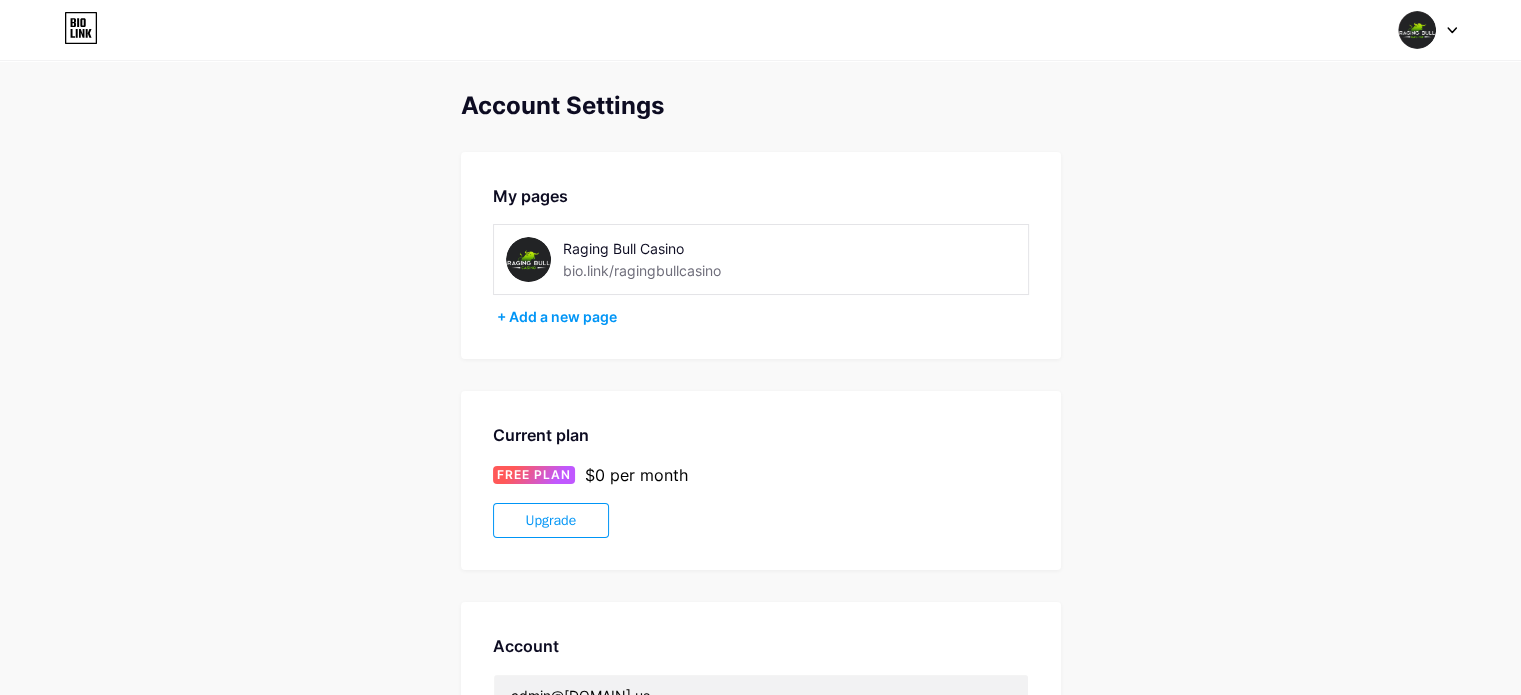 click on "Raging Bull Casino   bio.link/ragingbullcasino" at bounding box center [702, 259] 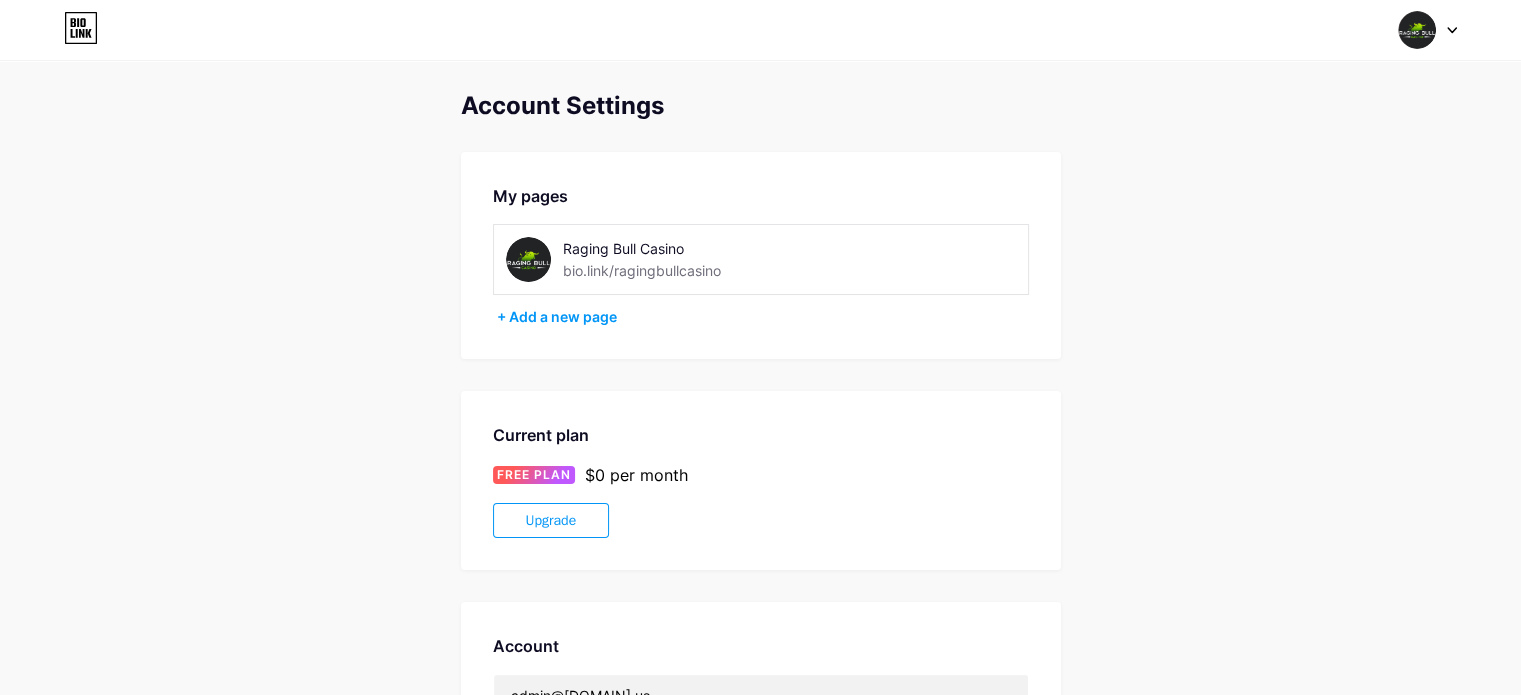click on "bio.link/ragingbullcasino" at bounding box center (642, 270) 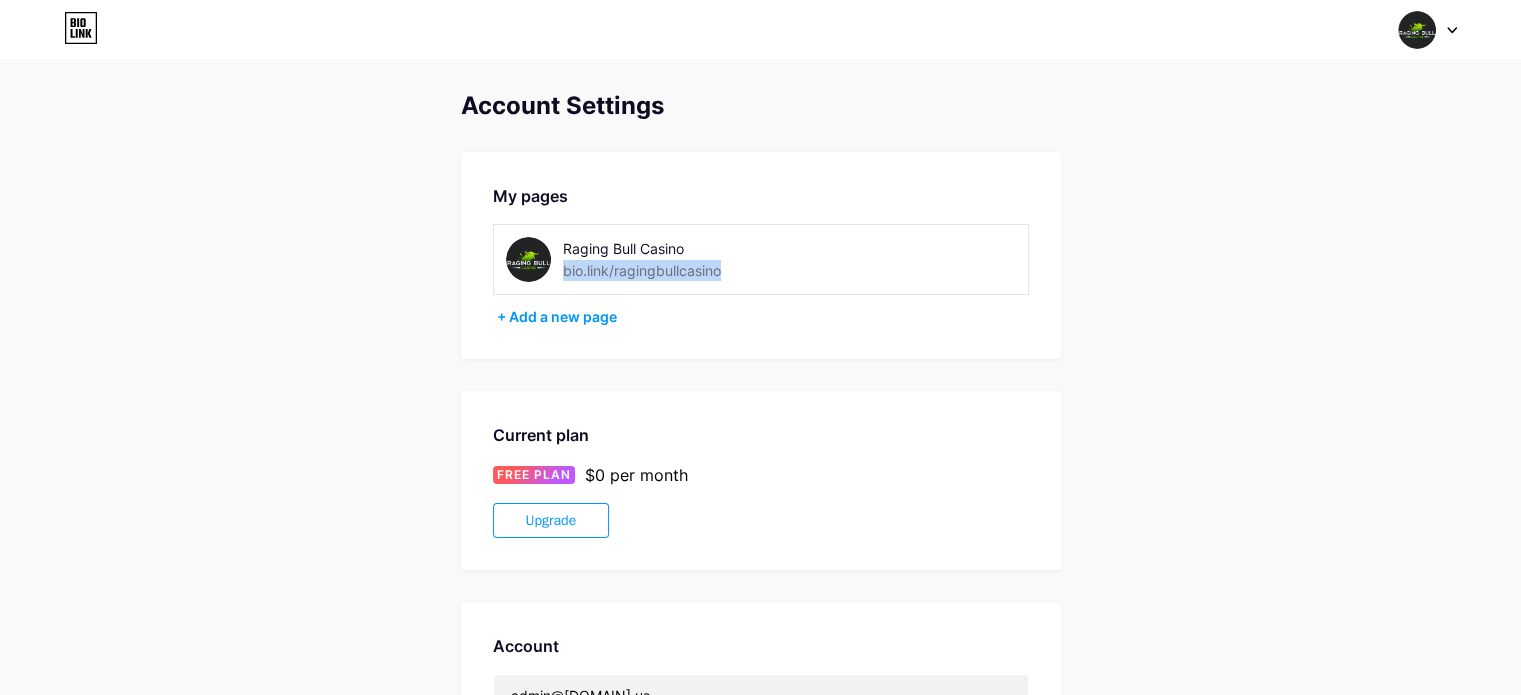 click on "Raging Bull Casino   bio.link/ragingbullcasino" at bounding box center [761, 259] 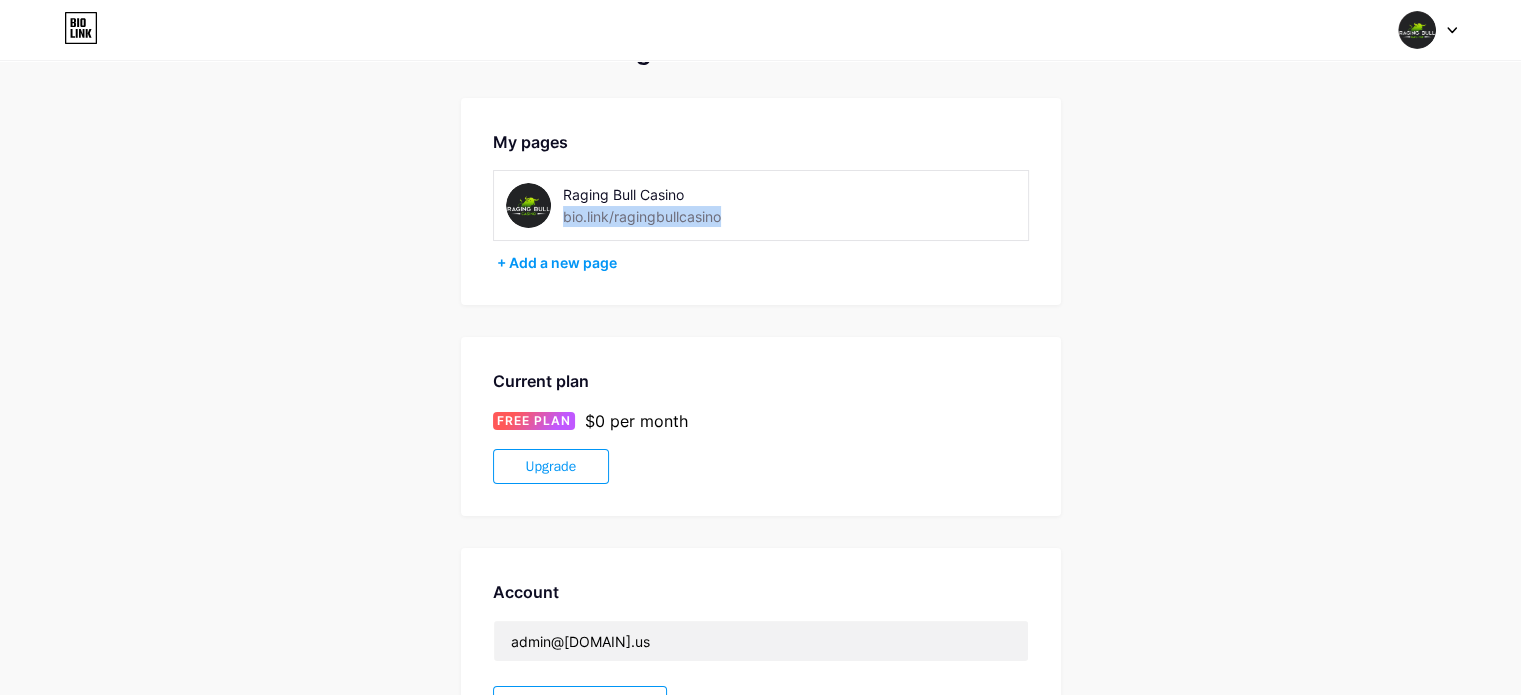 scroll, scrollTop: 0, scrollLeft: 0, axis: both 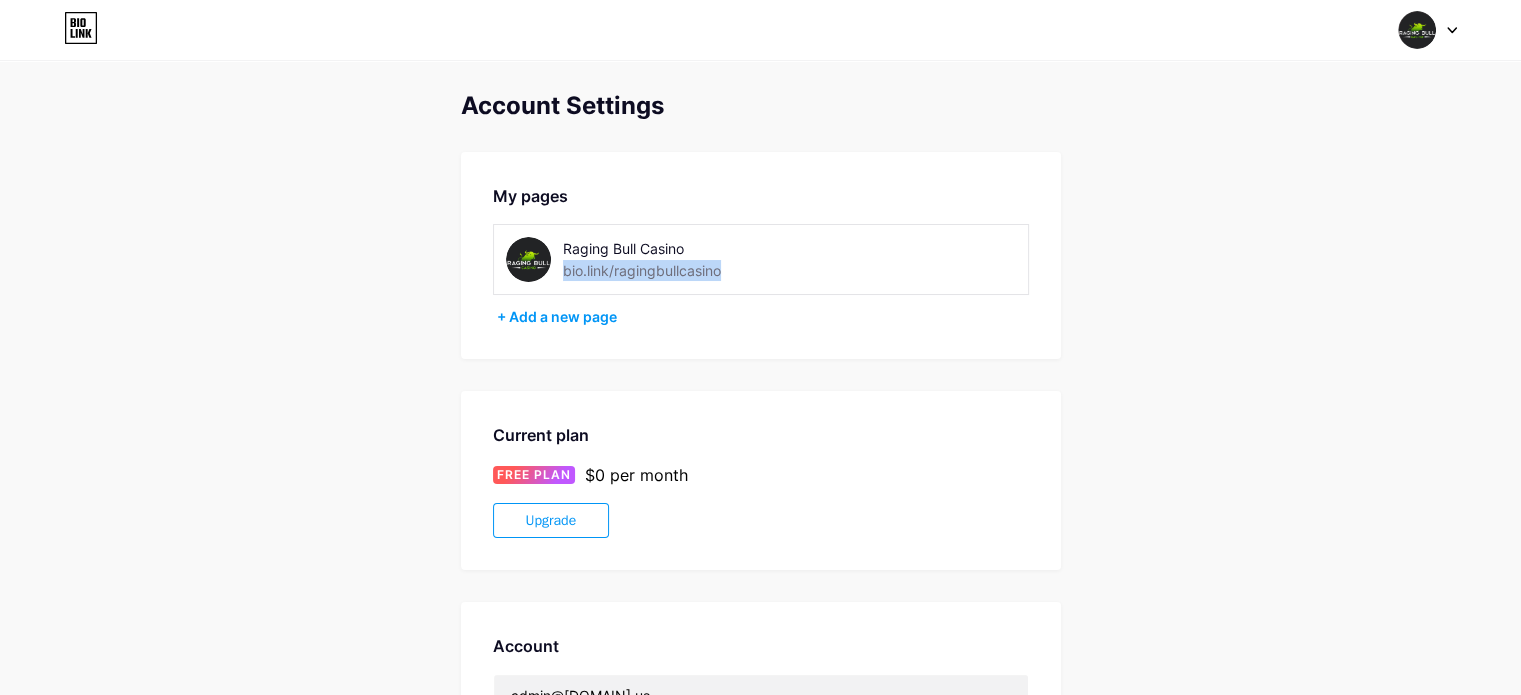 click 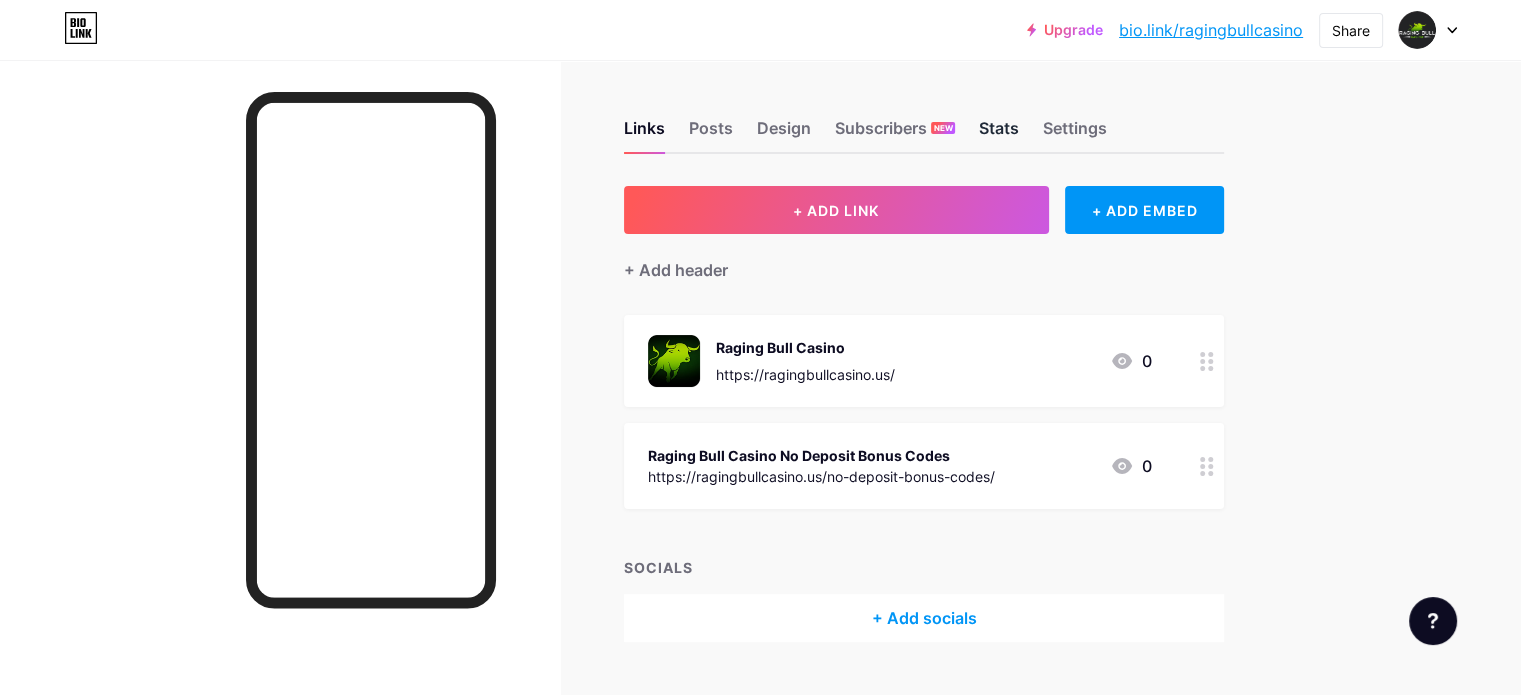 click on "Stats" at bounding box center [999, 134] 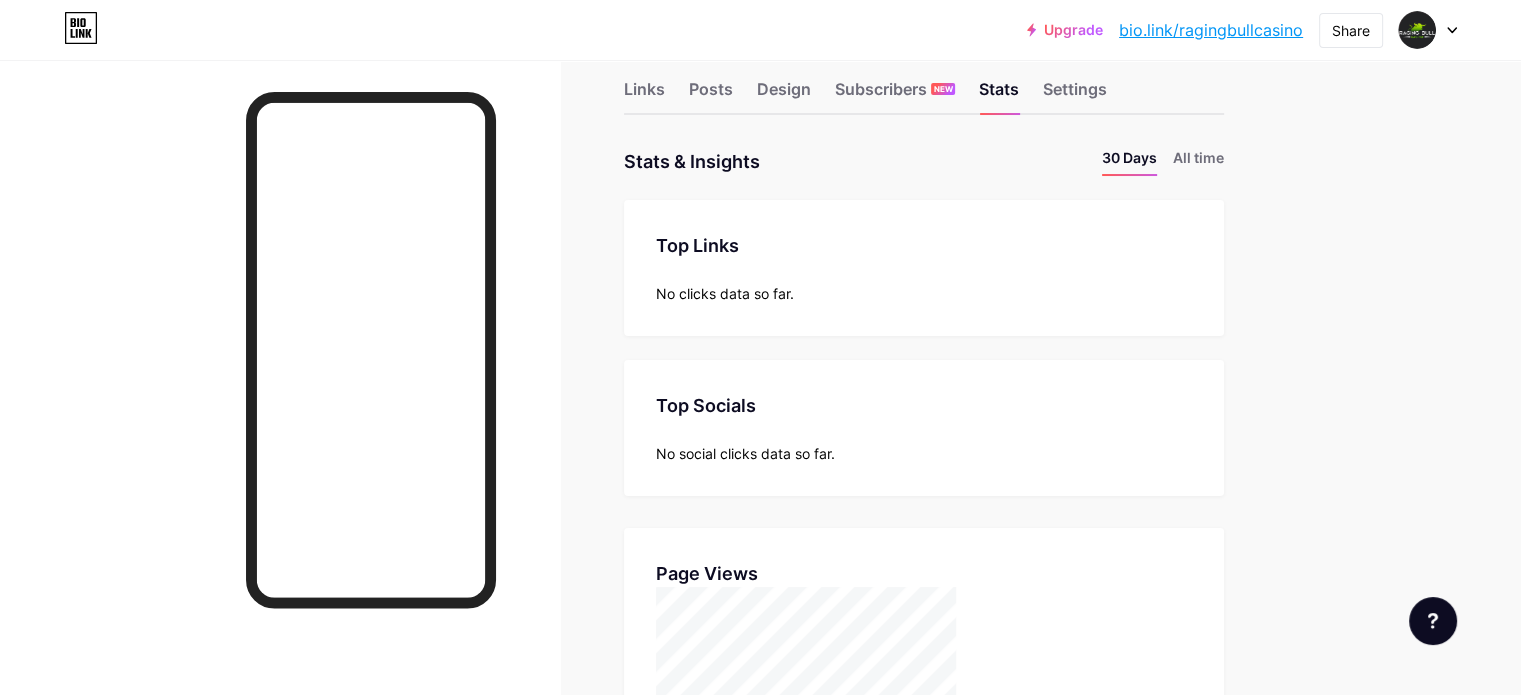 scroll, scrollTop: 32, scrollLeft: 0, axis: vertical 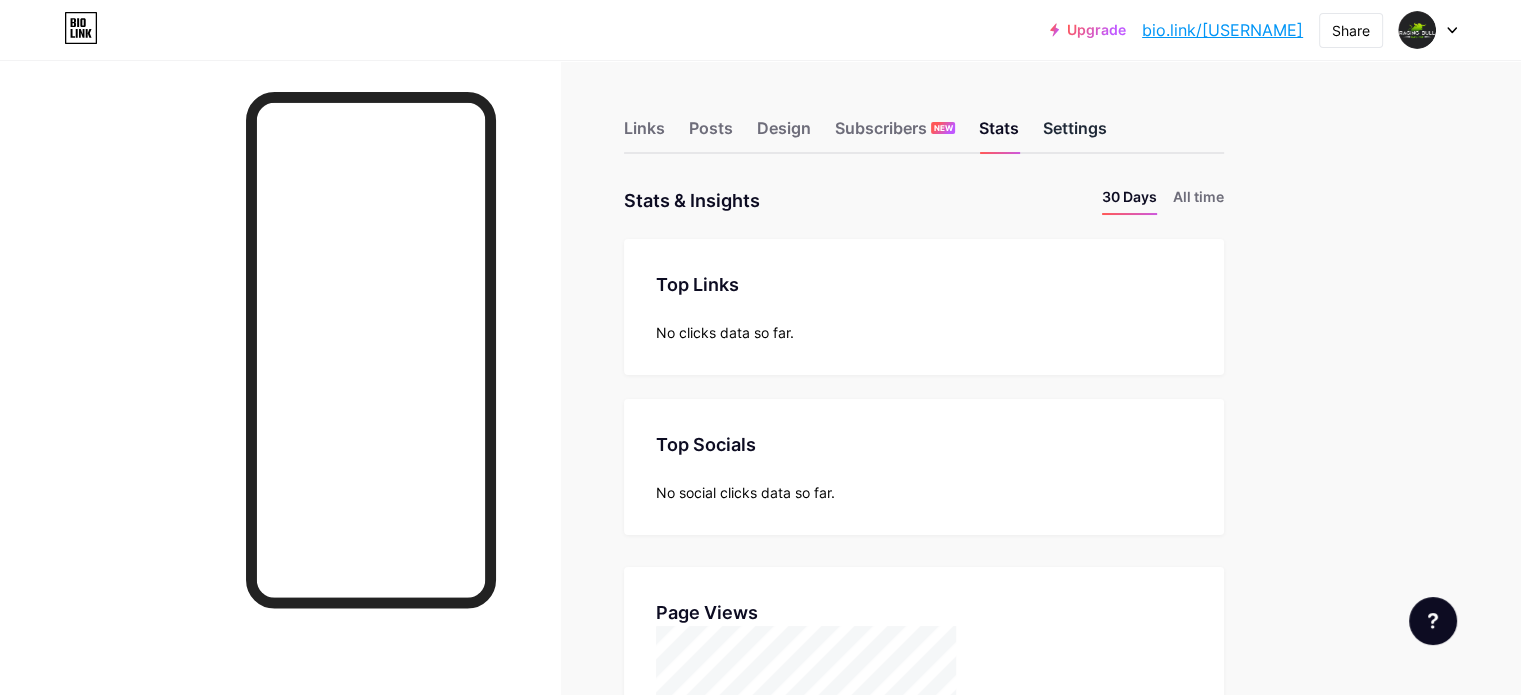 click on "Settings" at bounding box center [1075, 134] 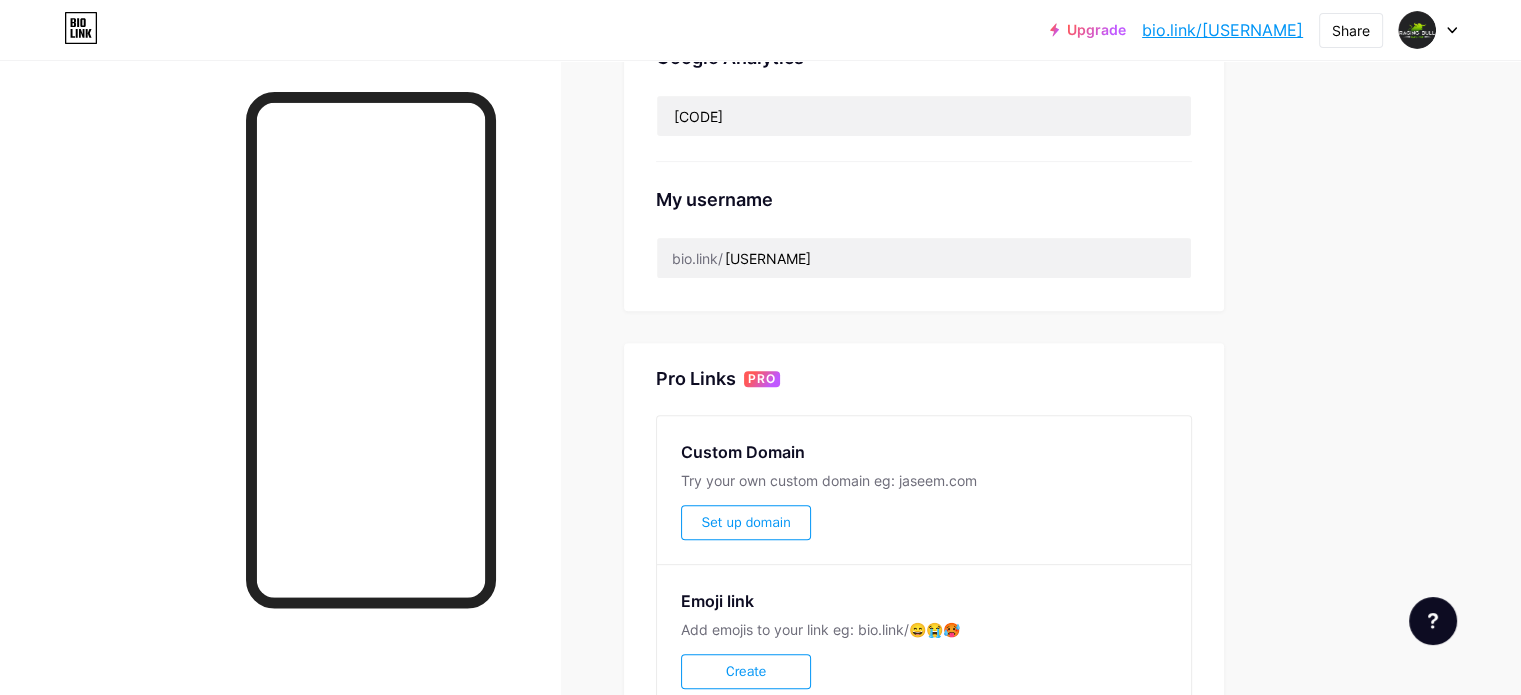 scroll, scrollTop: 366, scrollLeft: 0, axis: vertical 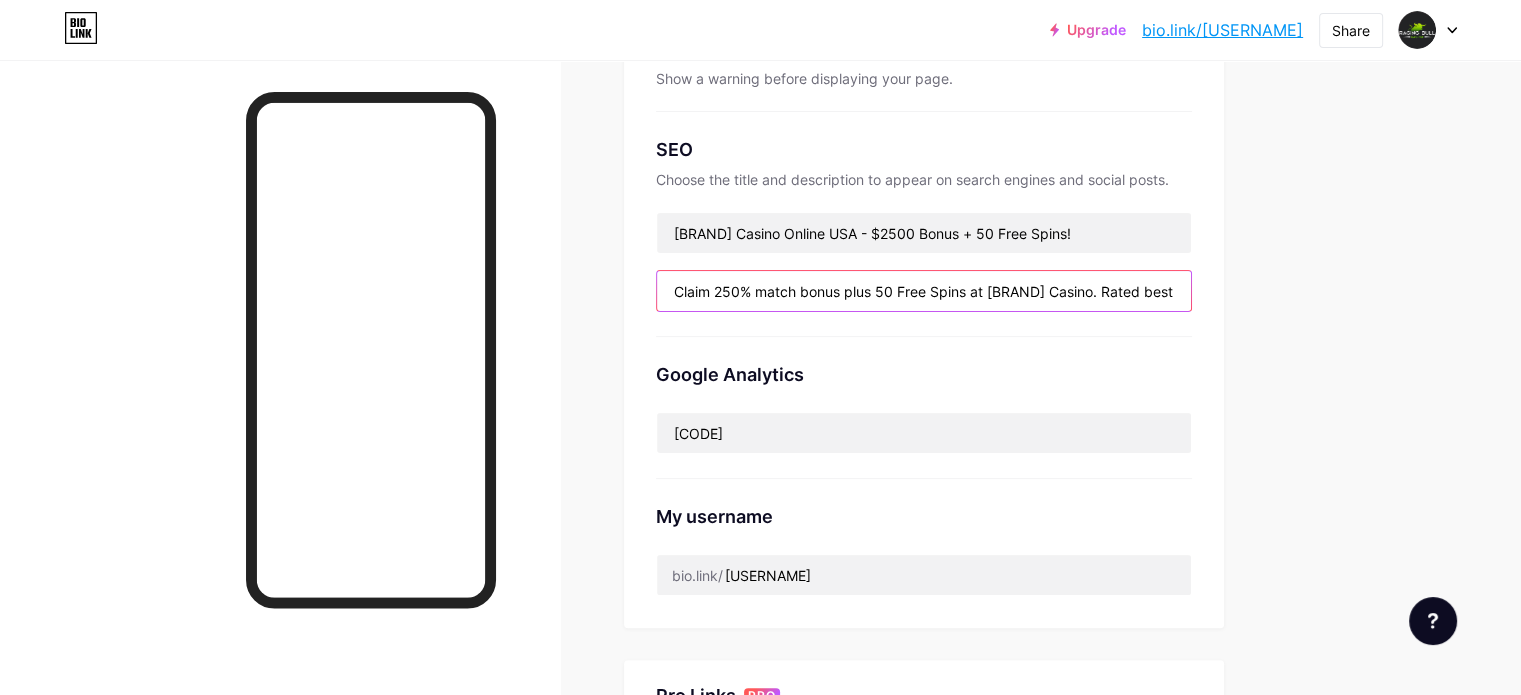 click on "Claim 250% match bonus plus 50 Free Spins at [BRAND] Casino. Rated best online casino in USA and Canada. 24/7 service. Fast payouts. Play!" at bounding box center (924, 291) 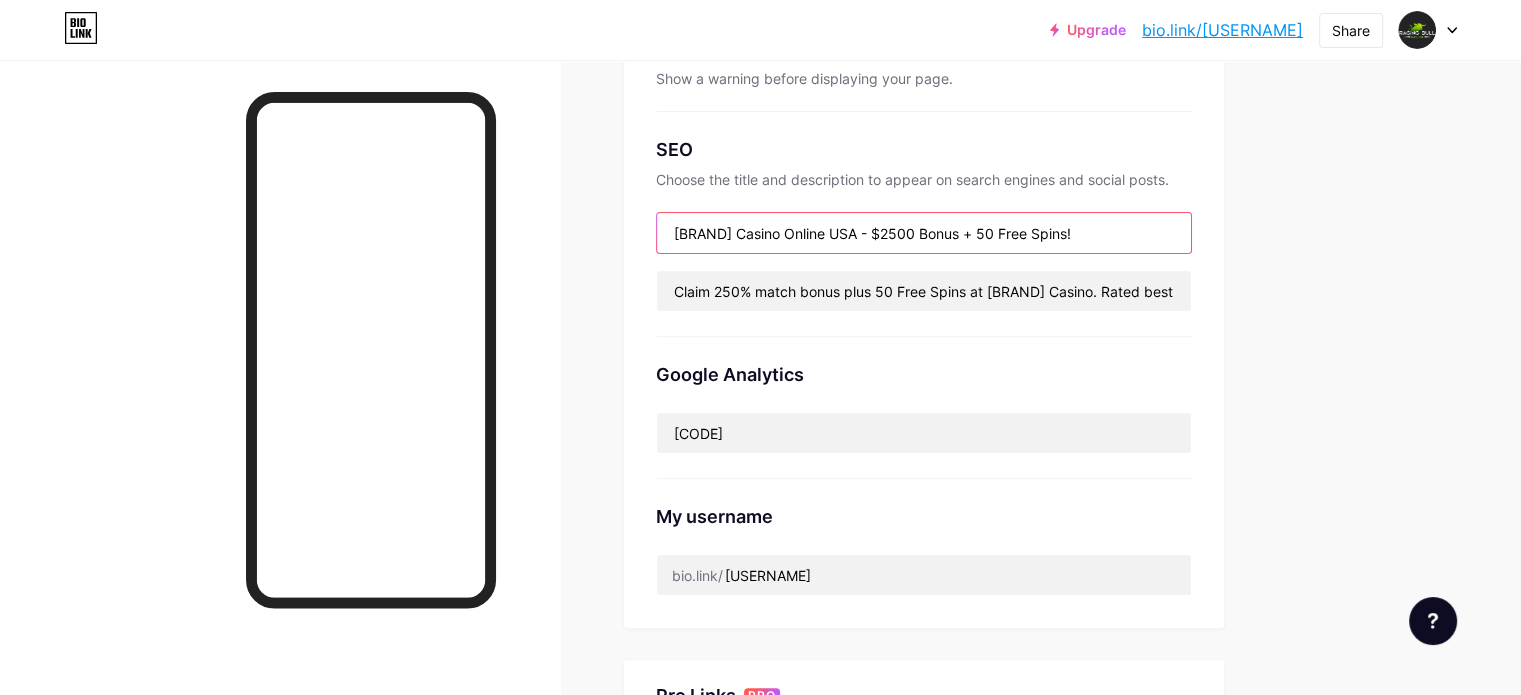 click on "[BRAND] Casino Online USA - $2500 Bonus + 50 Free Spins!" at bounding box center [924, 233] 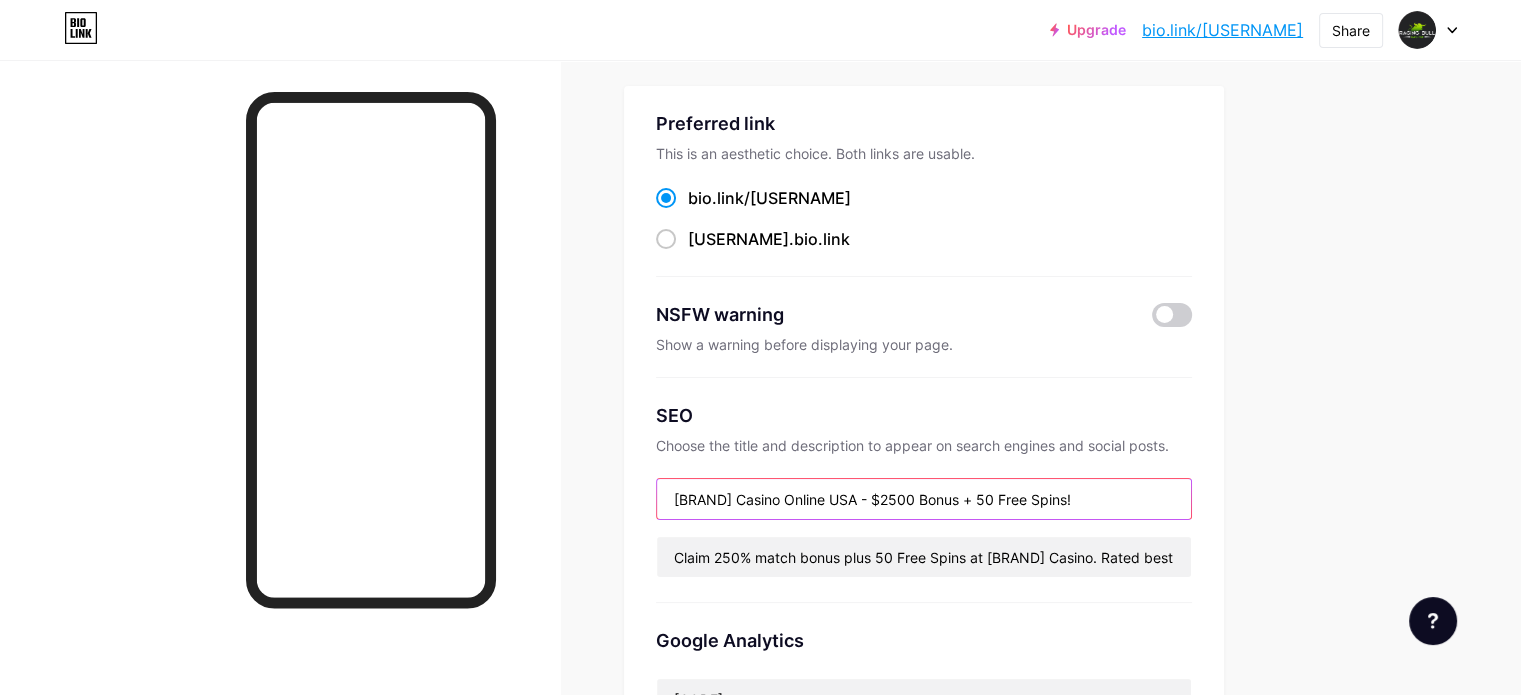 scroll, scrollTop: 66, scrollLeft: 0, axis: vertical 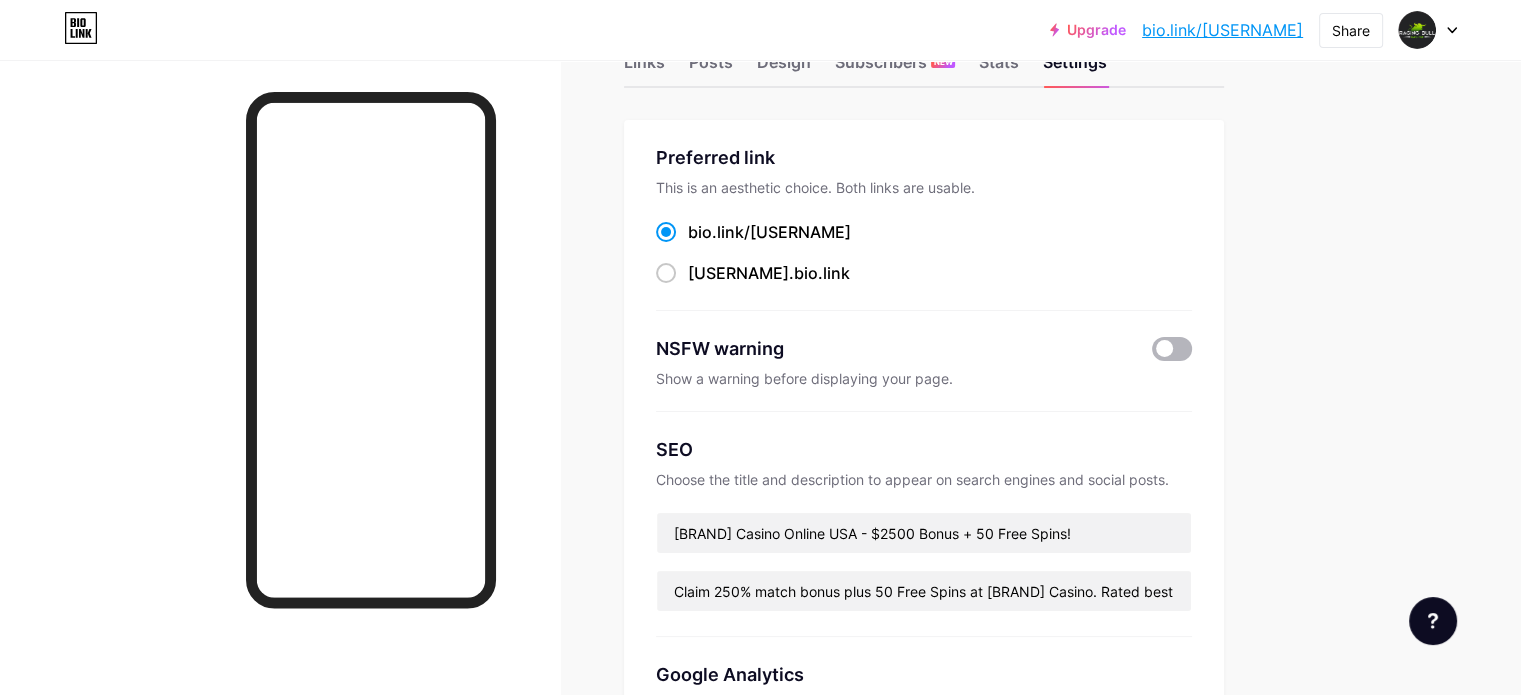 click at bounding box center [1172, 349] 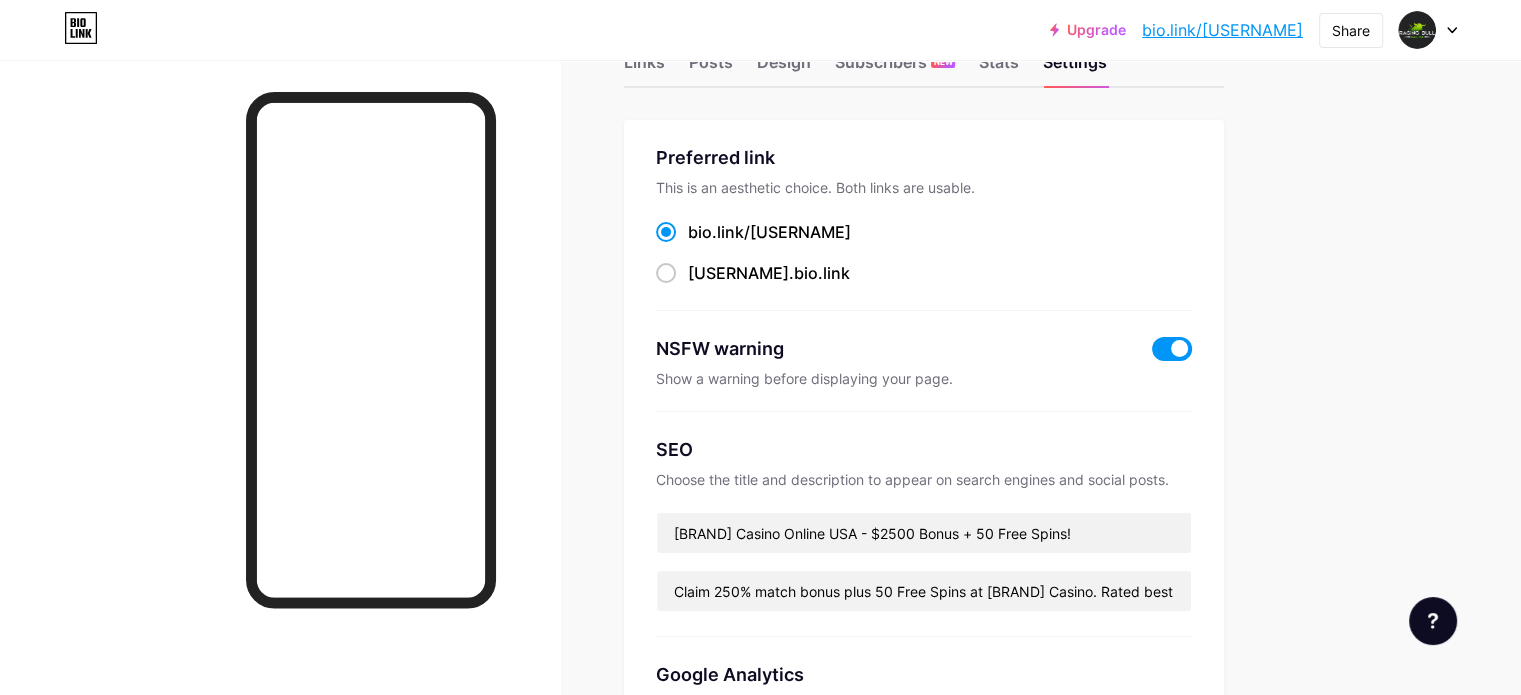 click at bounding box center (1172, 349) 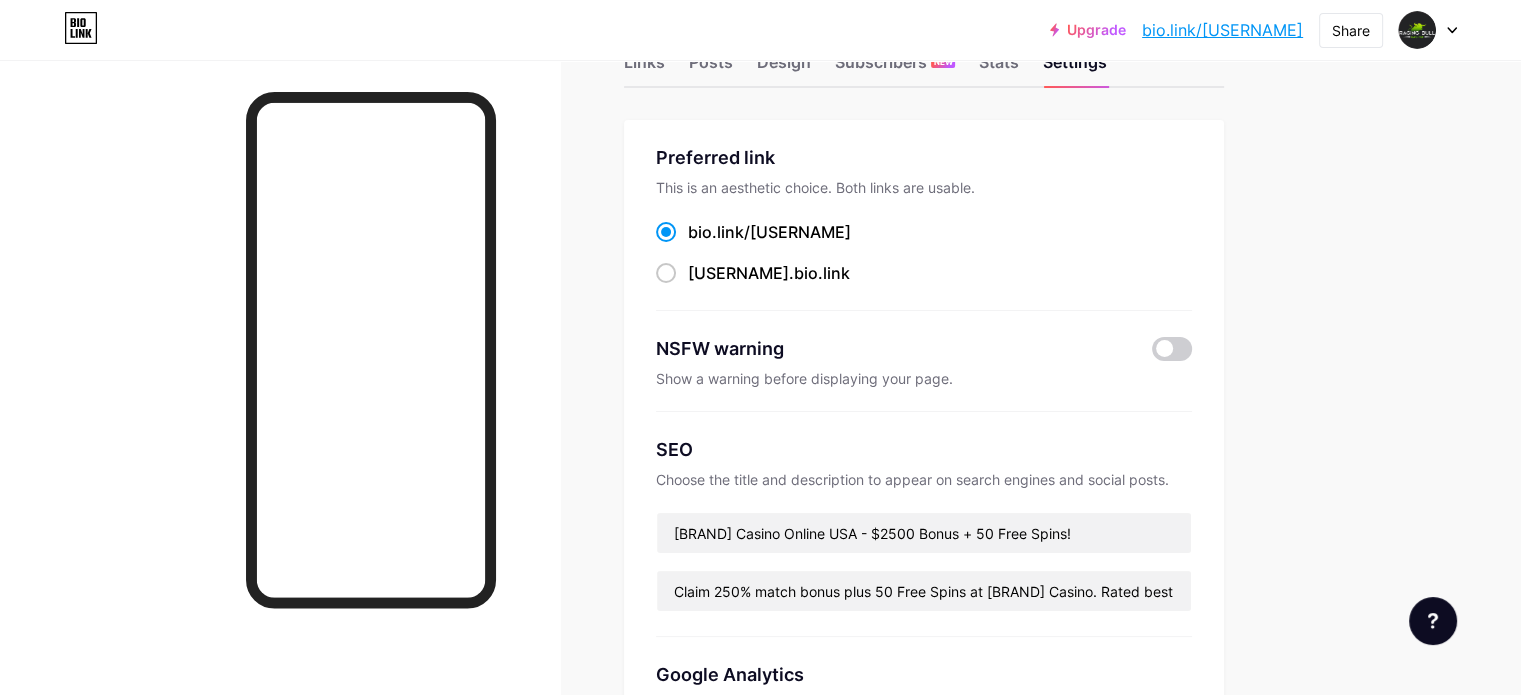 scroll, scrollTop: 0, scrollLeft: 0, axis: both 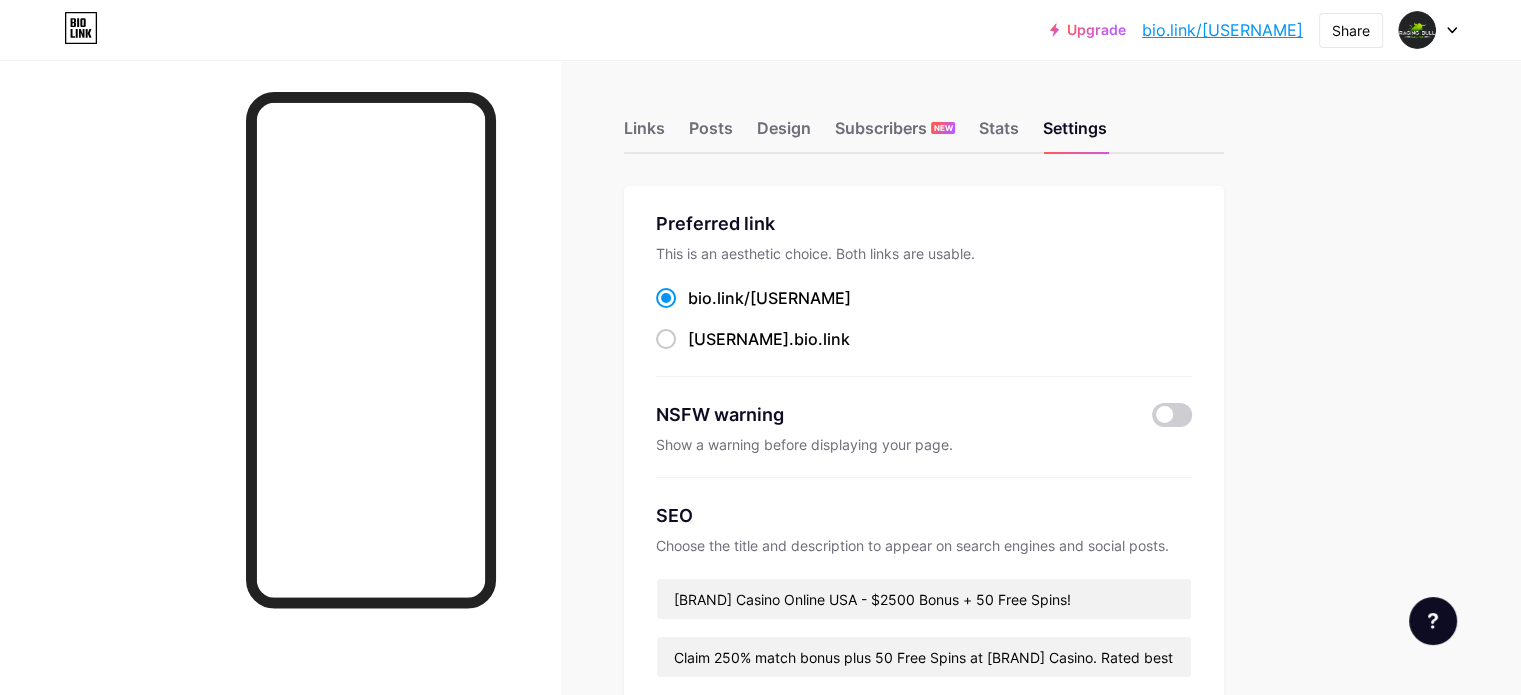 click at bounding box center (1428, 30) 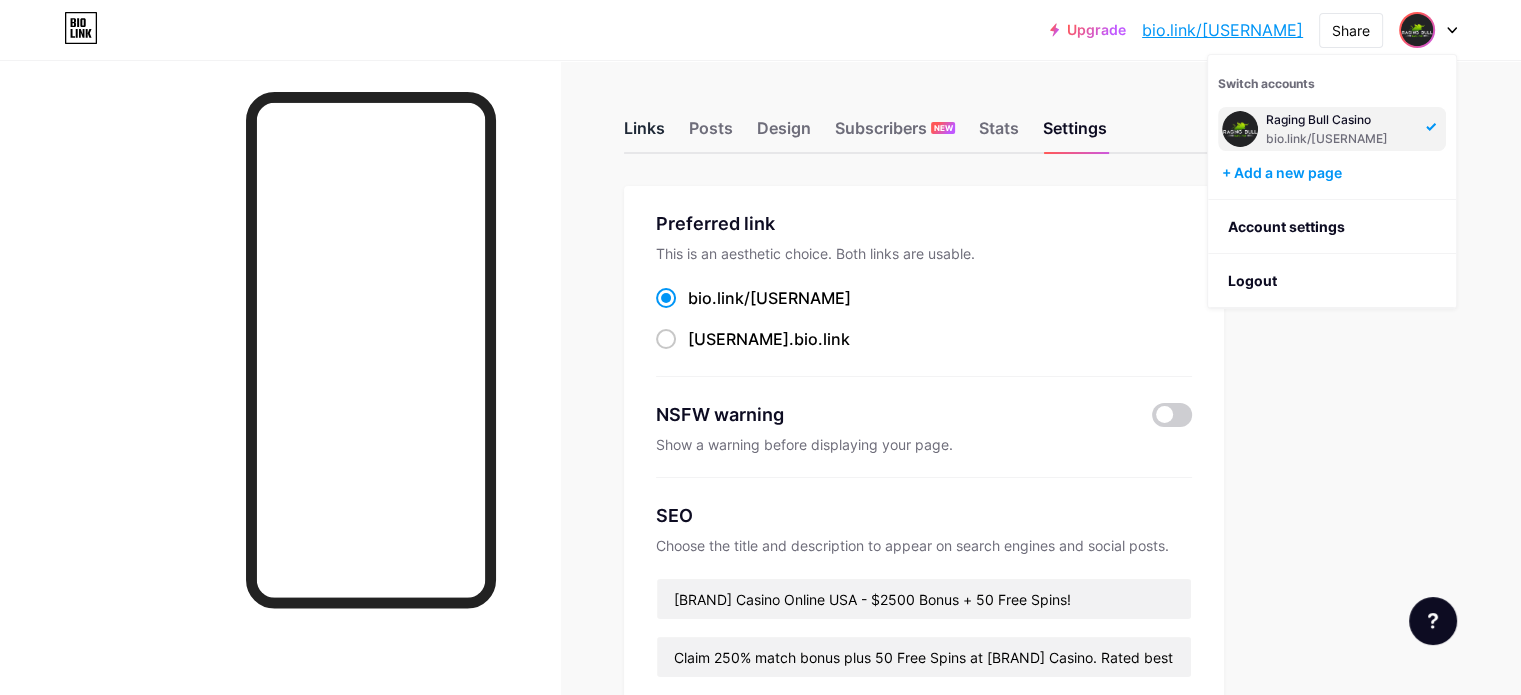 click on "Links" at bounding box center (644, 134) 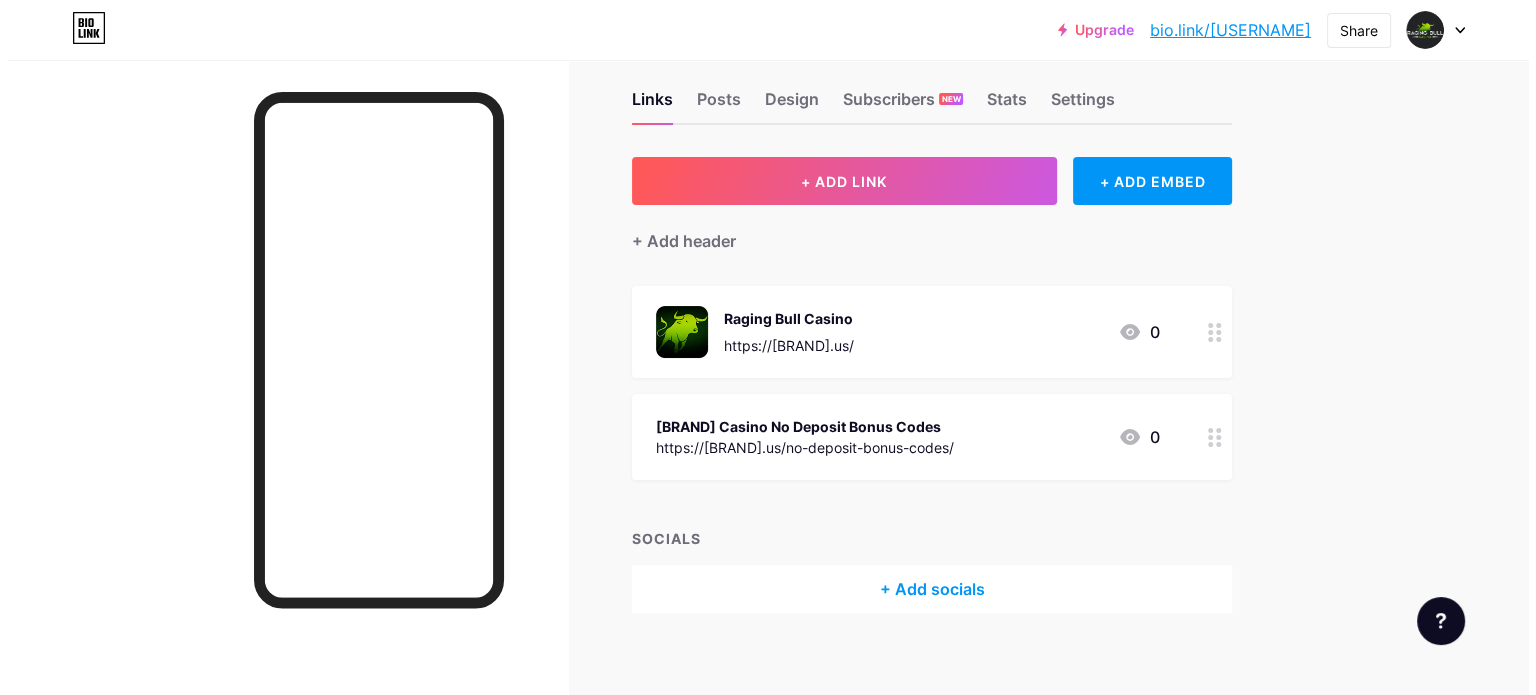 scroll, scrollTop: 45, scrollLeft: 0, axis: vertical 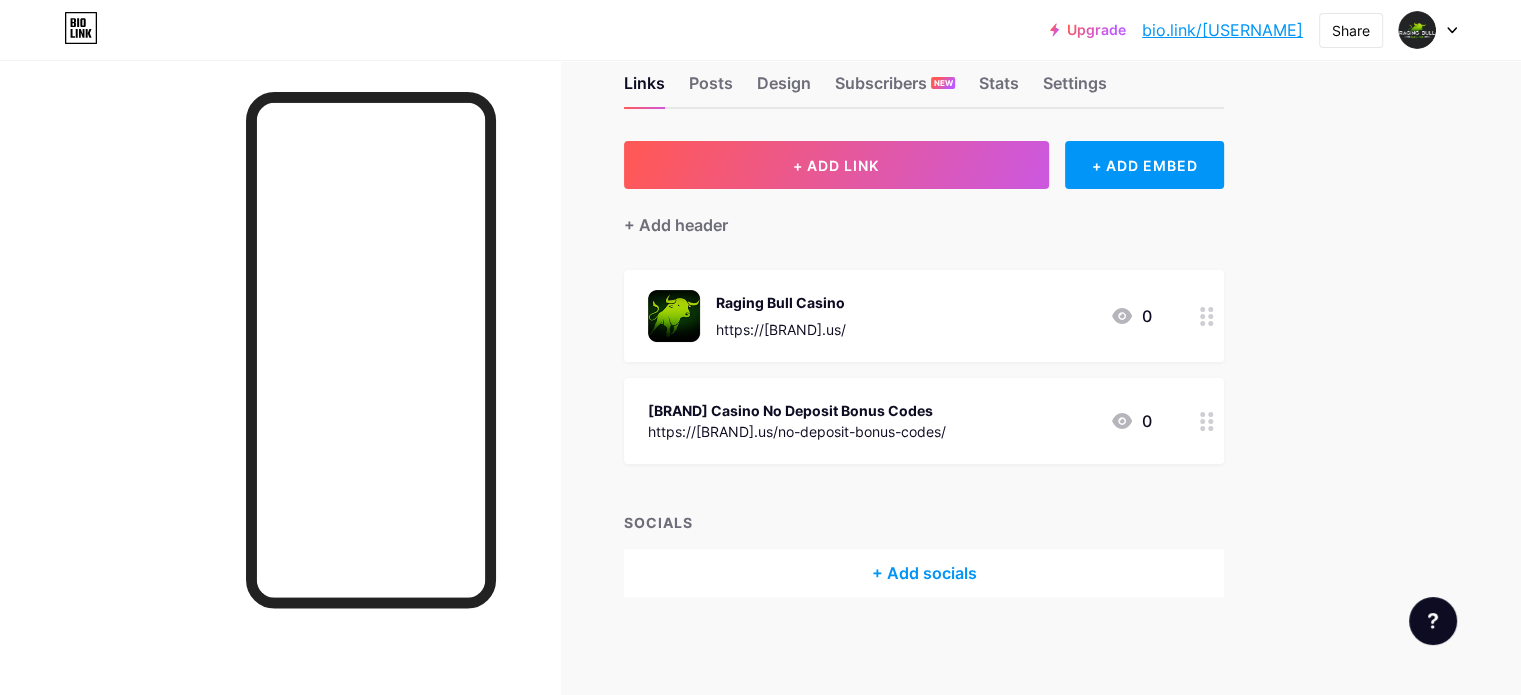 click on "+ Add socials" at bounding box center [924, 573] 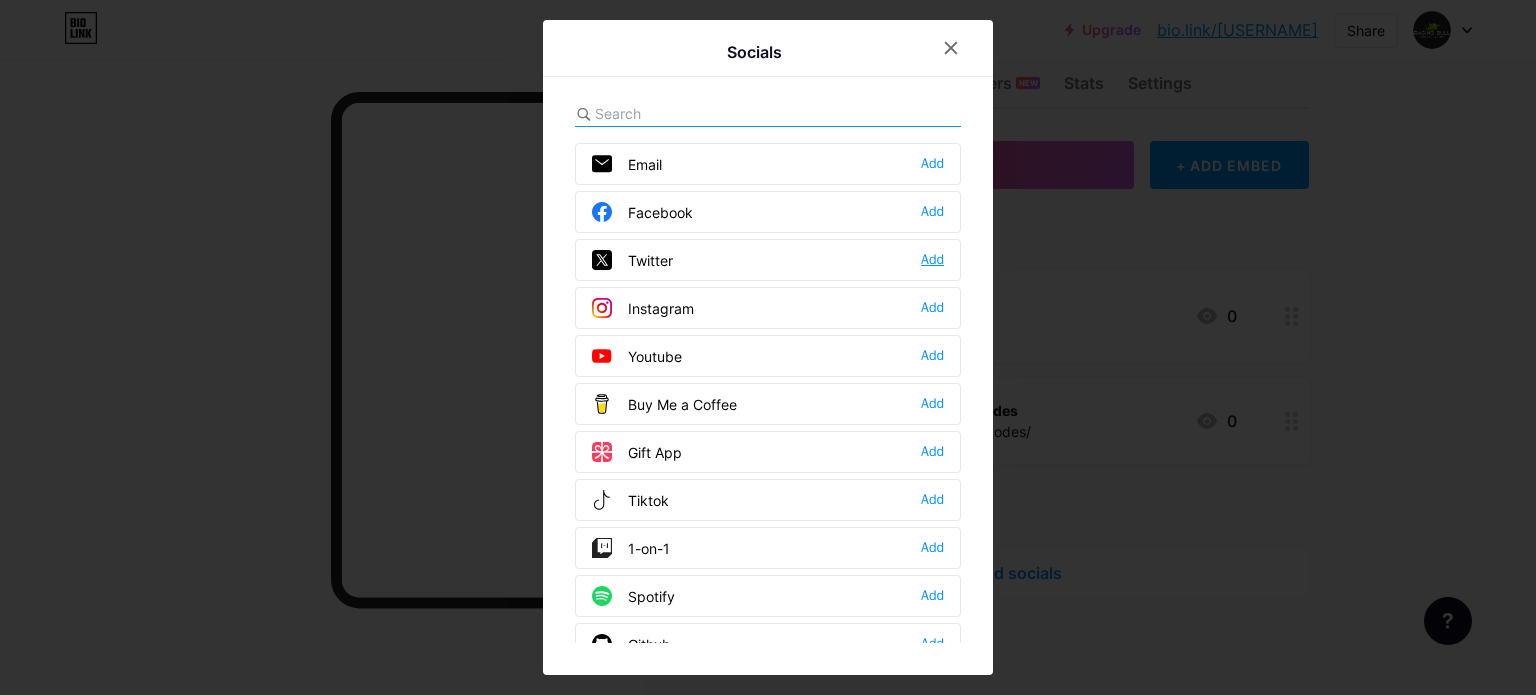 click on "Add" at bounding box center (932, 260) 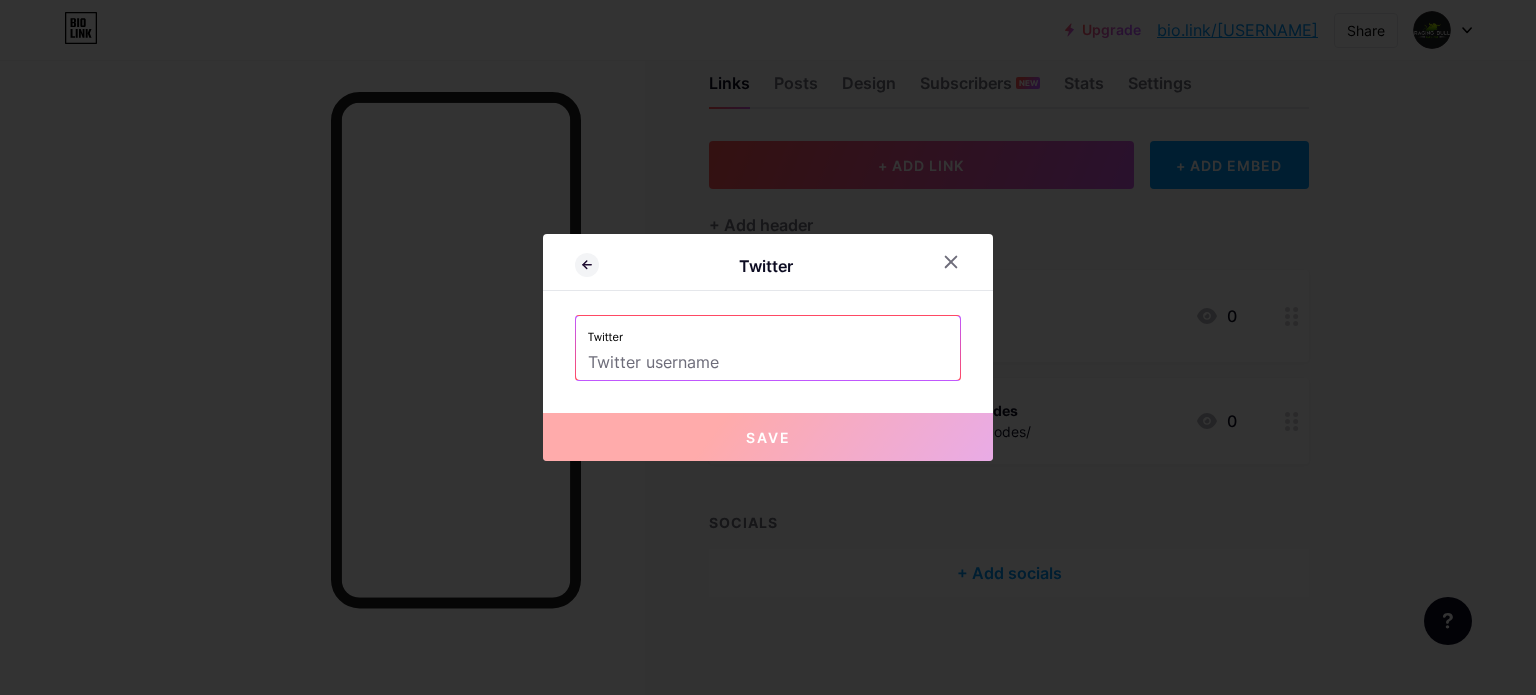 click at bounding box center [768, 363] 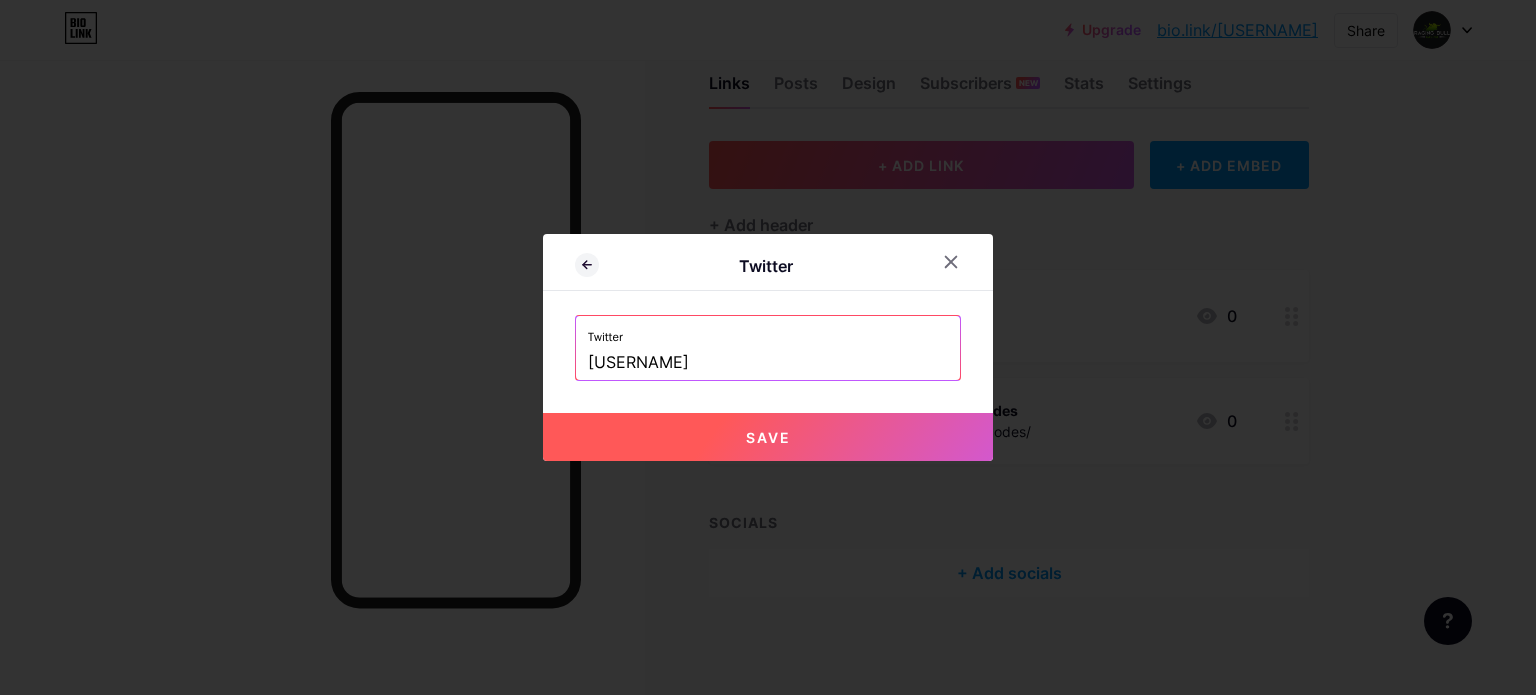 click on "Save" at bounding box center (768, 437) 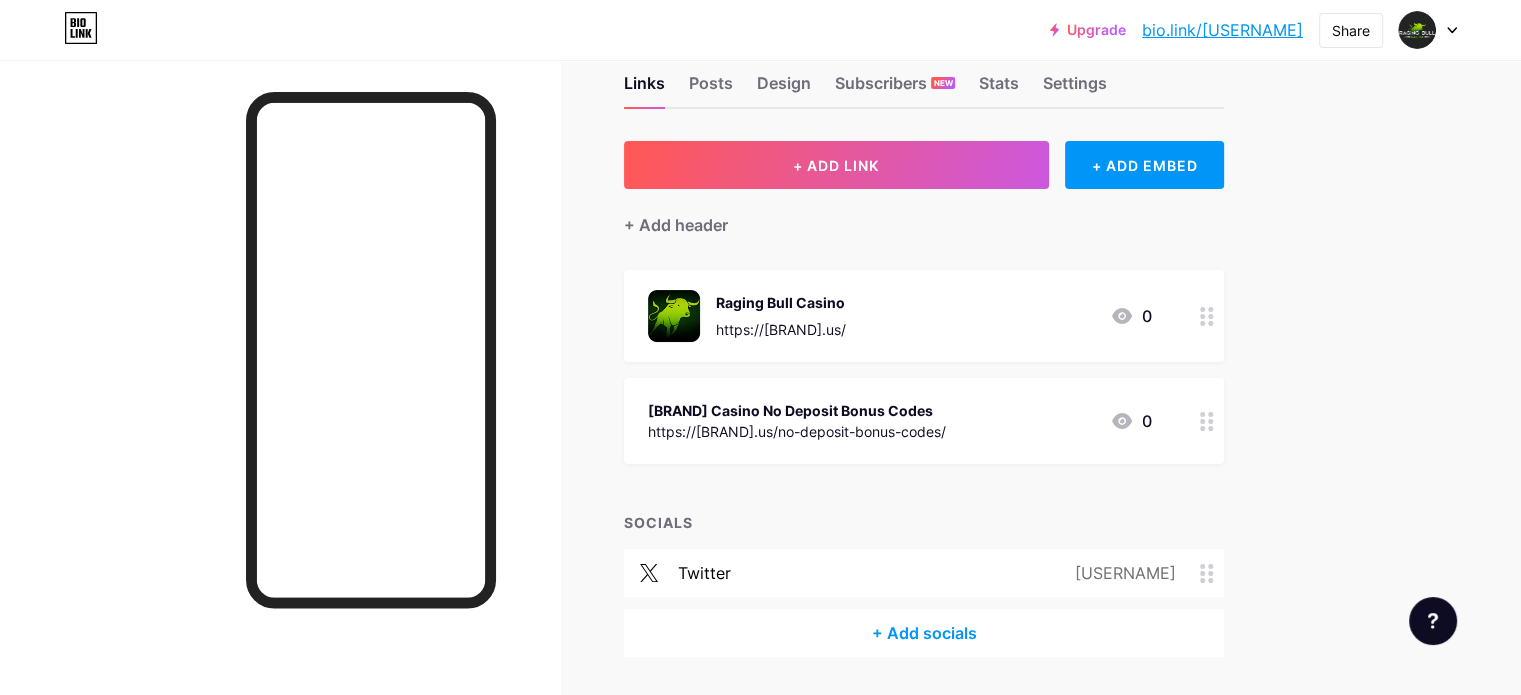 click on "@PlayRagingBull" at bounding box center (1121, 573) 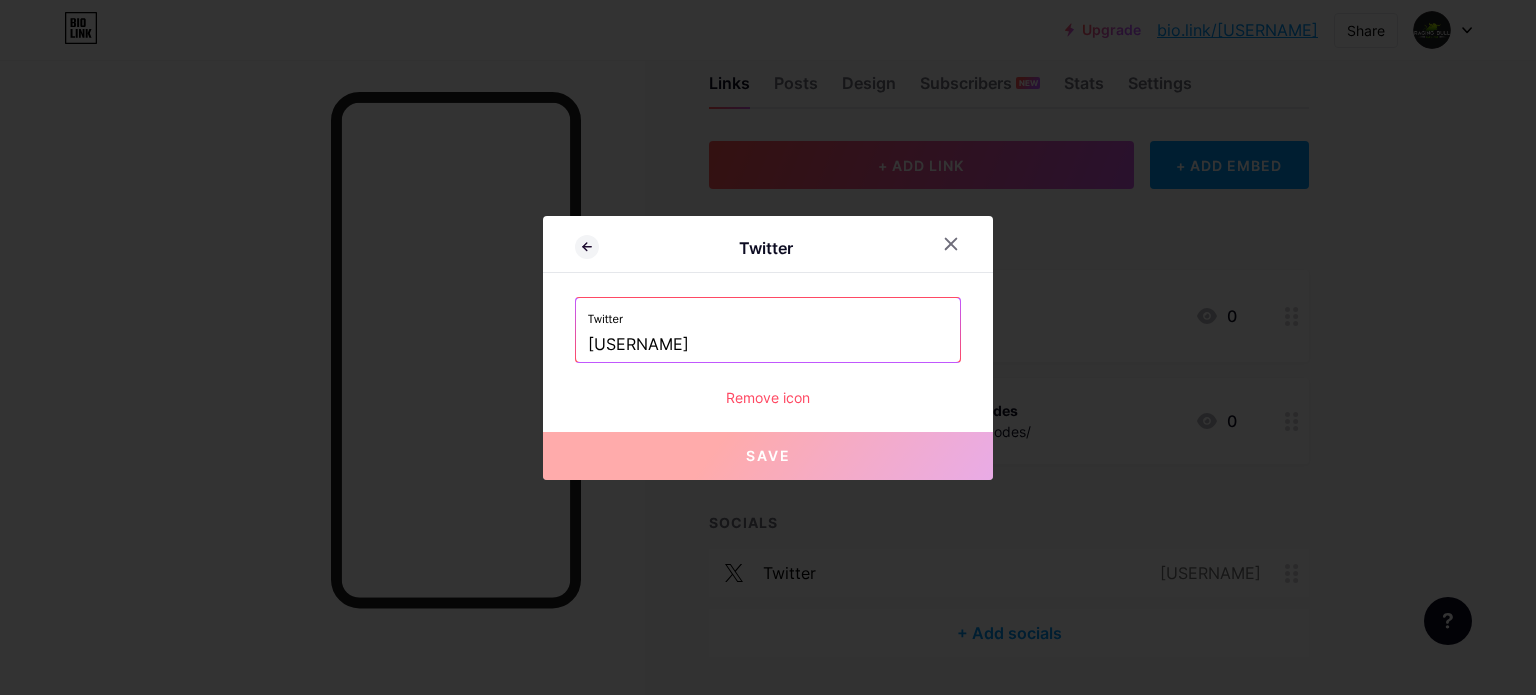 click on "PlayRagingBull" at bounding box center (768, 345) 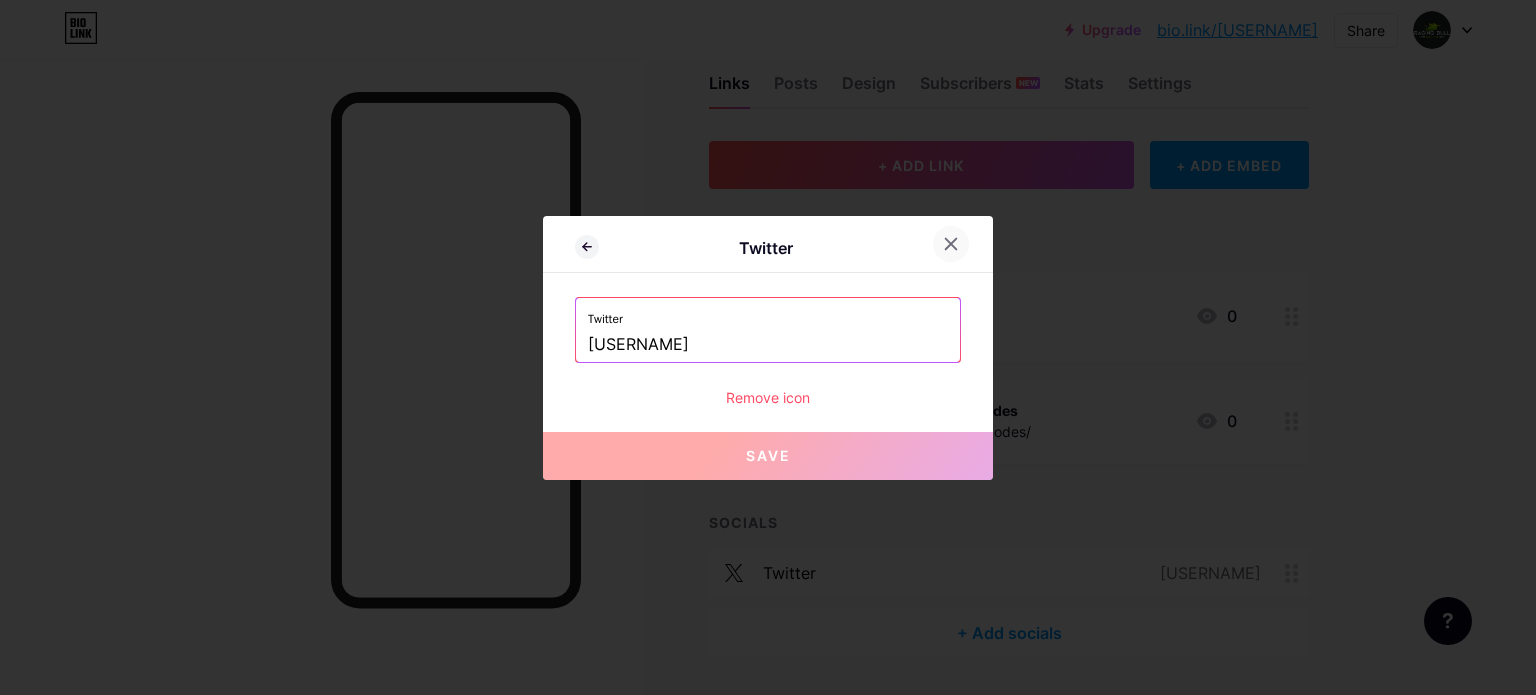 click 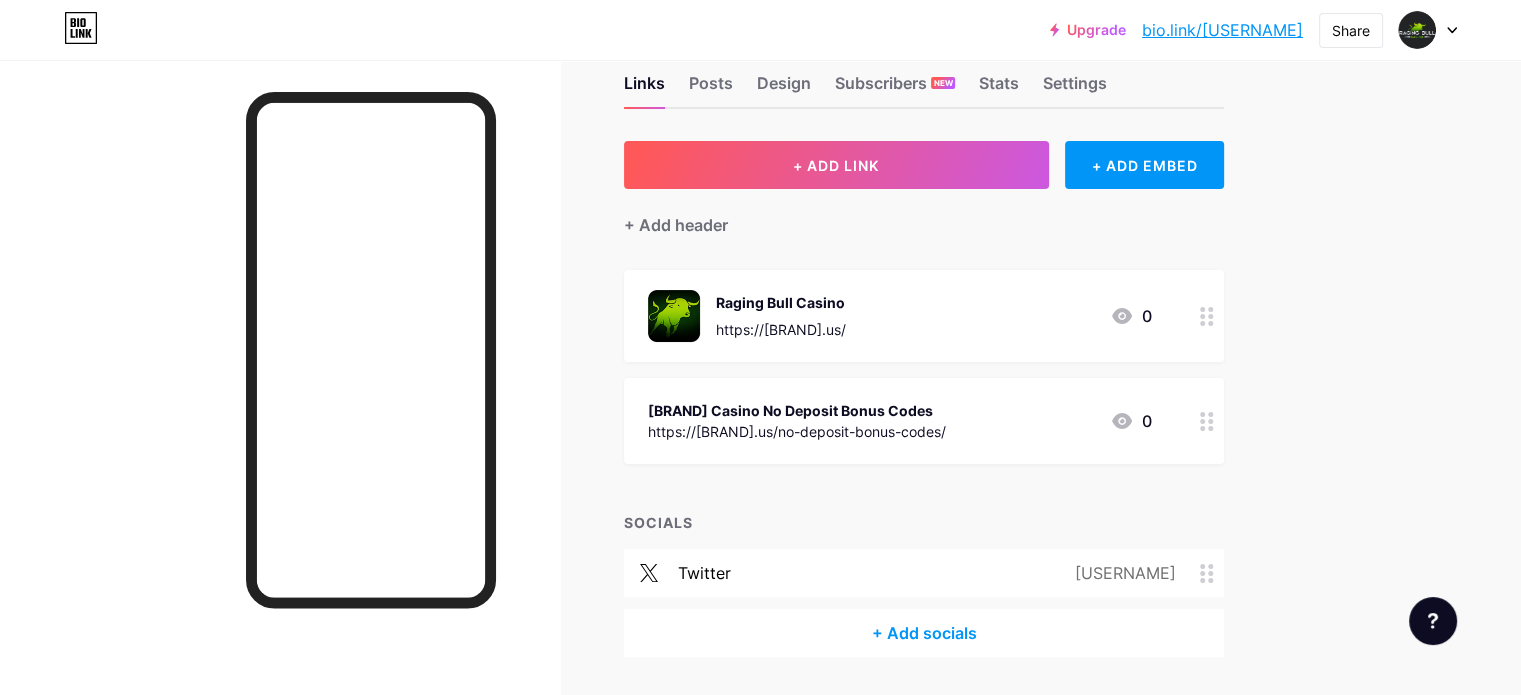 click on "SOCIALS" at bounding box center [924, 522] 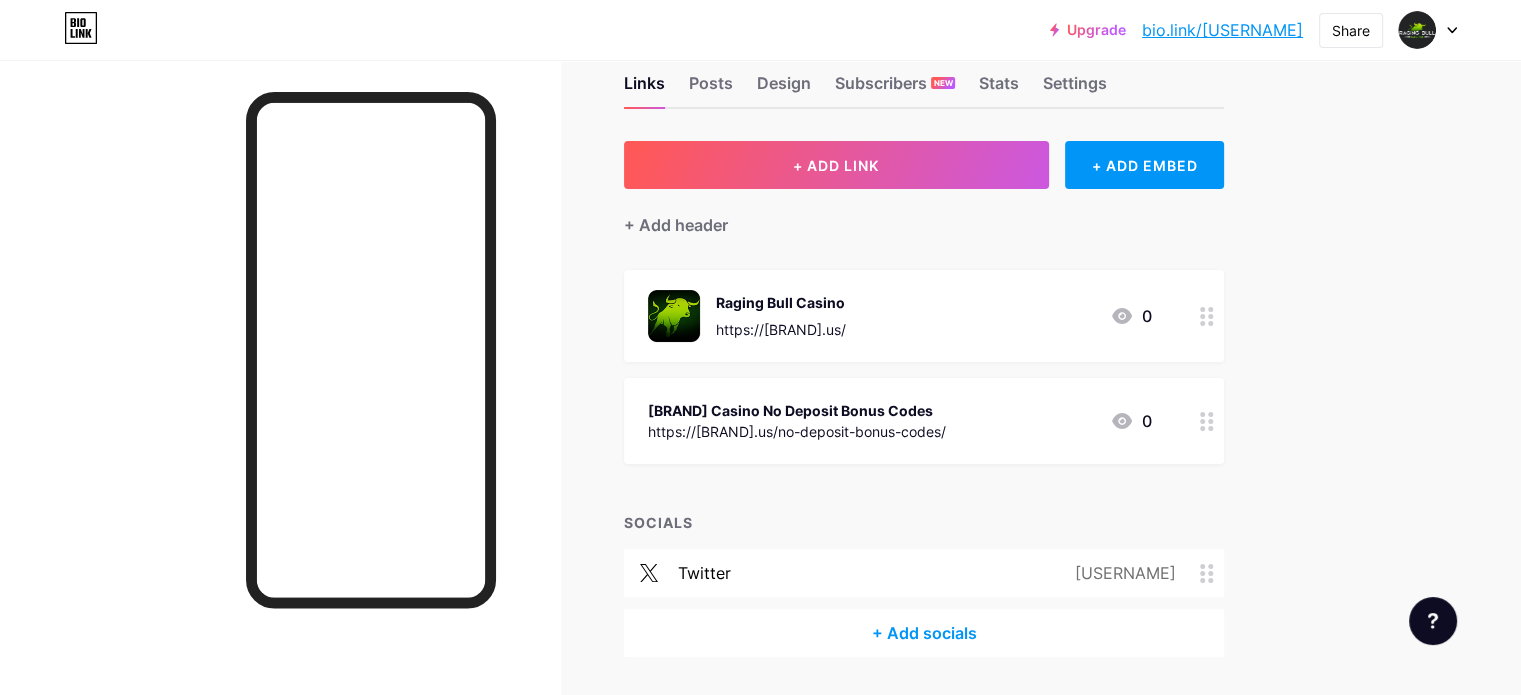 click on "@PlayRagingBull" at bounding box center (1121, 573) 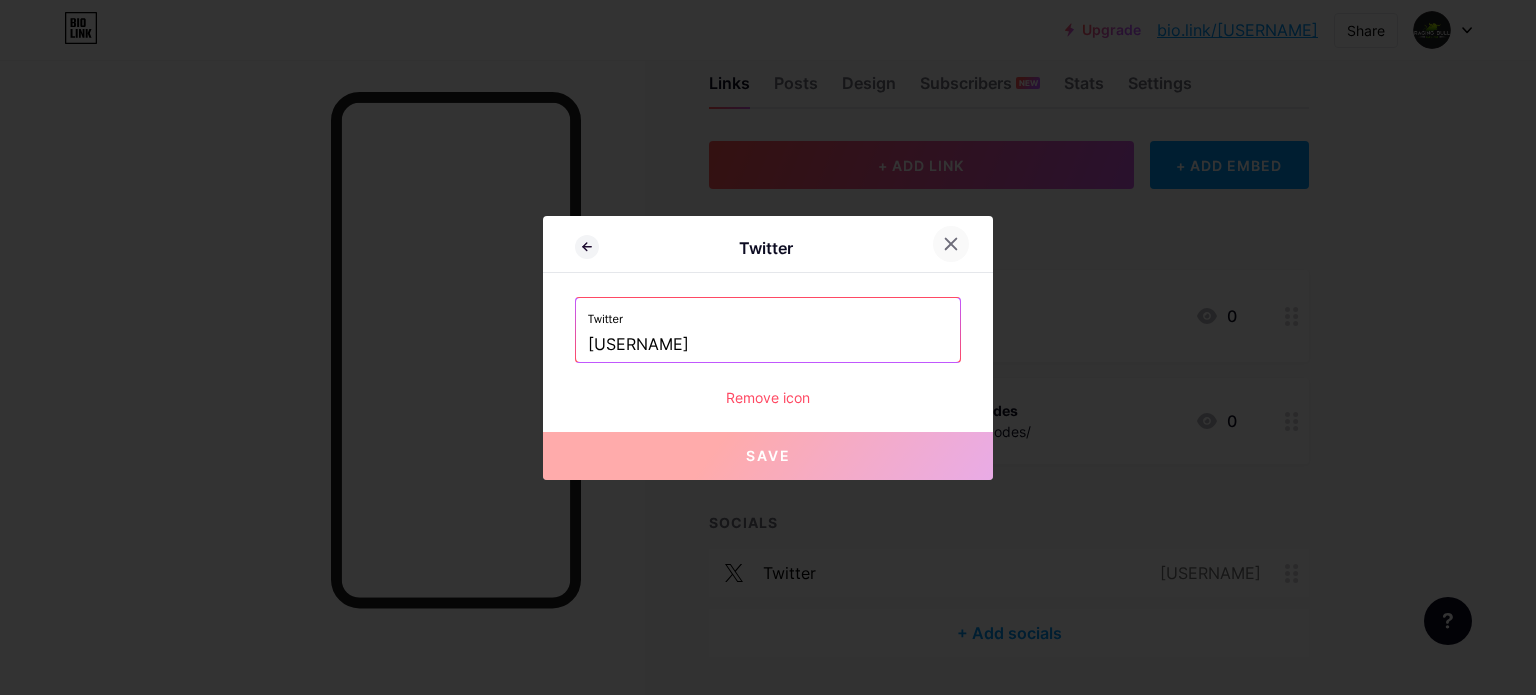 click 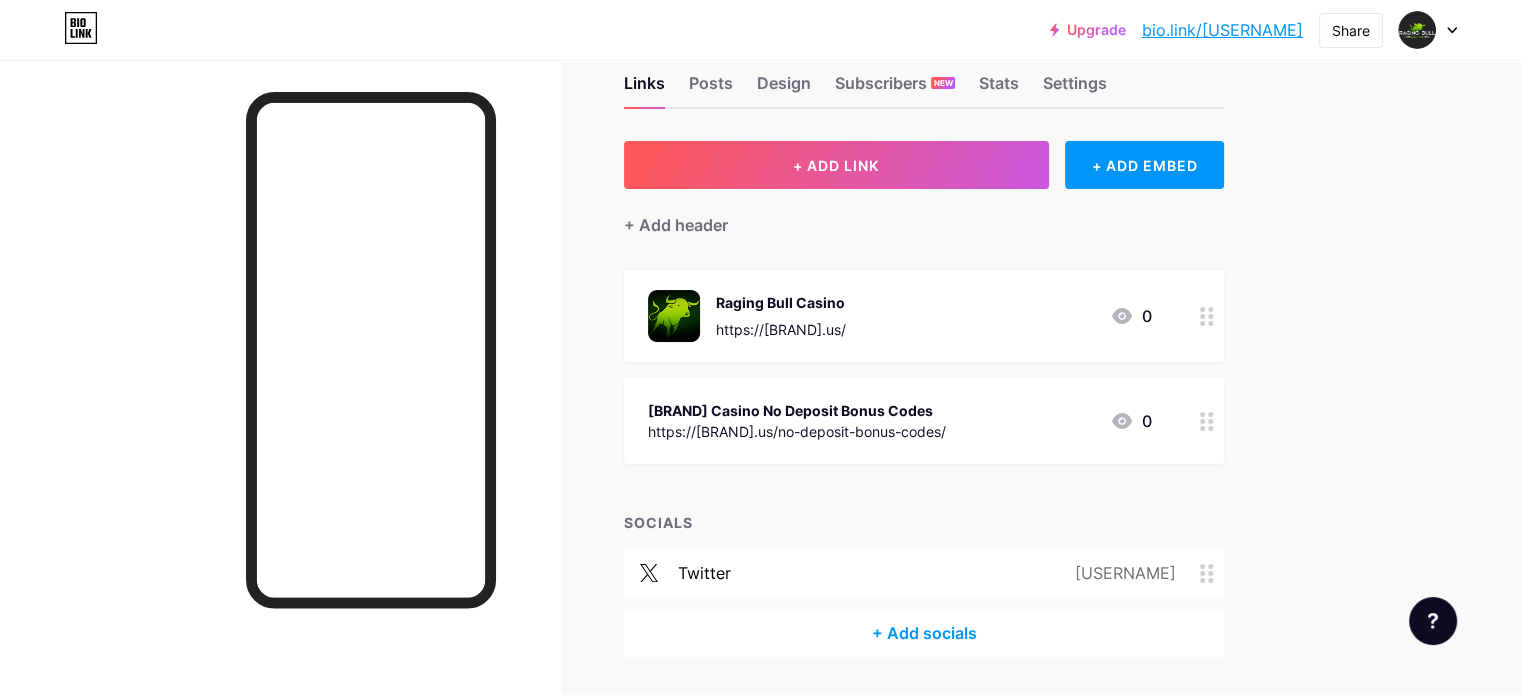click on "twitter
@https://twitter.com/PlayRagingBull" at bounding box center (924, 573) 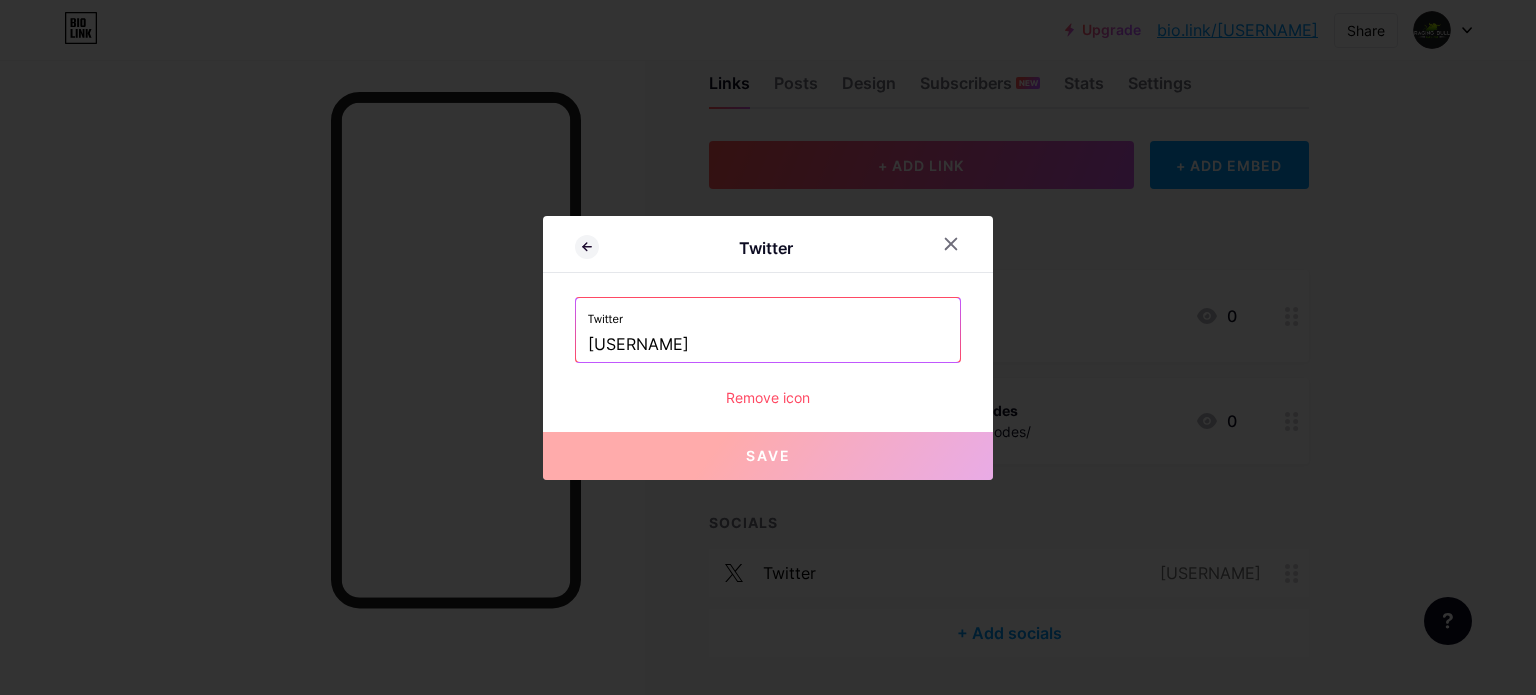 click on "Remove icon" at bounding box center (768, 397) 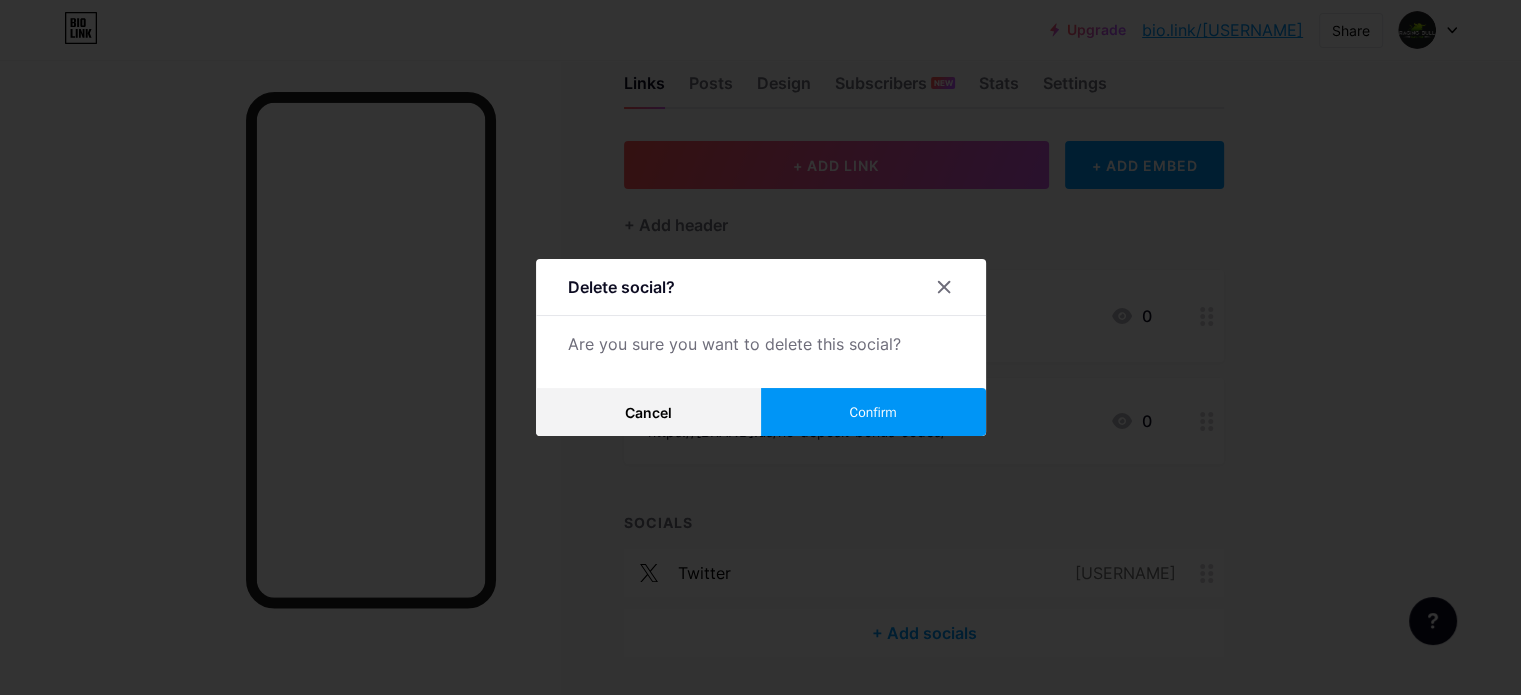click on "Confirm" at bounding box center [873, 412] 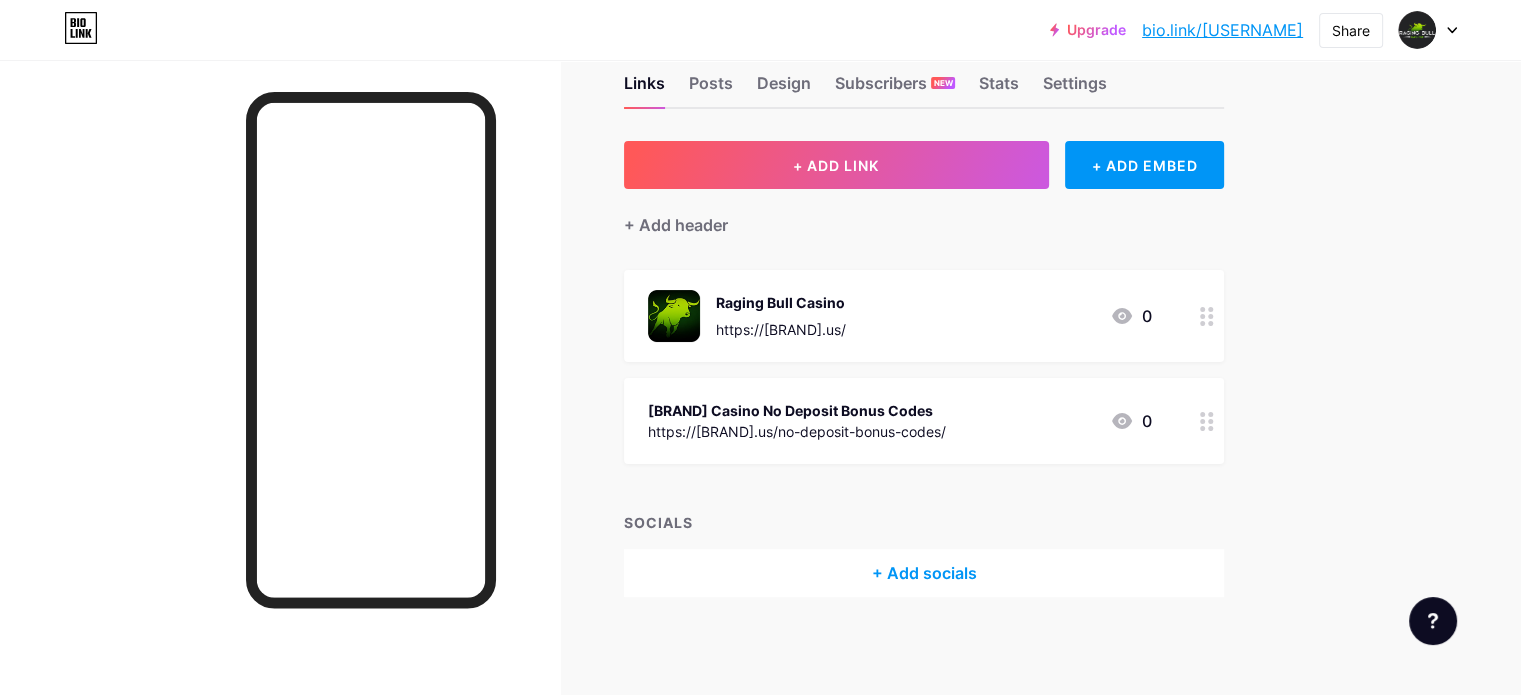 click on "+ Add socials" at bounding box center [924, 573] 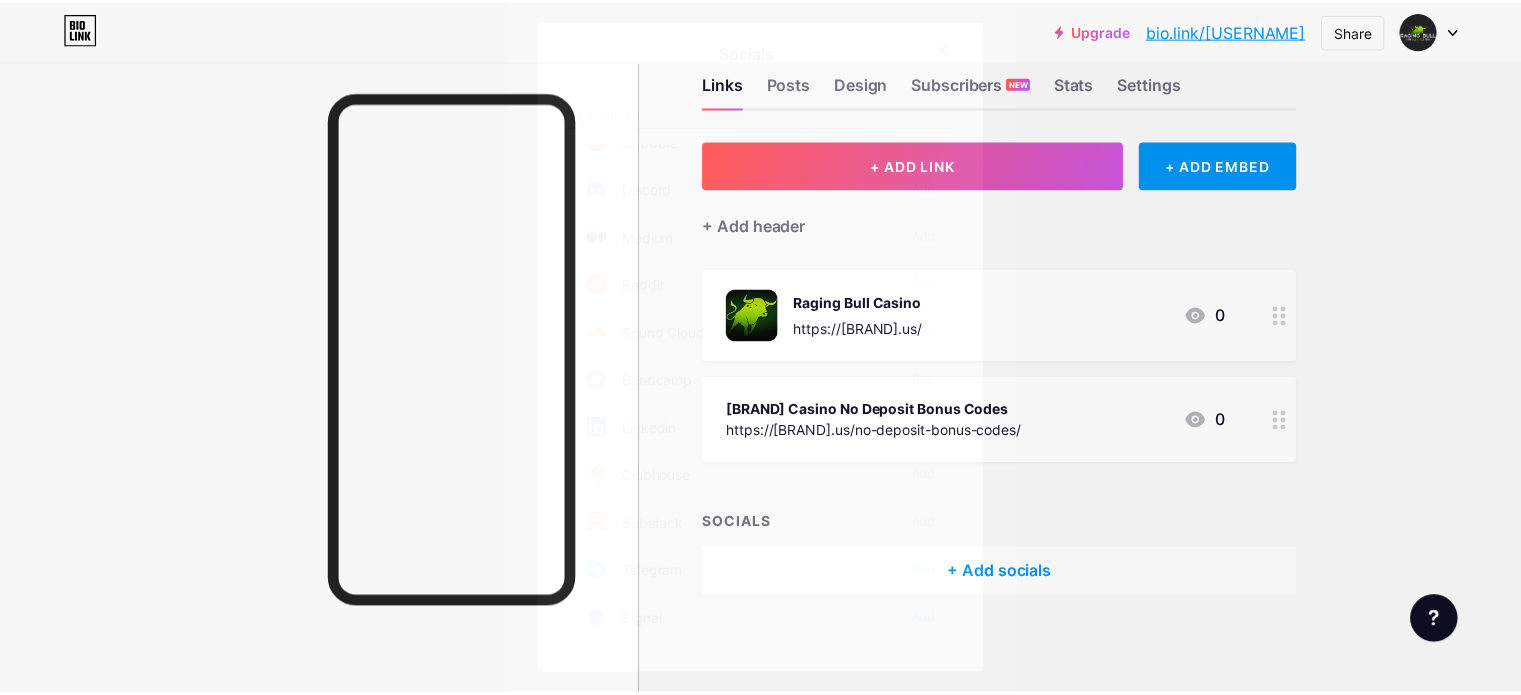 scroll, scrollTop: 100, scrollLeft: 0, axis: vertical 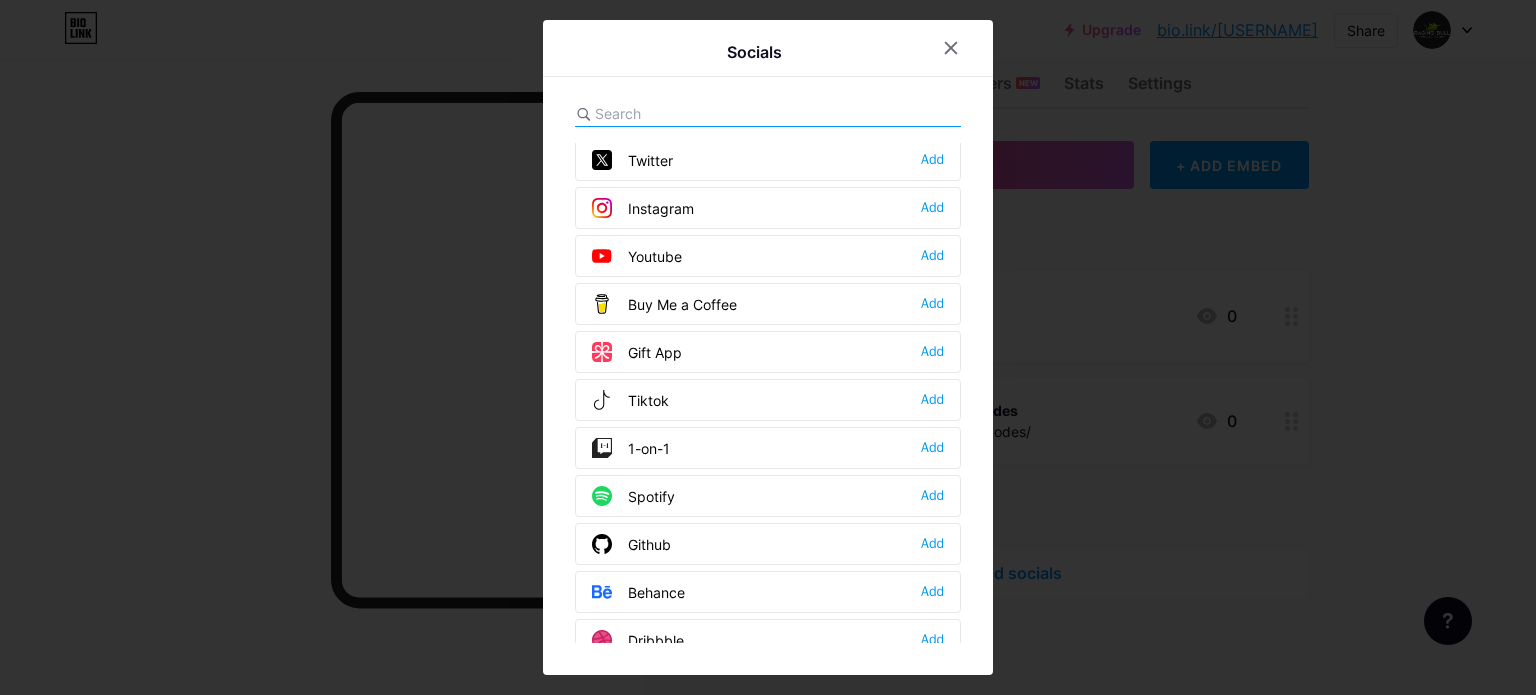click on "Twitter
Add" at bounding box center (768, 160) 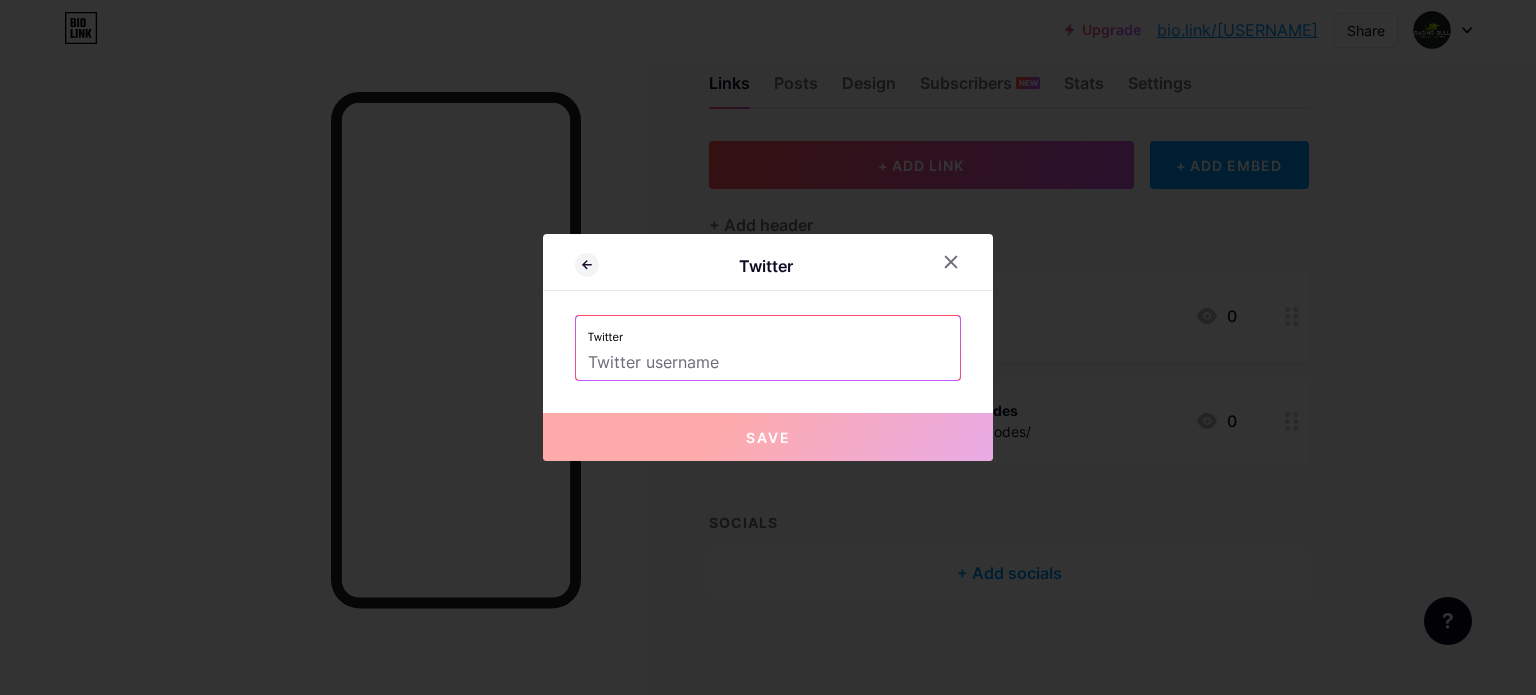 click at bounding box center [768, 363] 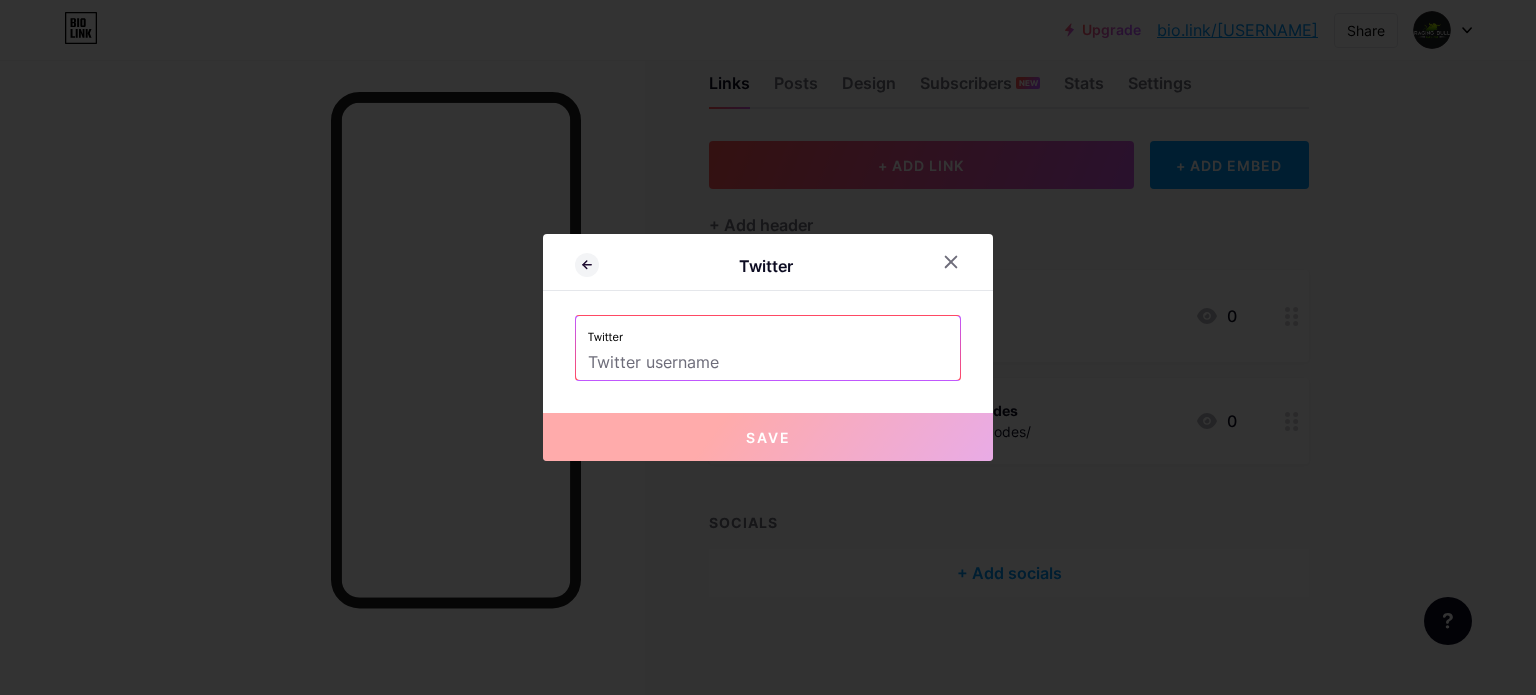 paste on "@PlayRagingBull" 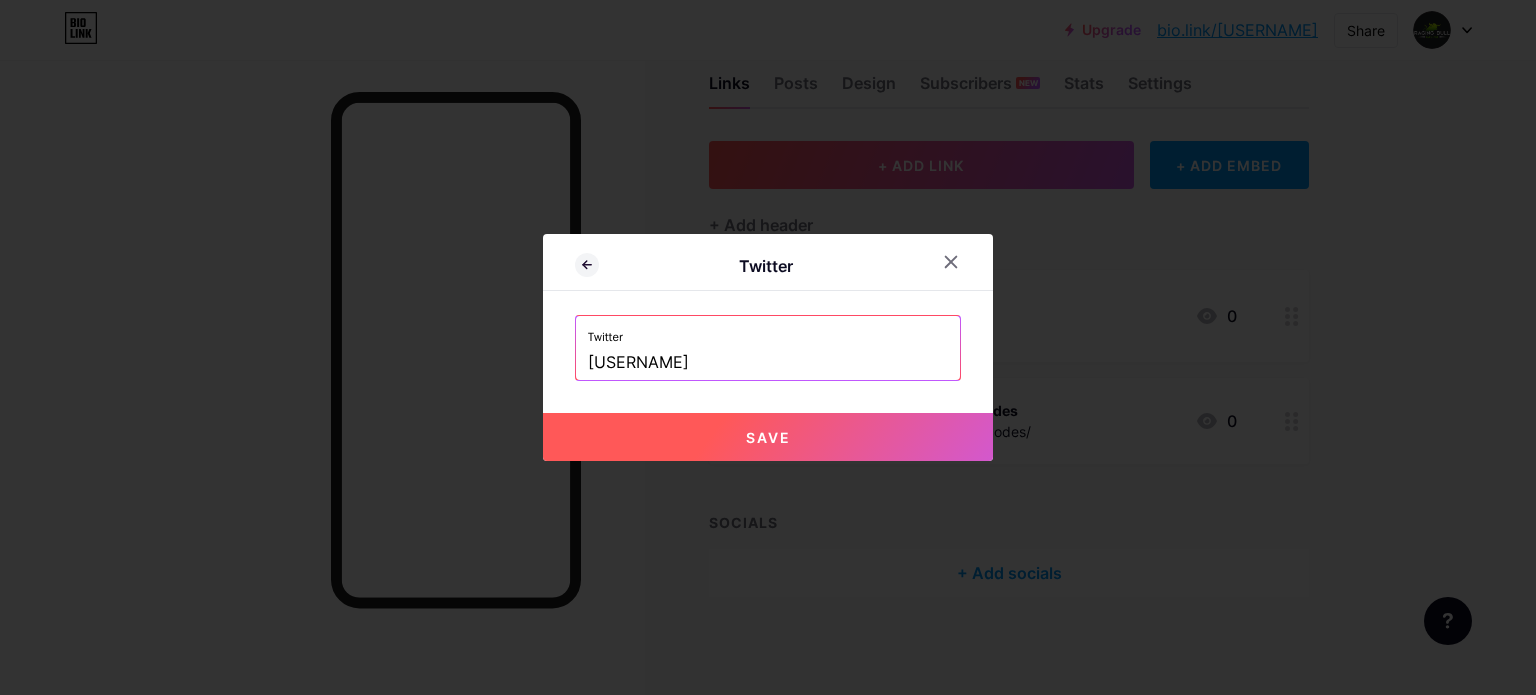 click on "@PlayRagingBull" at bounding box center (768, 363) 